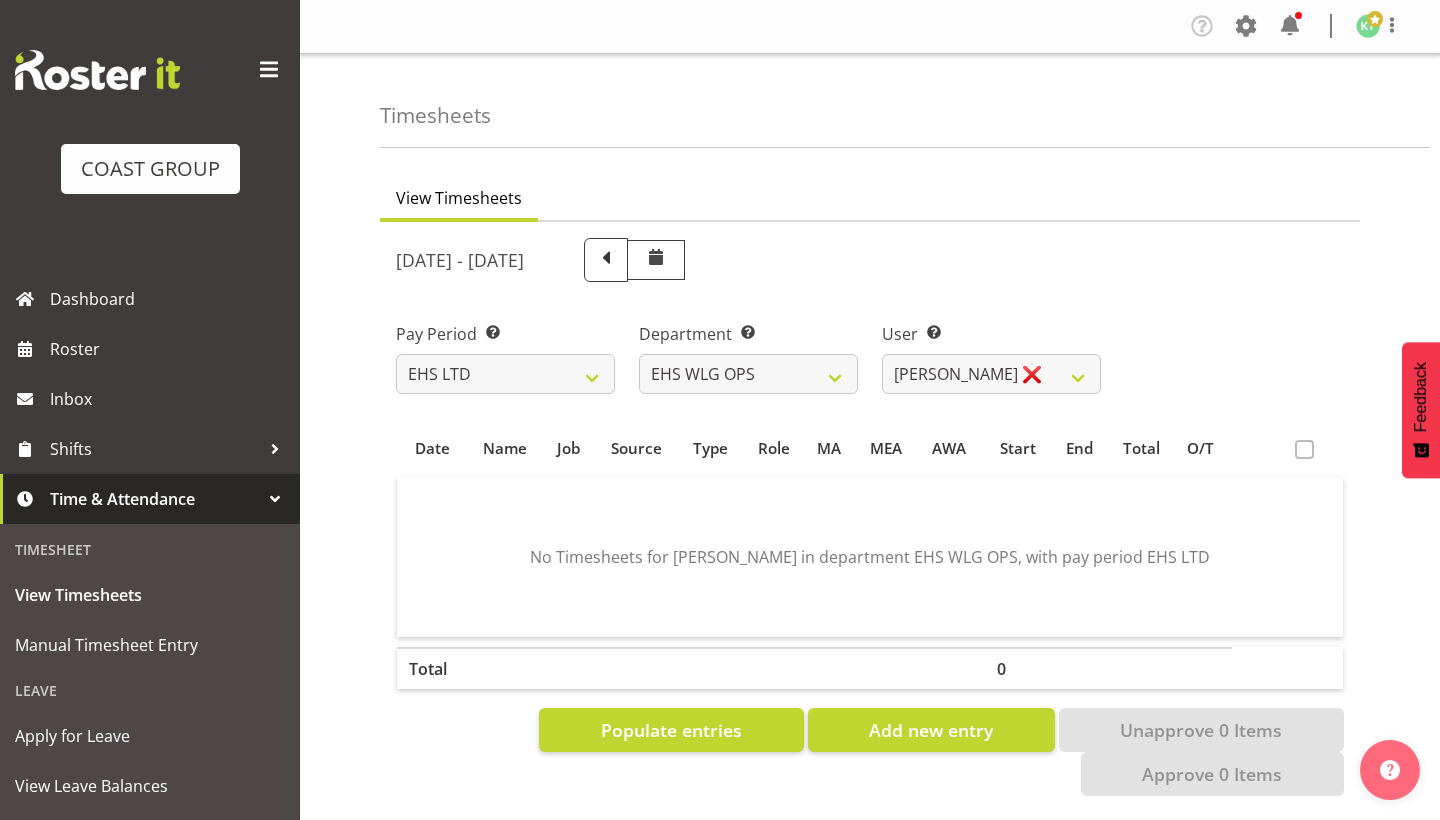 select on "7" 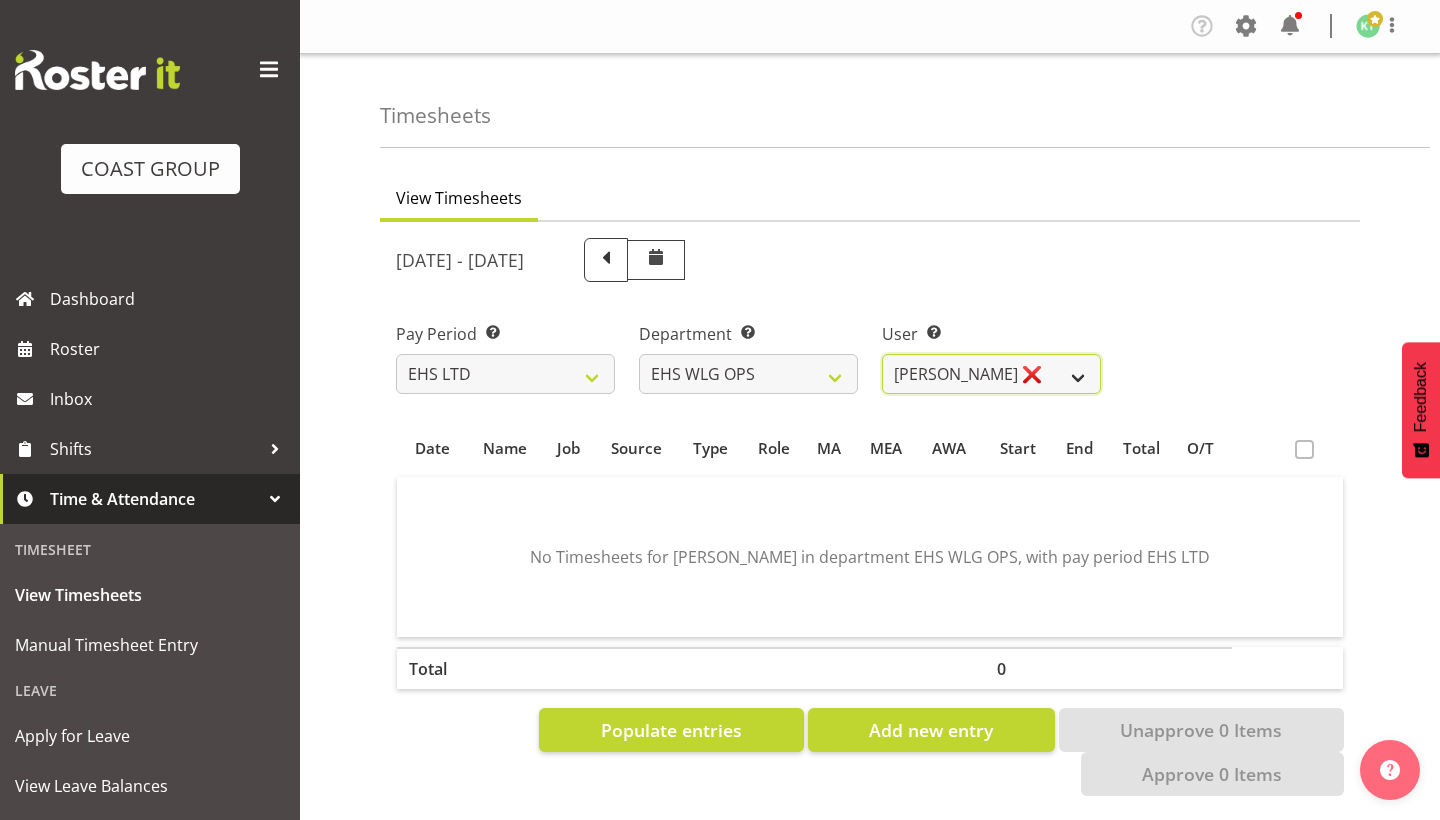 select on "2104" 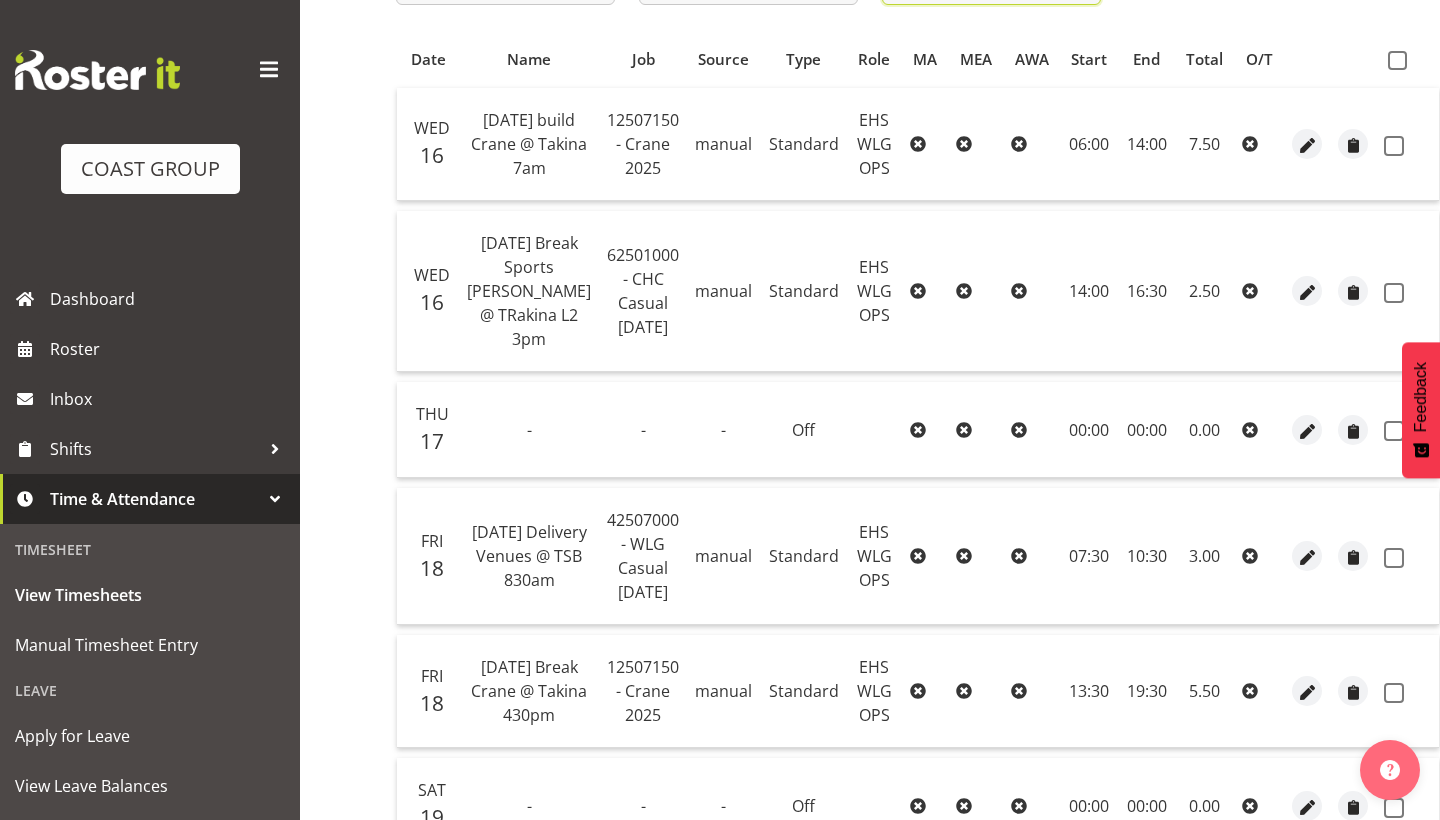 scroll, scrollTop: 391, scrollLeft: 0, axis: vertical 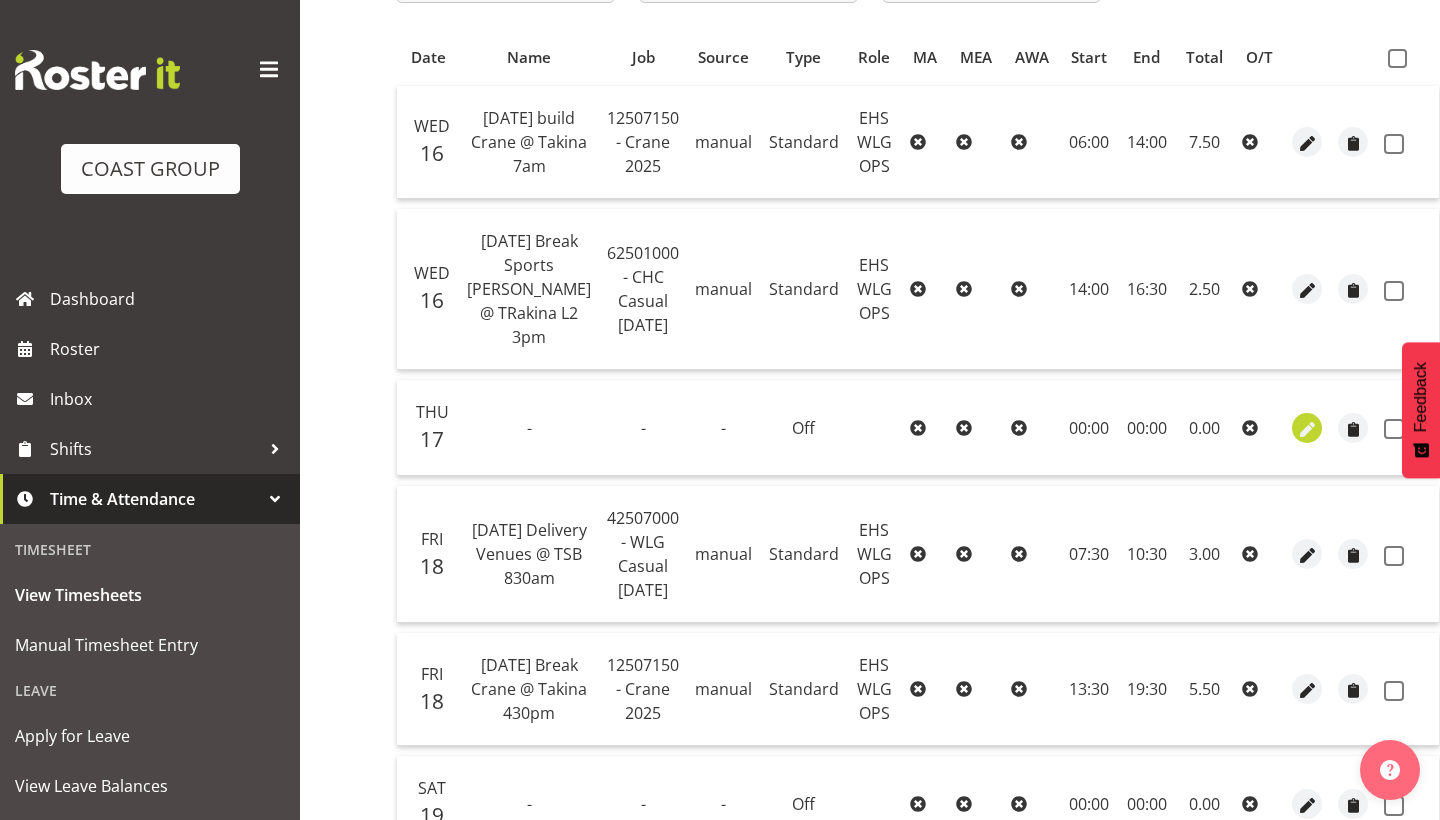 click at bounding box center [1307, 429] 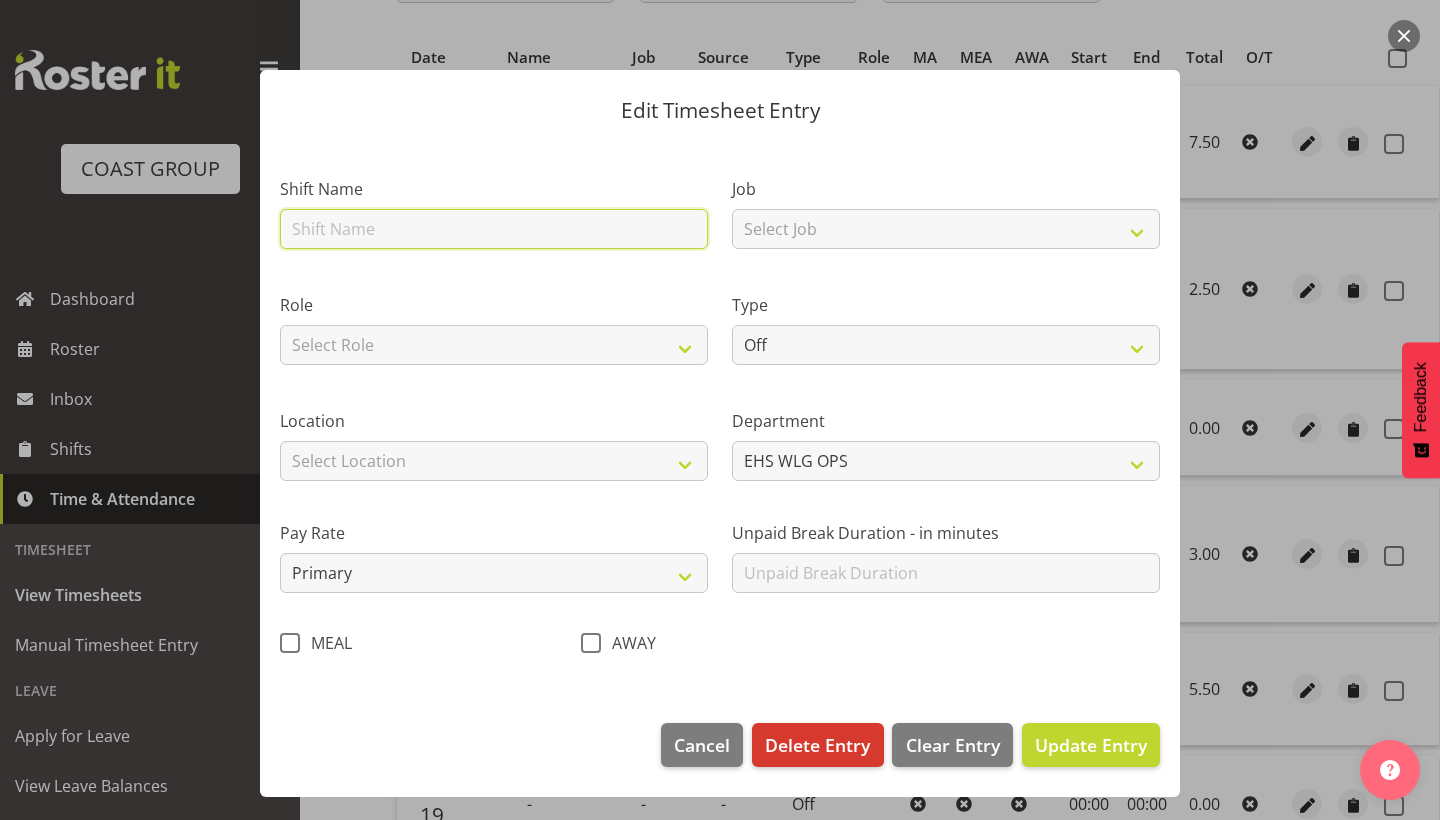 click at bounding box center [494, 229] 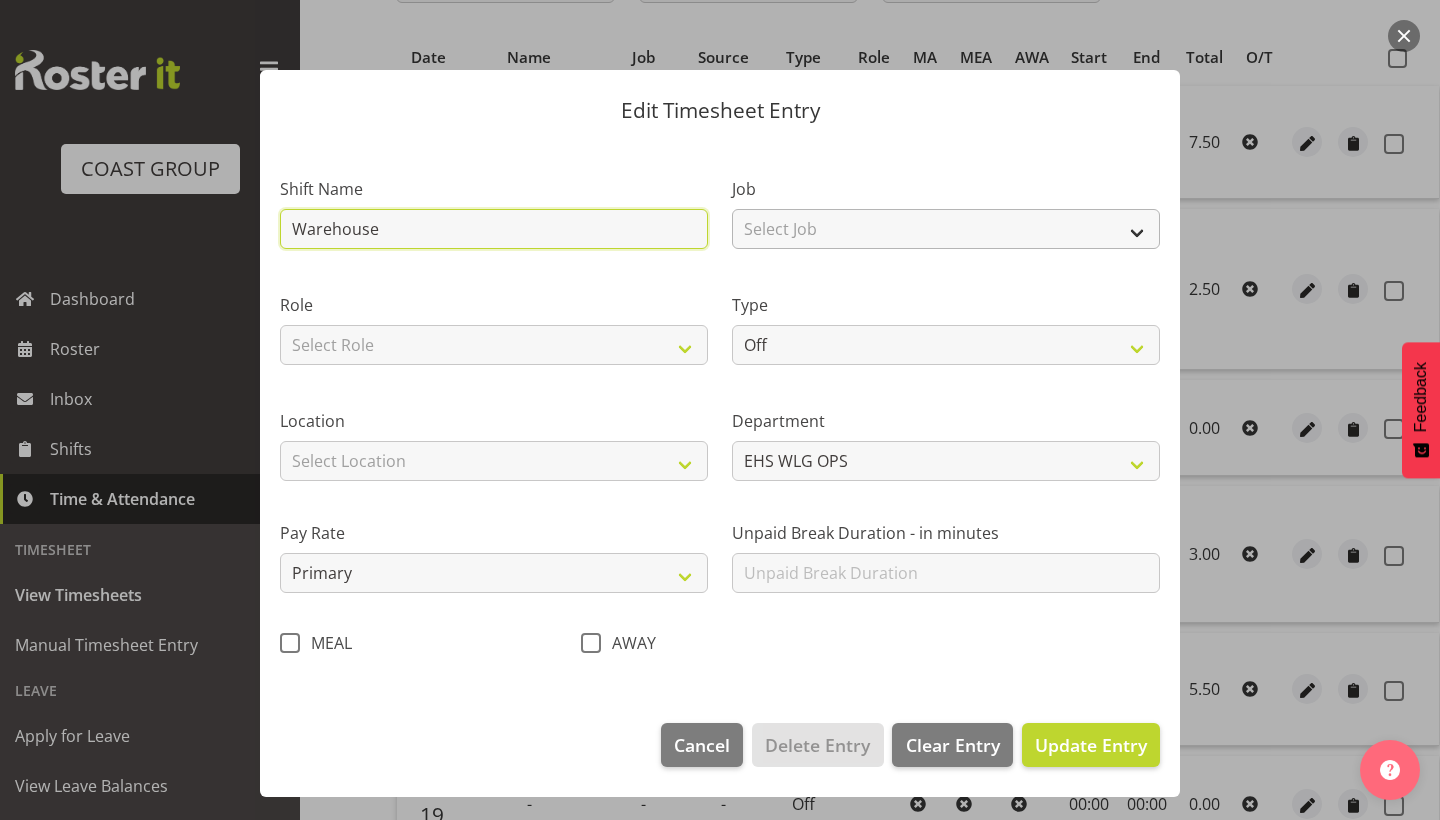 type on "Warehouse" 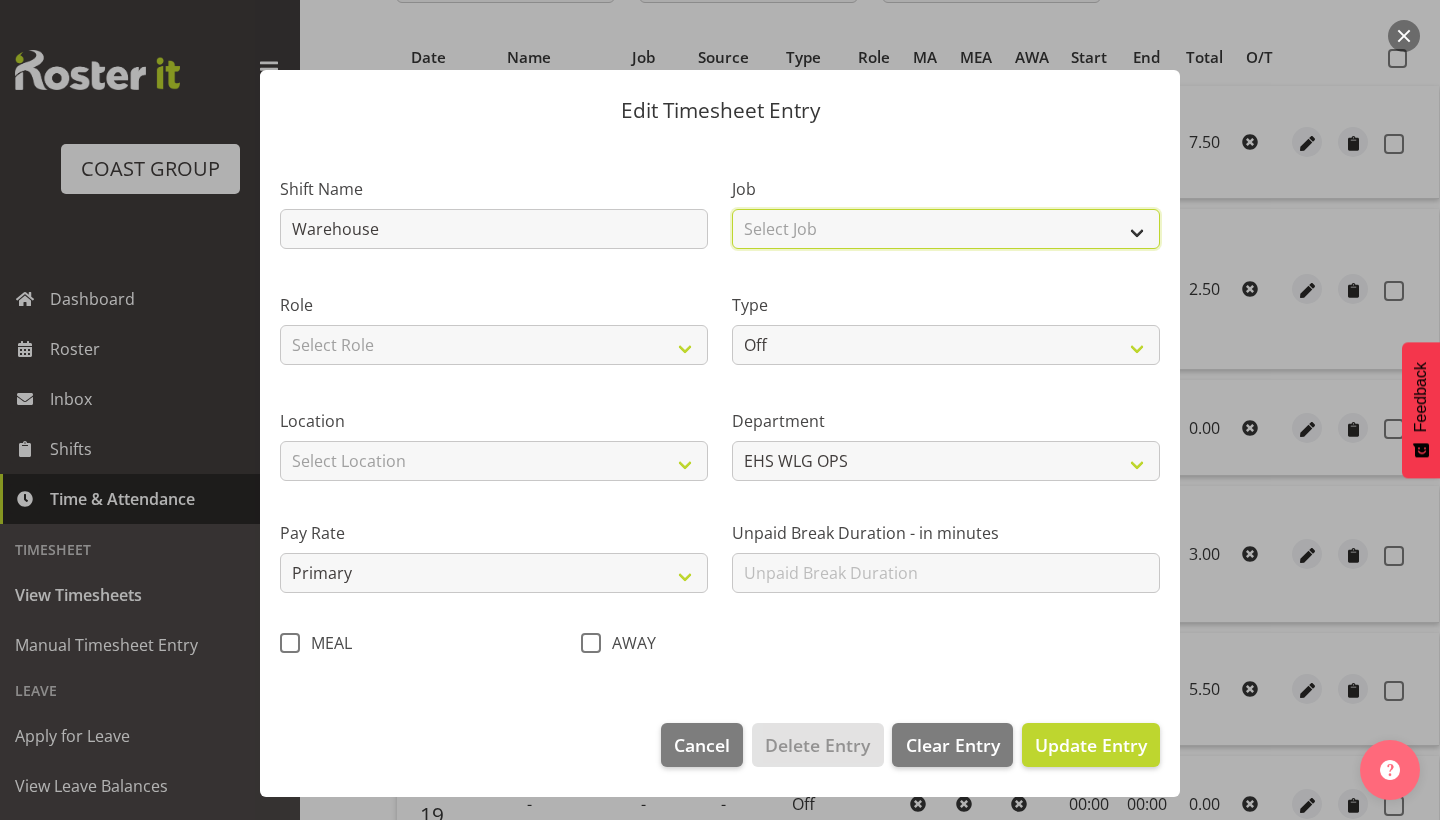 select on "69" 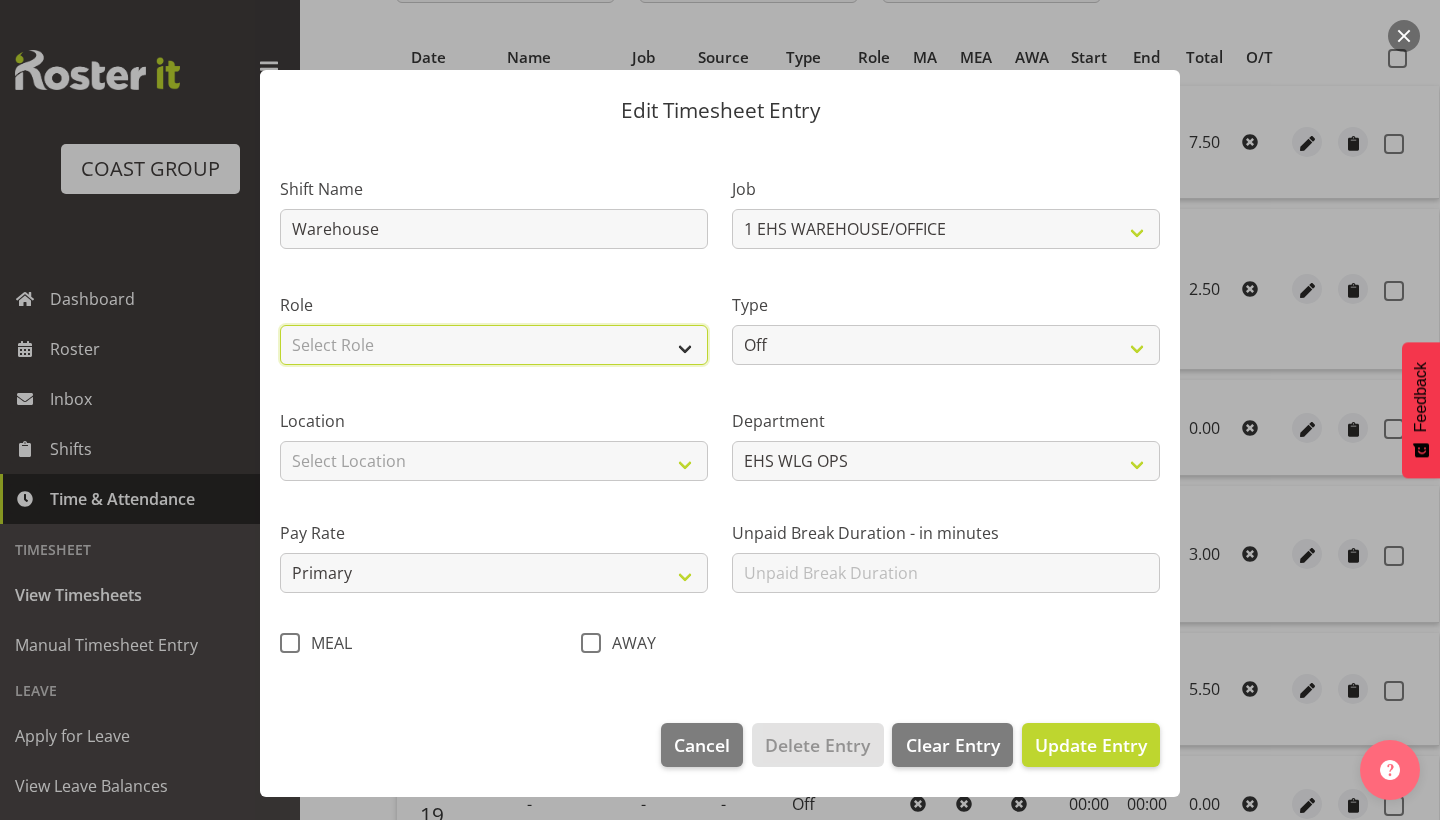 select on "191" 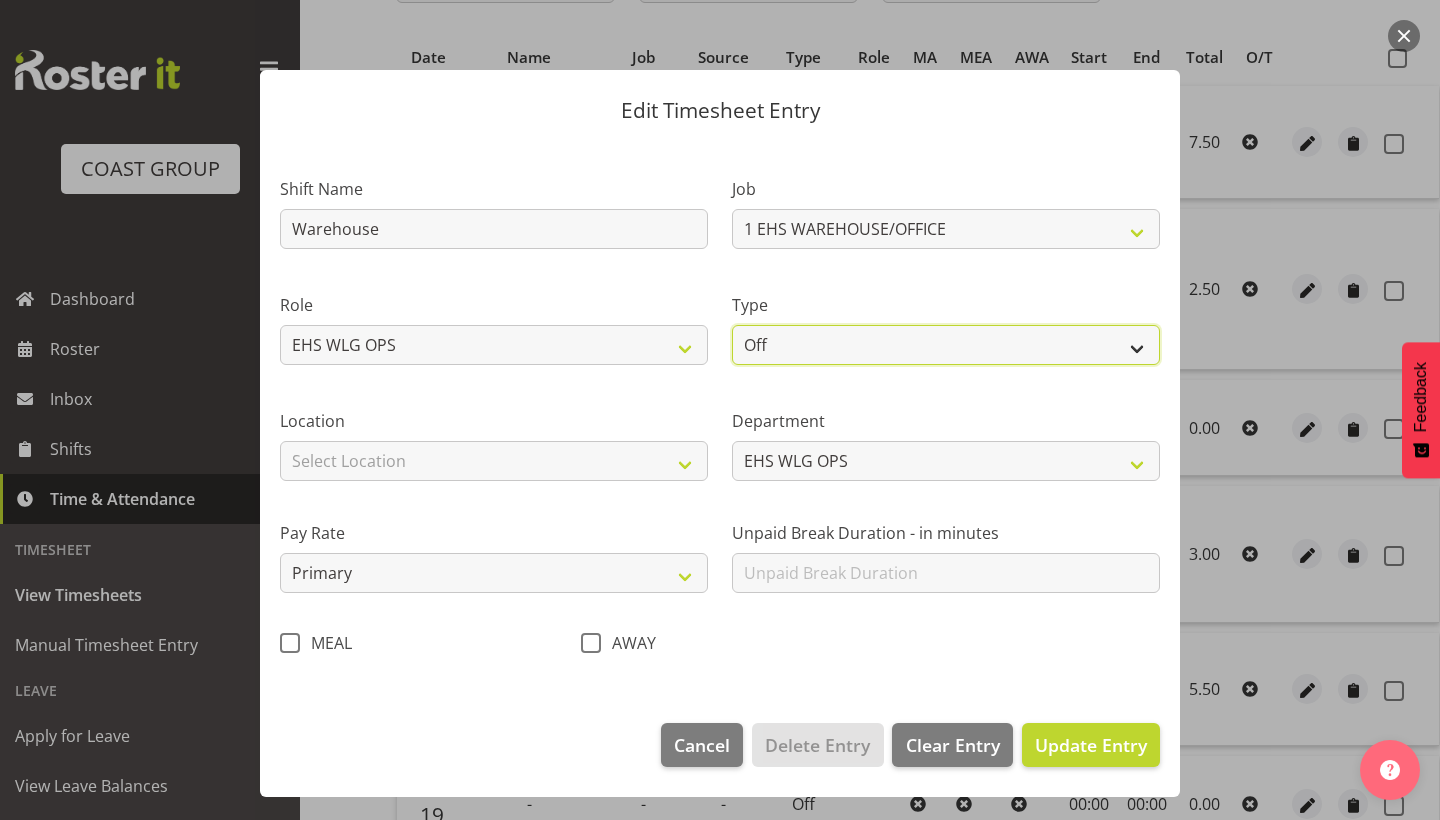 select on "Standard" 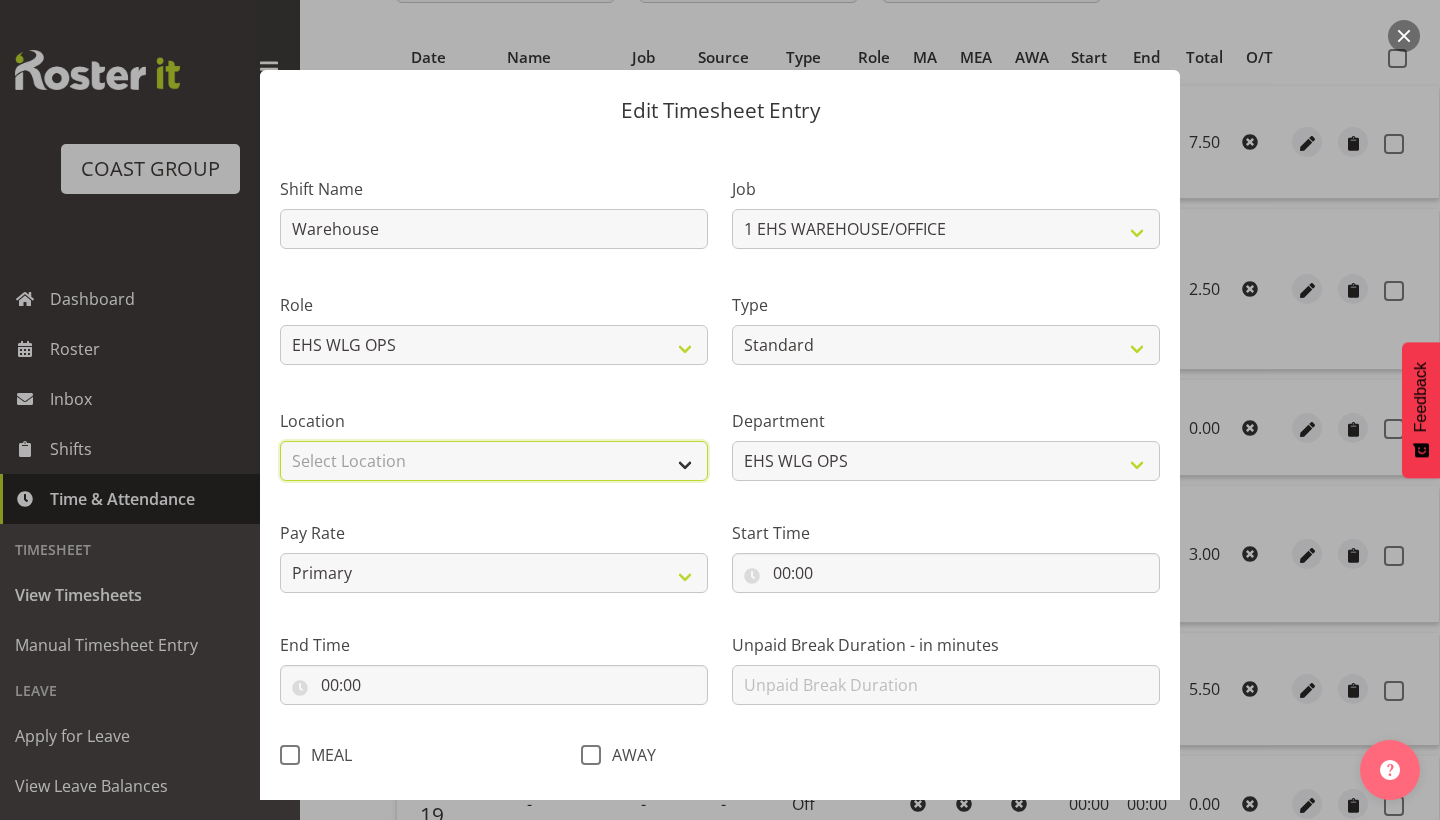 select on "106" 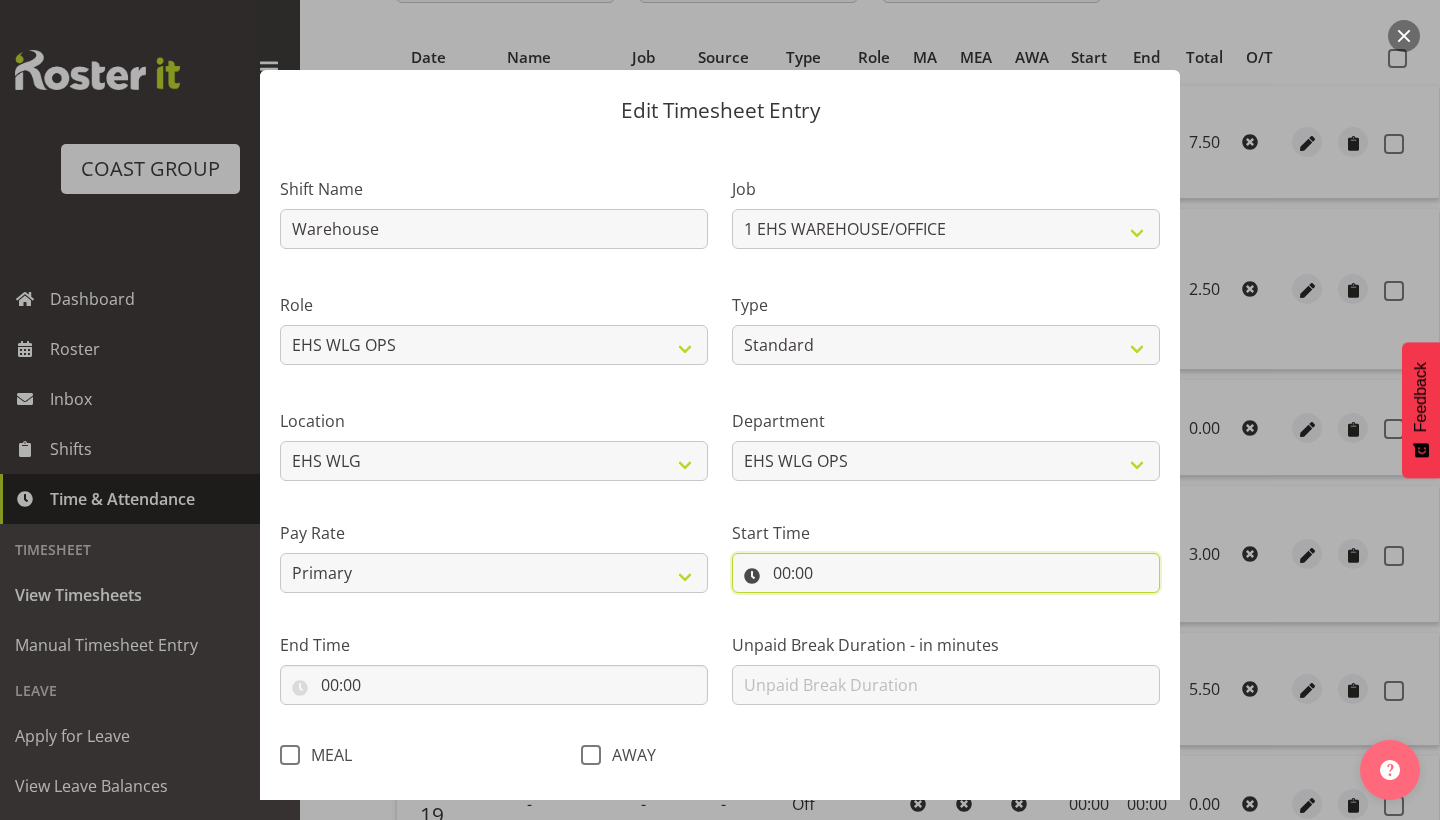 click on "00:00" at bounding box center (946, 573) 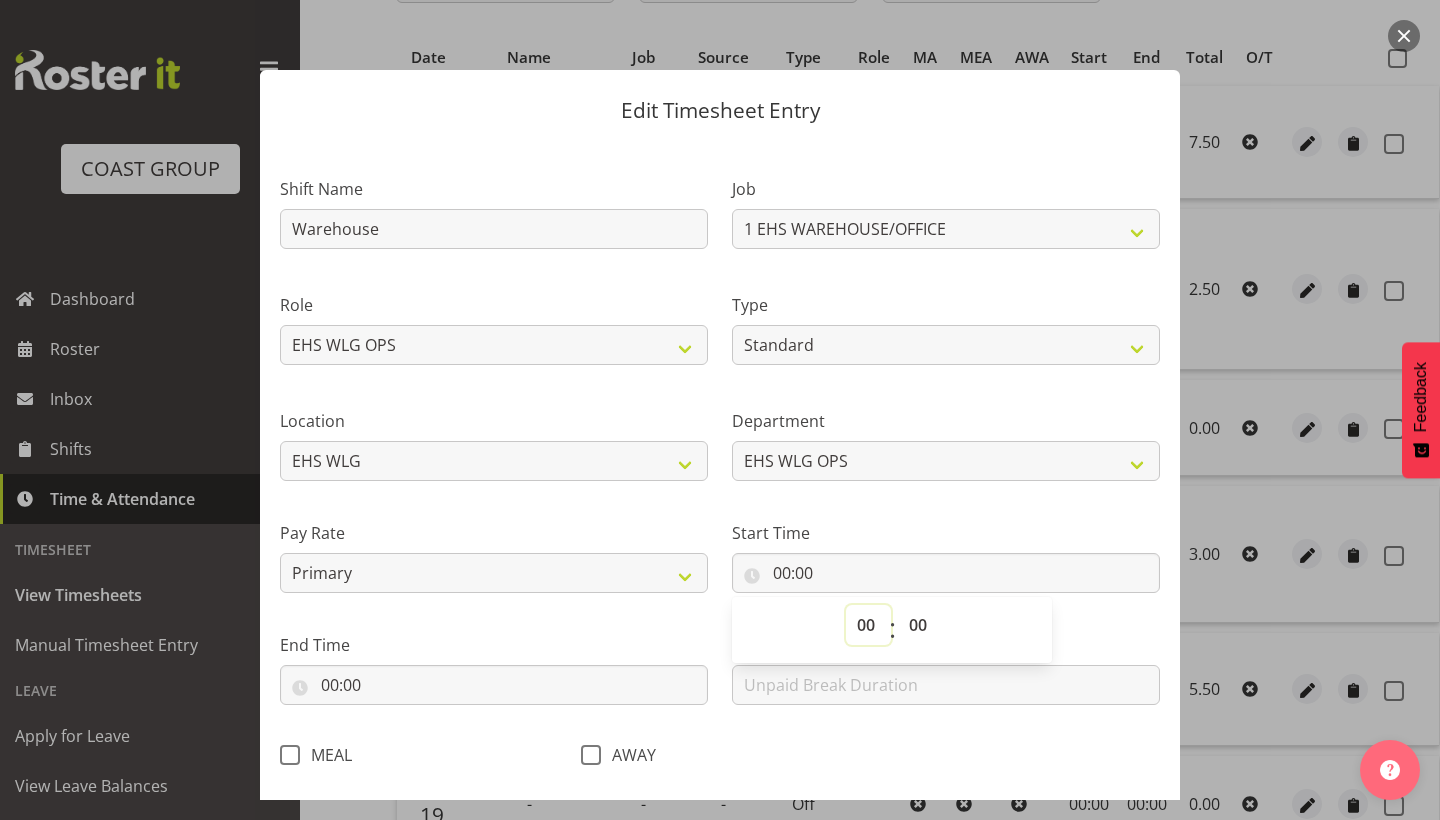 select on "8" 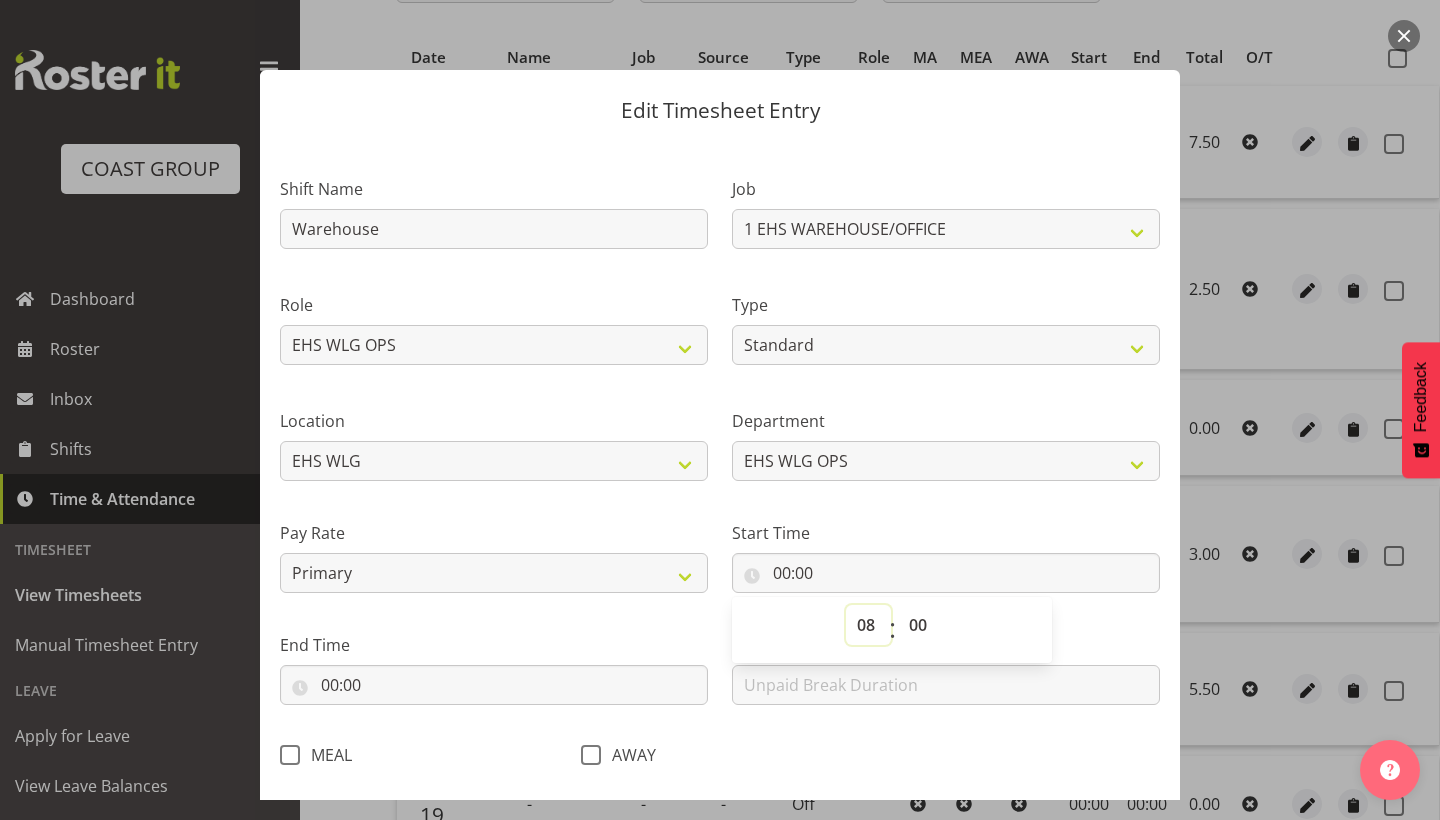 type on "08:00" 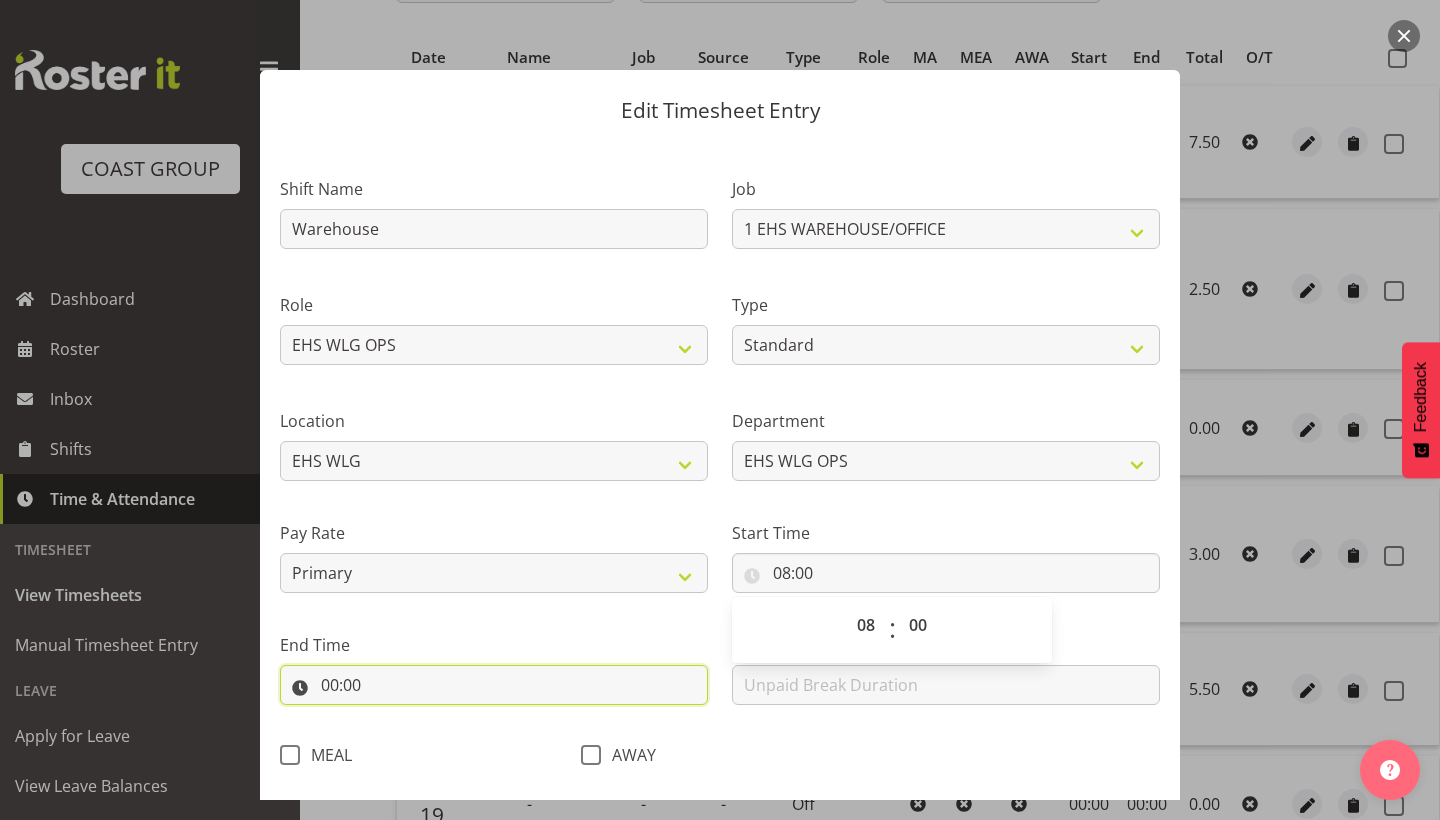 click on "00:00" at bounding box center (494, 685) 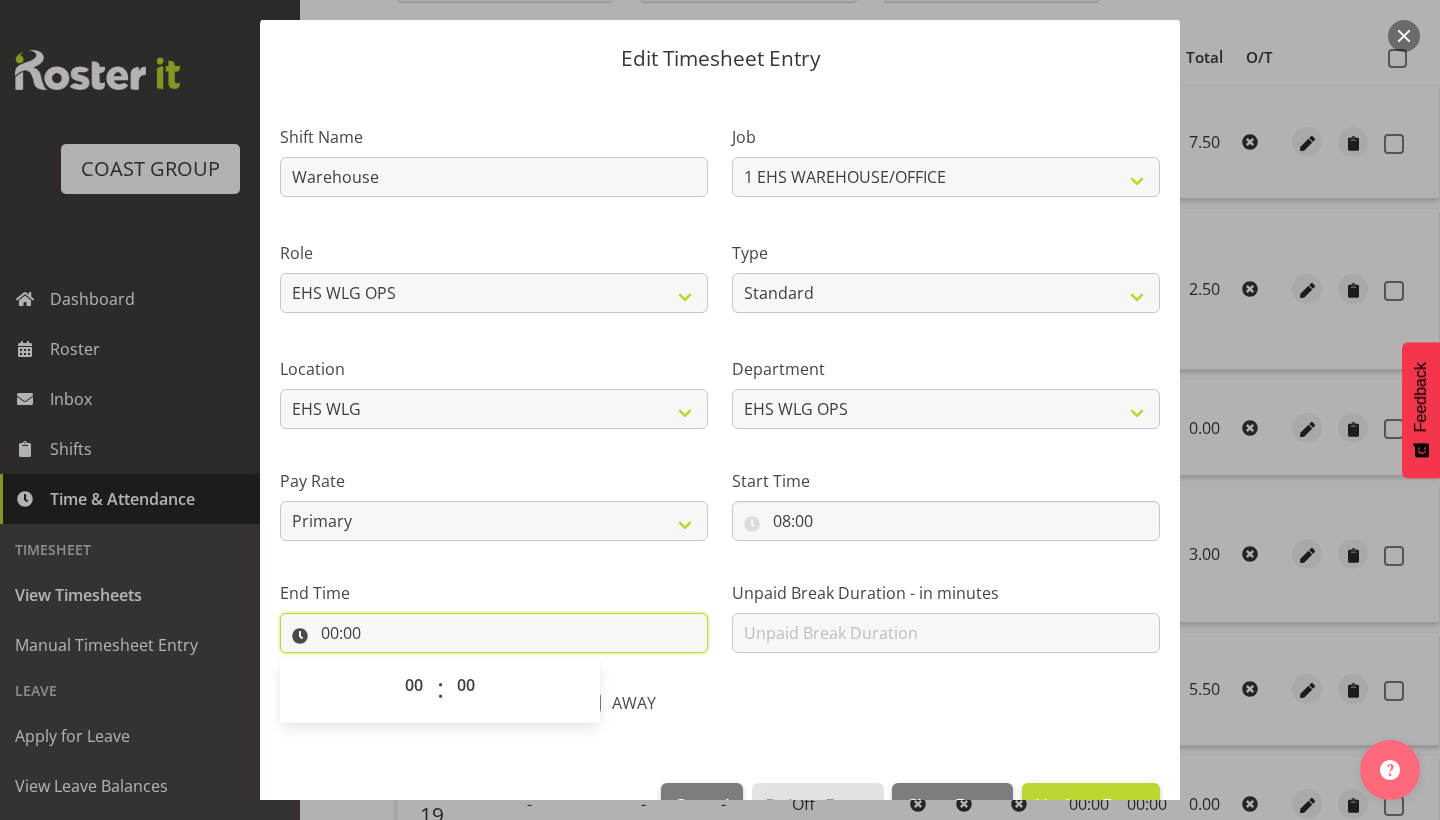 scroll, scrollTop: 51, scrollLeft: 0, axis: vertical 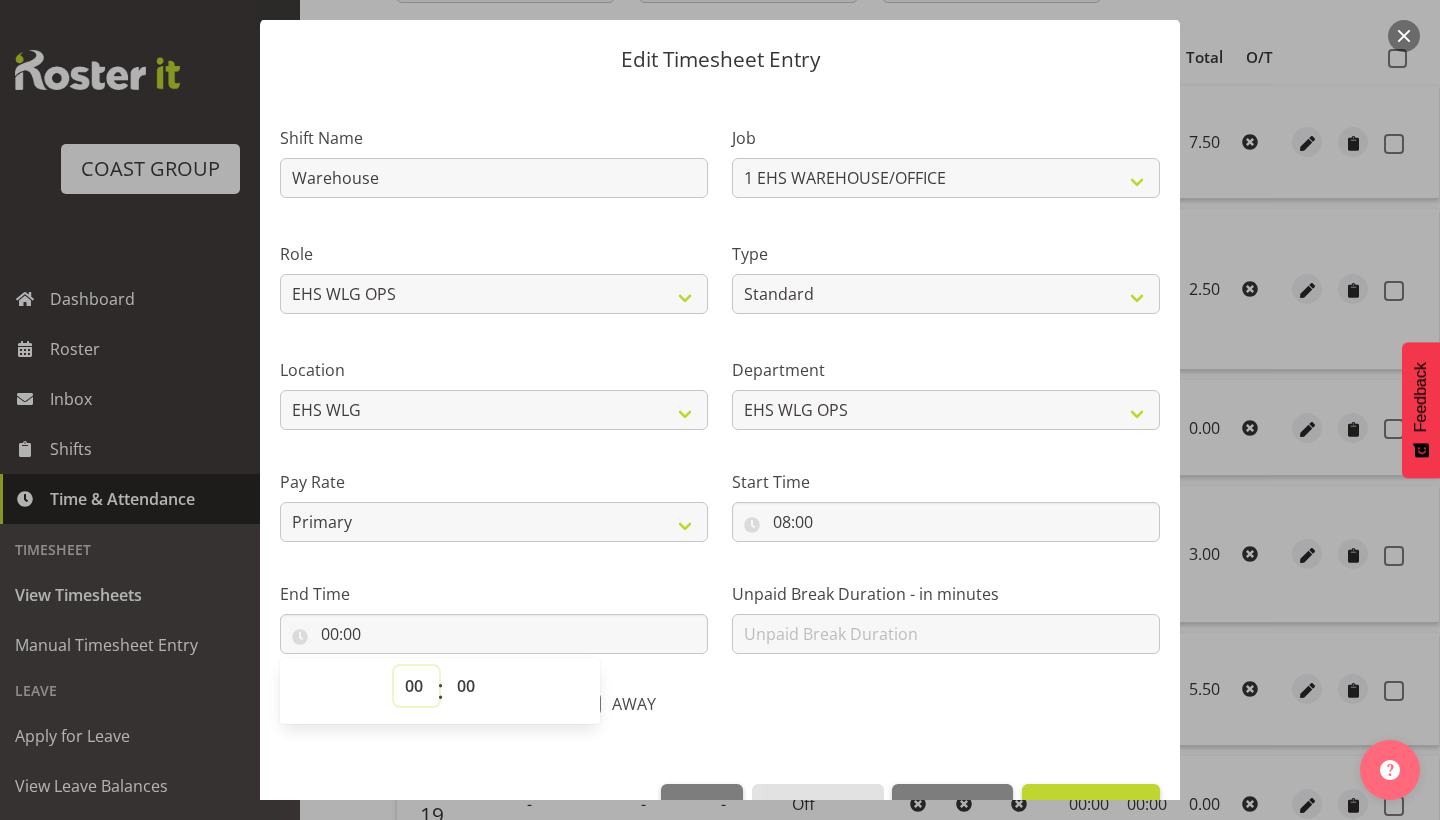 select on "16" 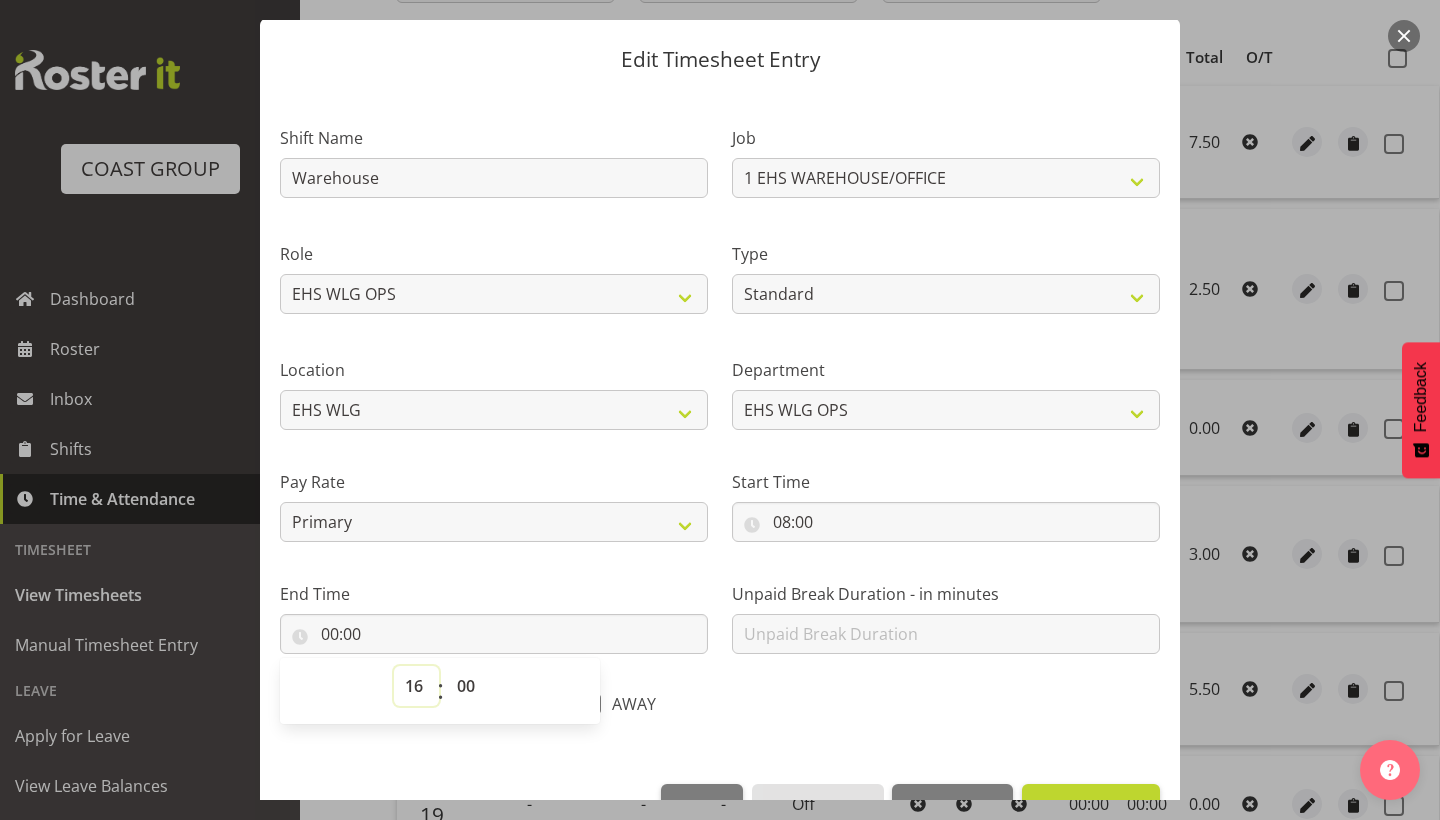 type on "16:00" 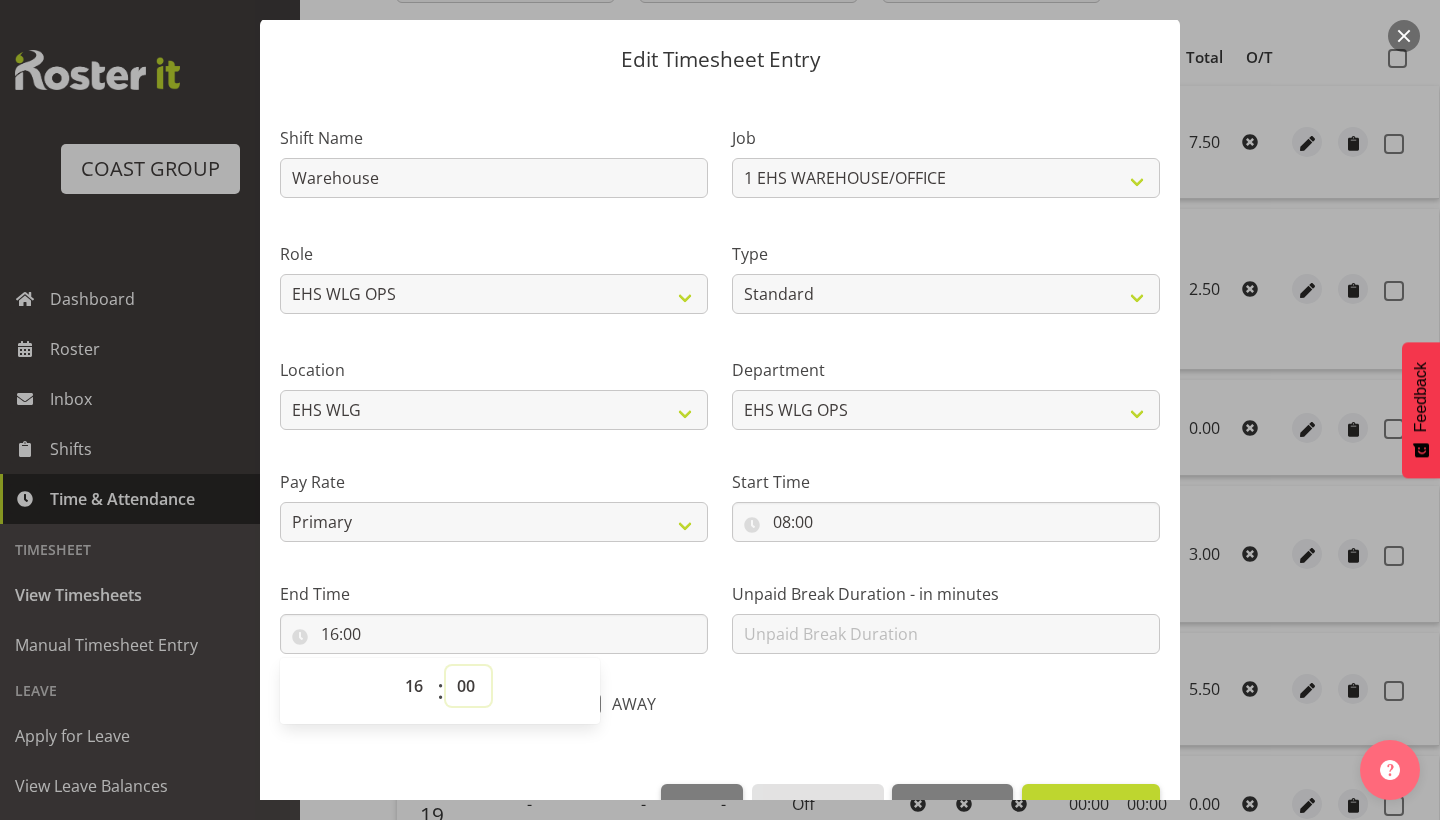 select on "30" 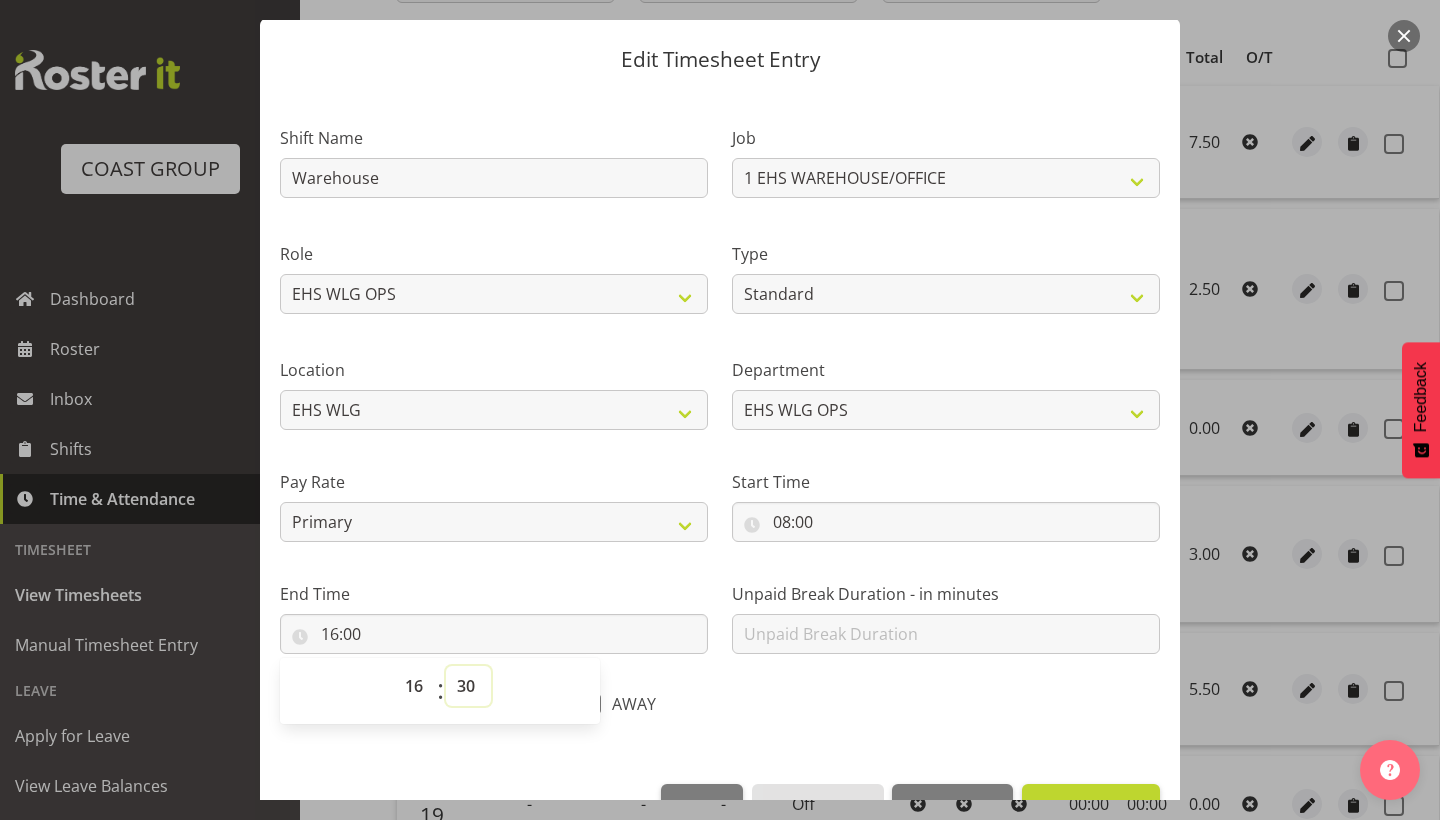 type on "16:30" 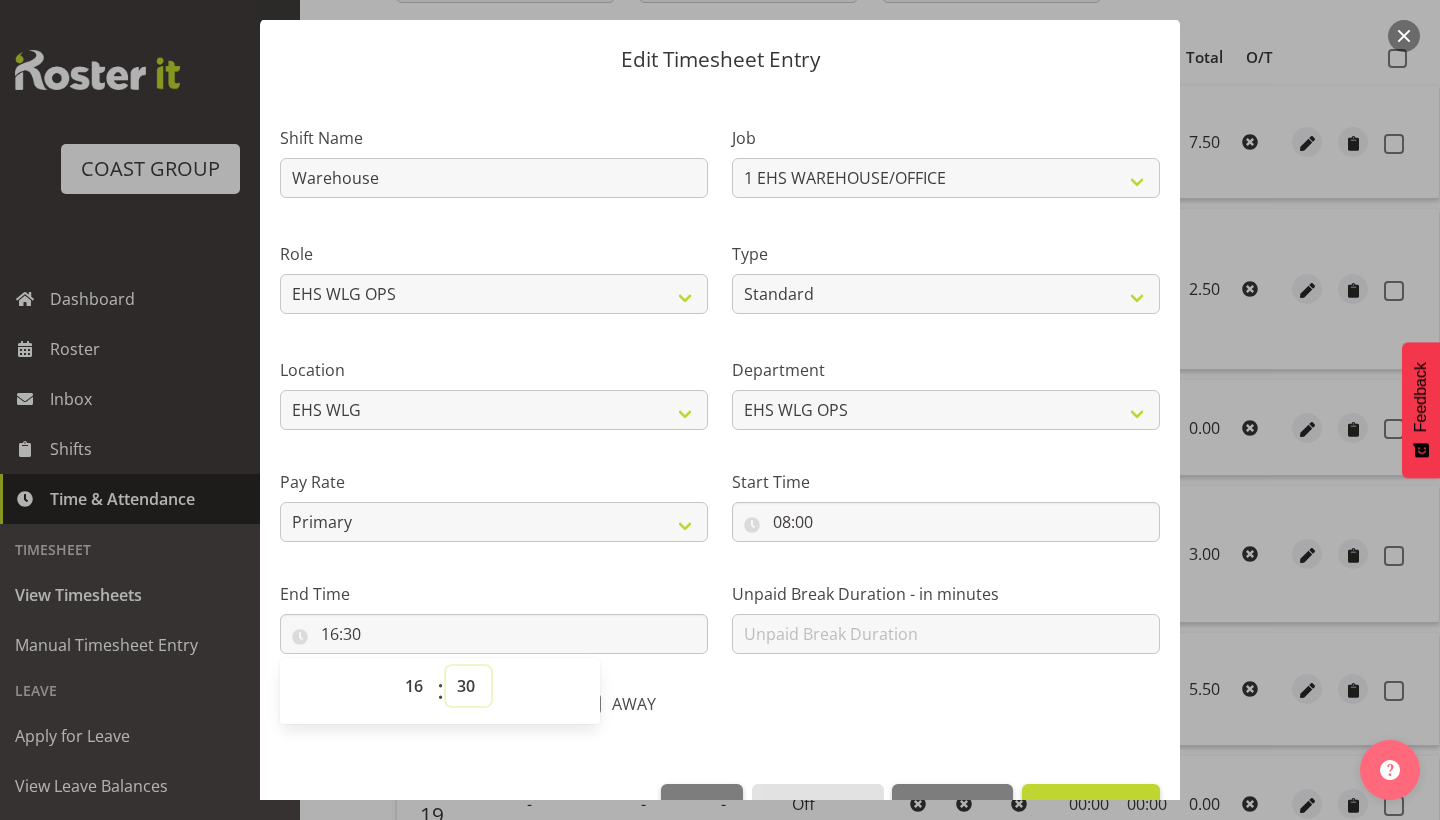 scroll, scrollTop: 95, scrollLeft: 0, axis: vertical 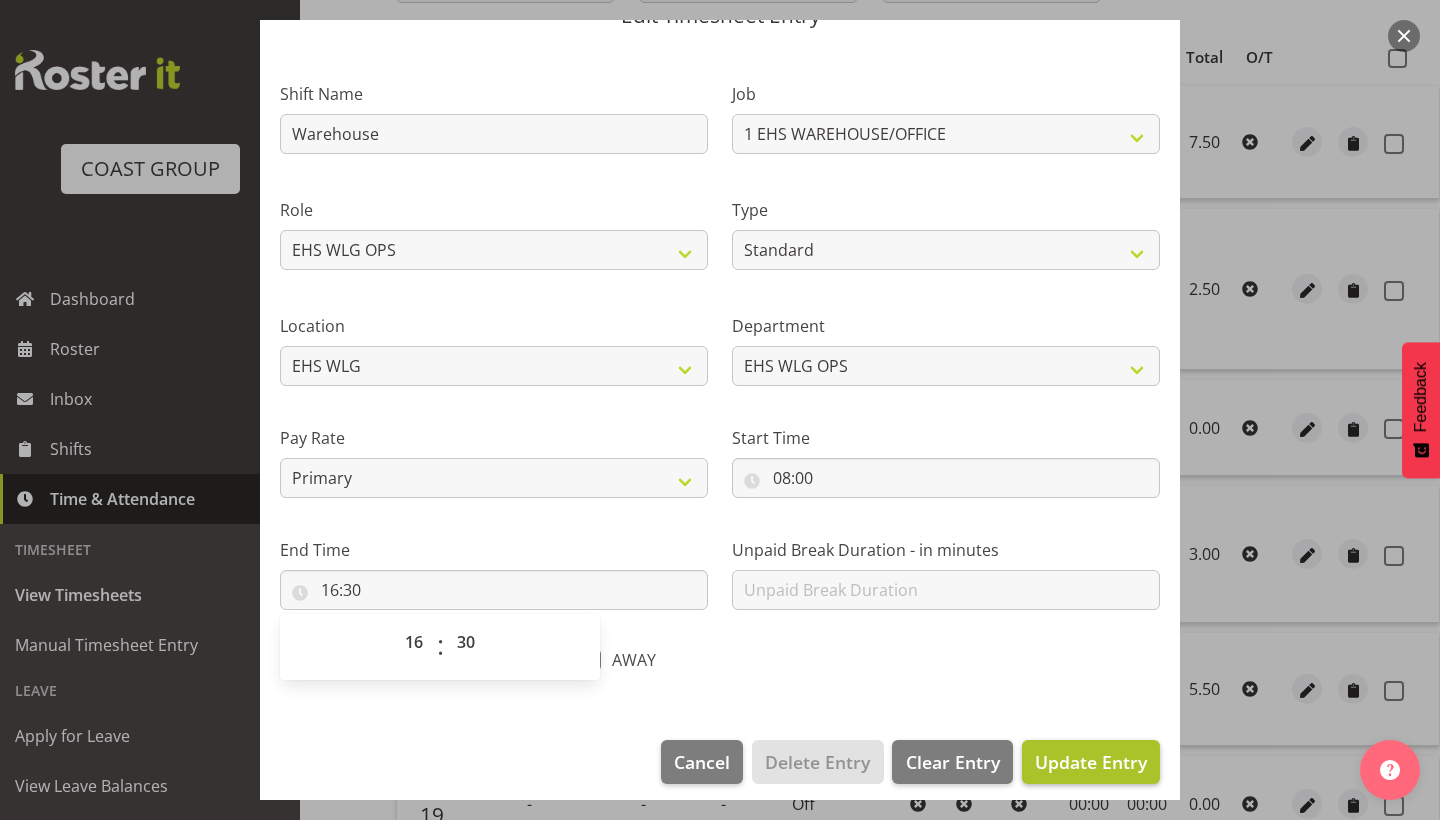 click on "Update Entry" at bounding box center (1091, 762) 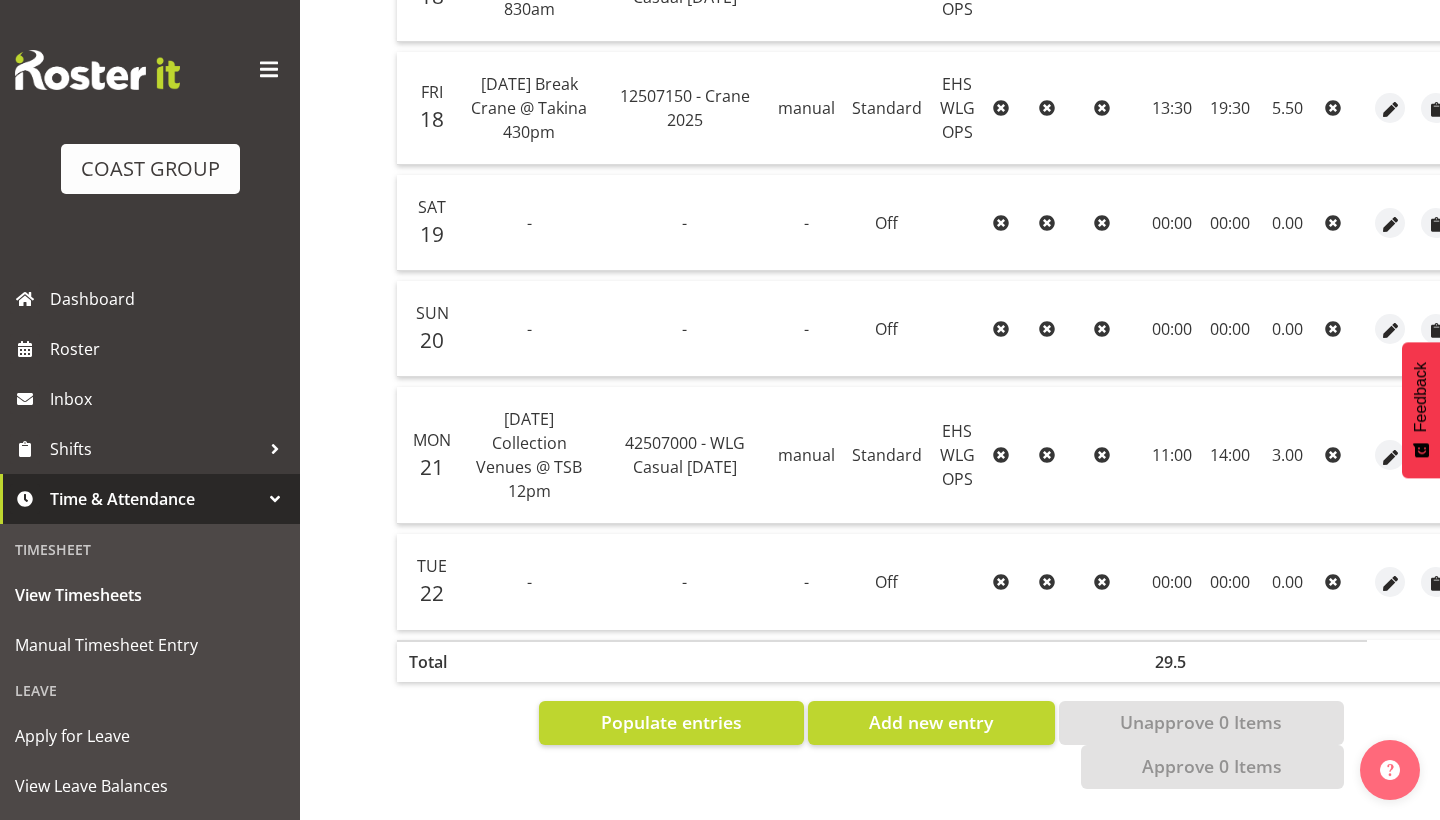 scroll, scrollTop: 1083, scrollLeft: 0, axis: vertical 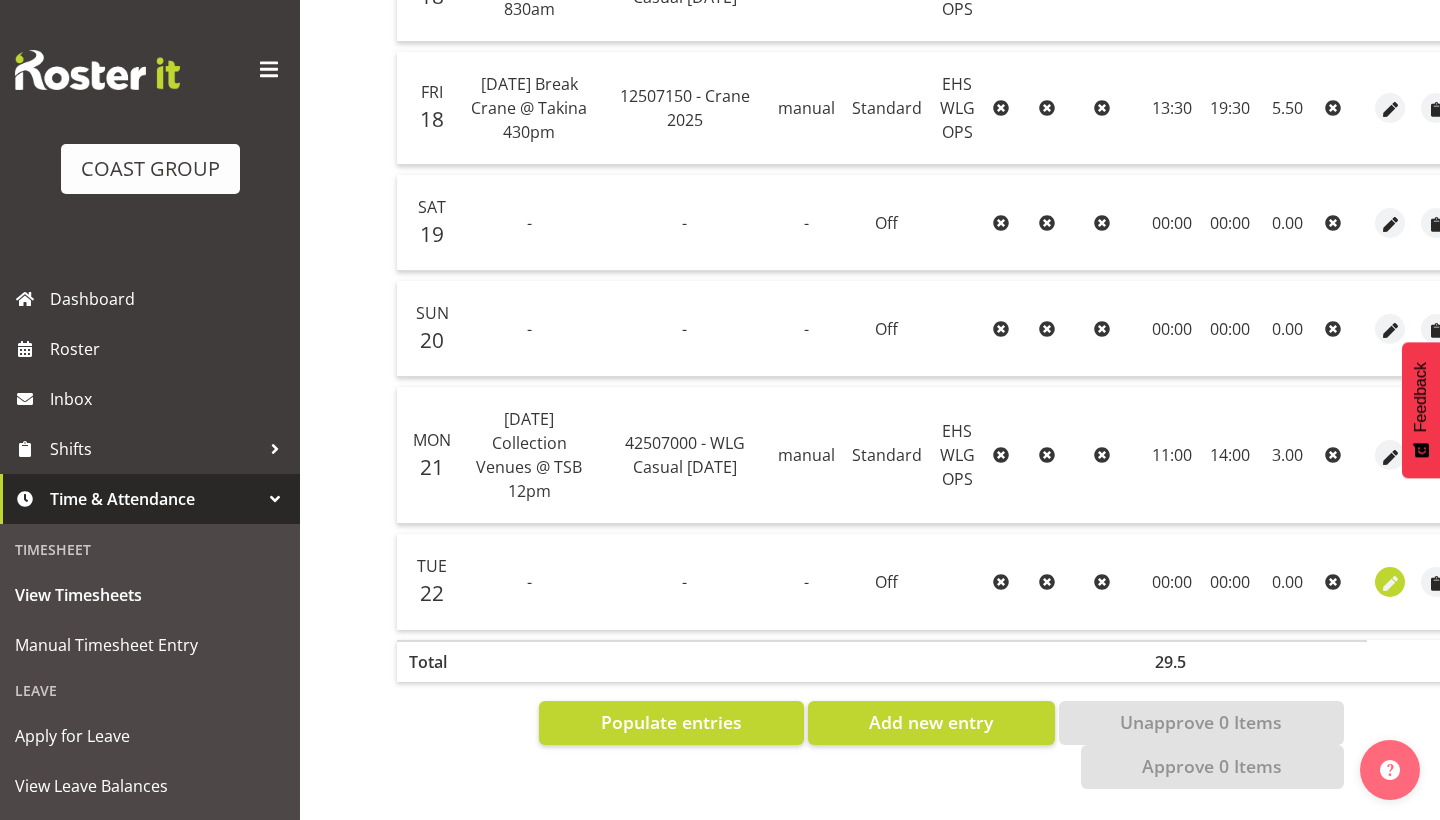 click at bounding box center [1390, 583] 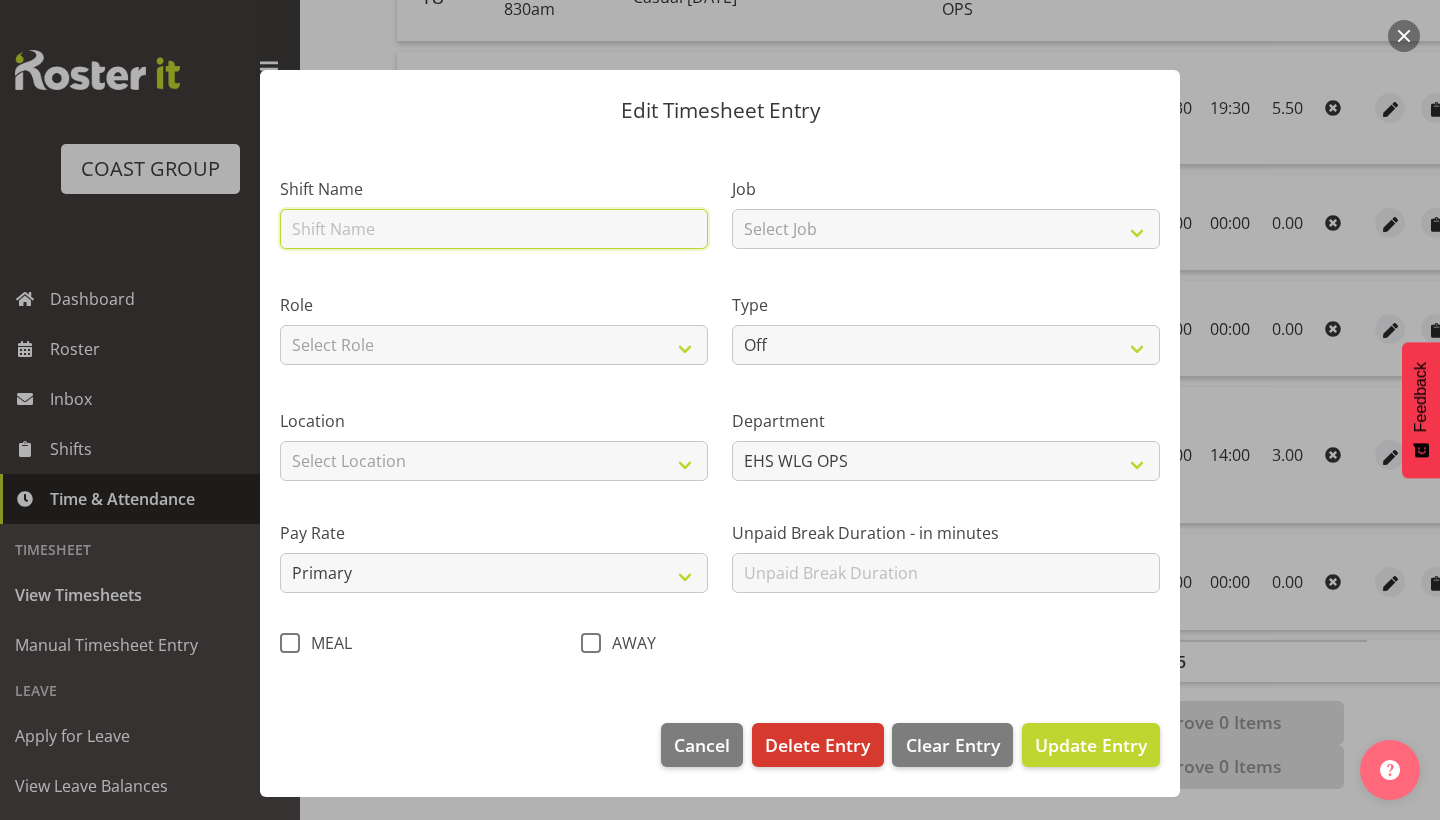 click at bounding box center [494, 229] 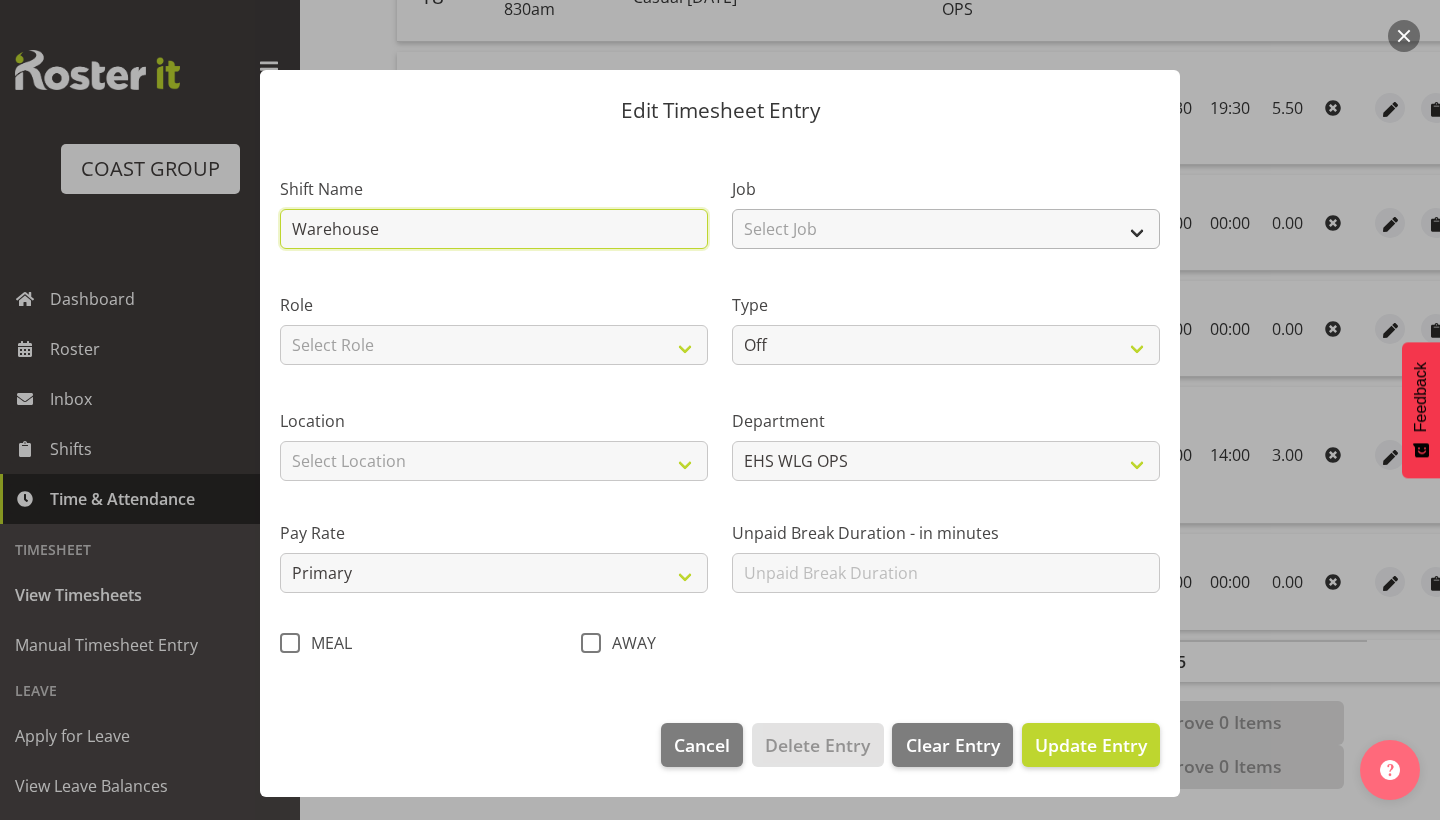 type on "Warehouse" 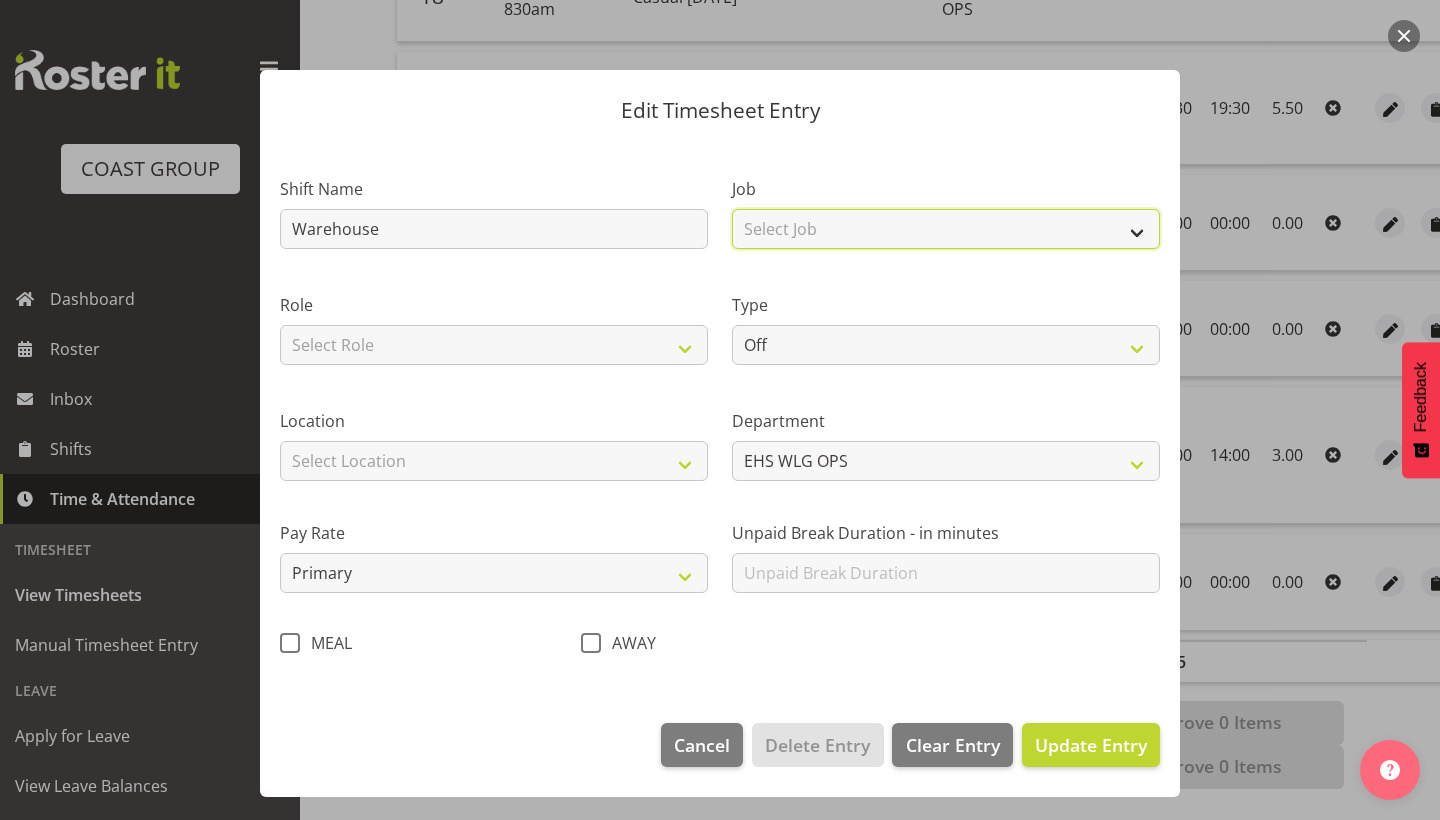 select on "69" 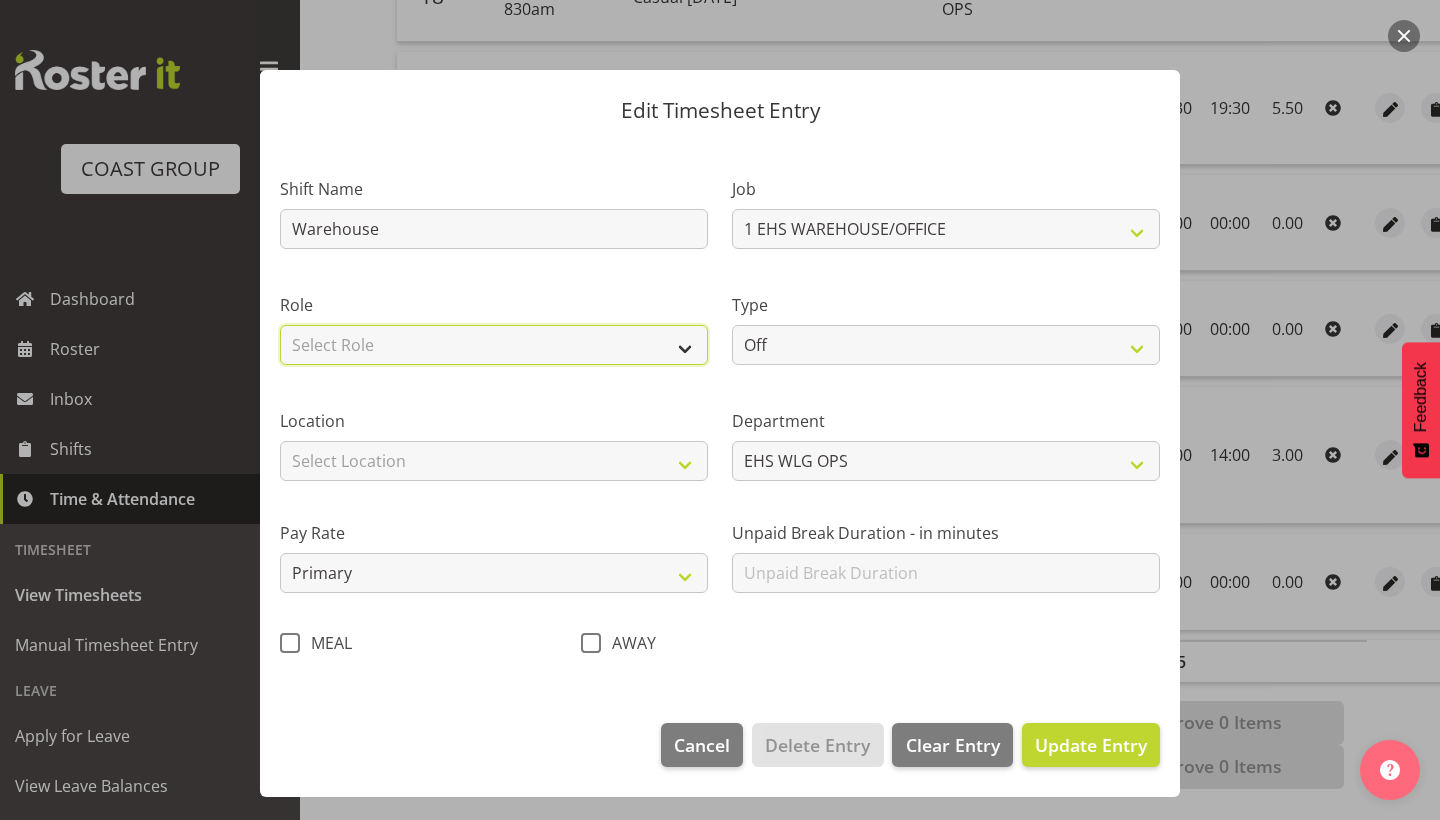 select on "191" 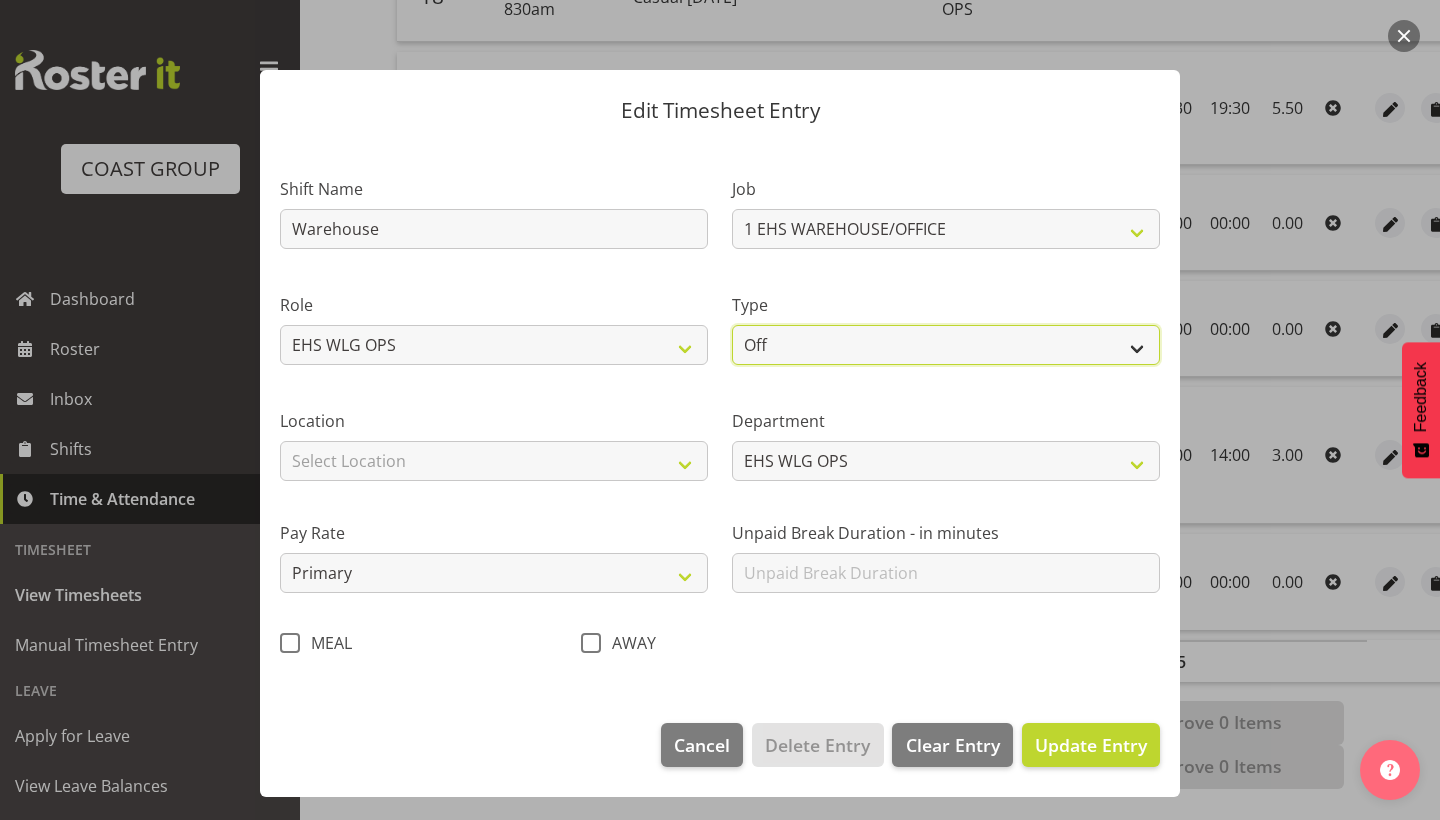 select on "Standard" 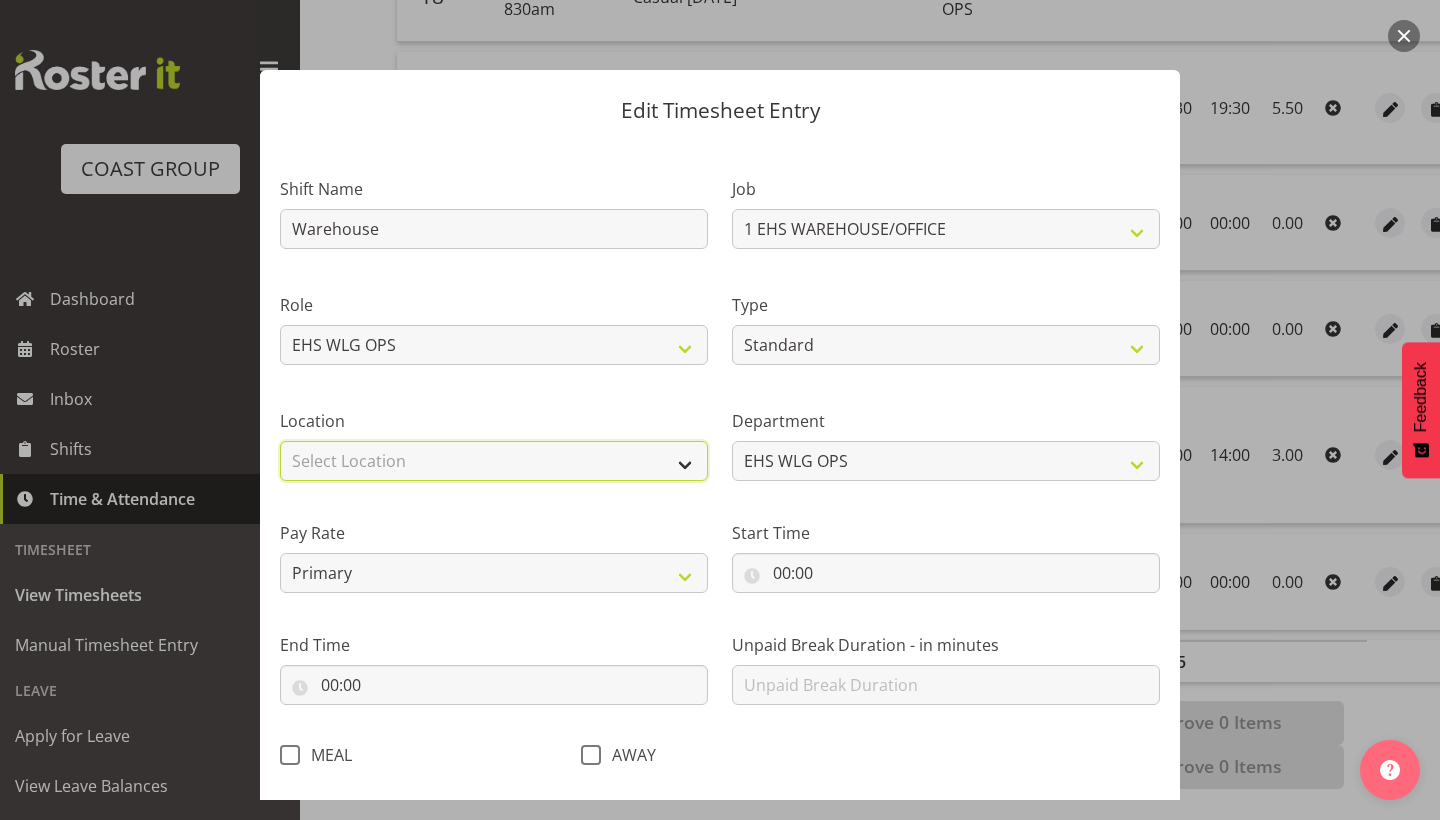 select on "106" 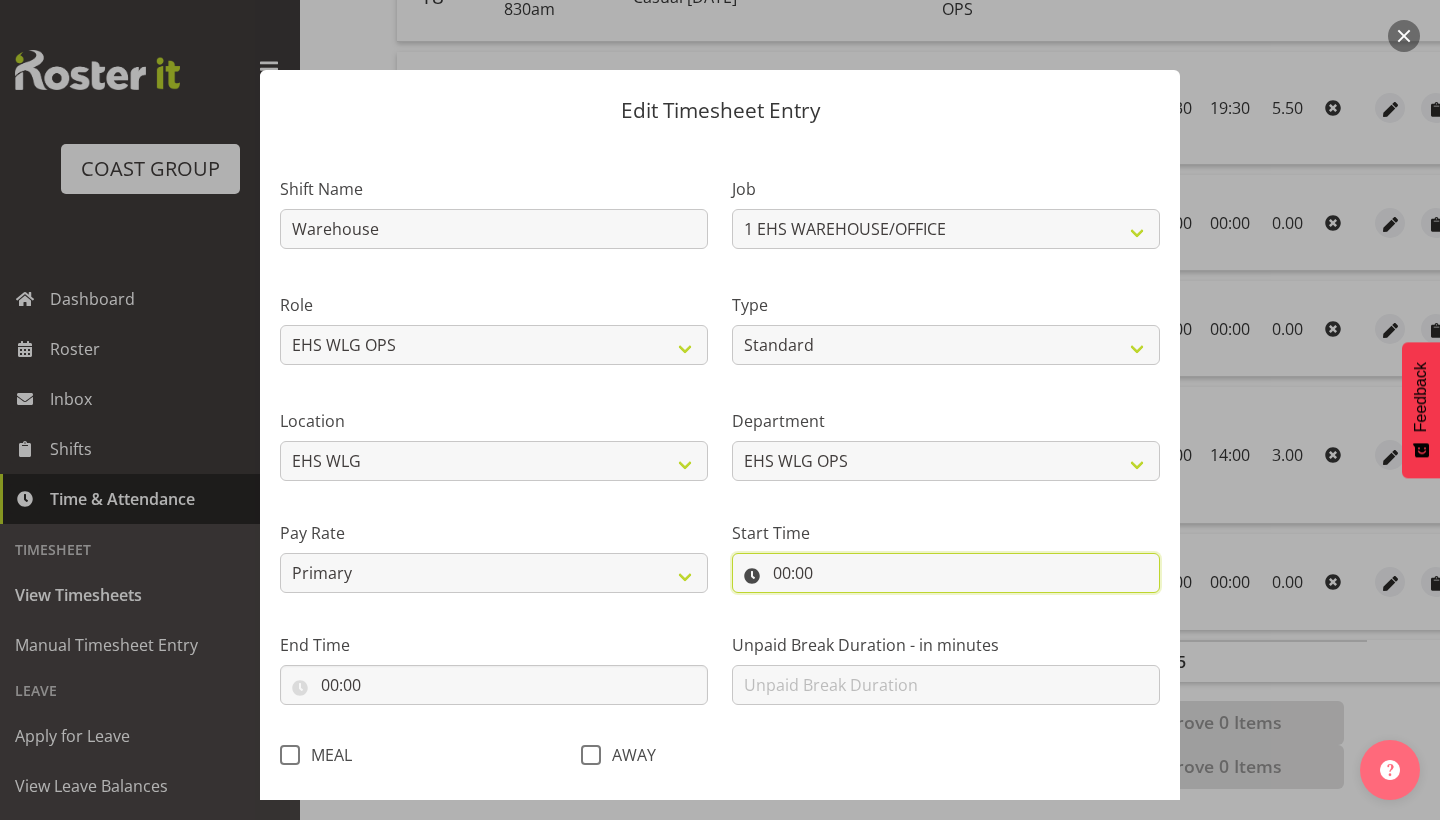 click on "00:00" at bounding box center [946, 573] 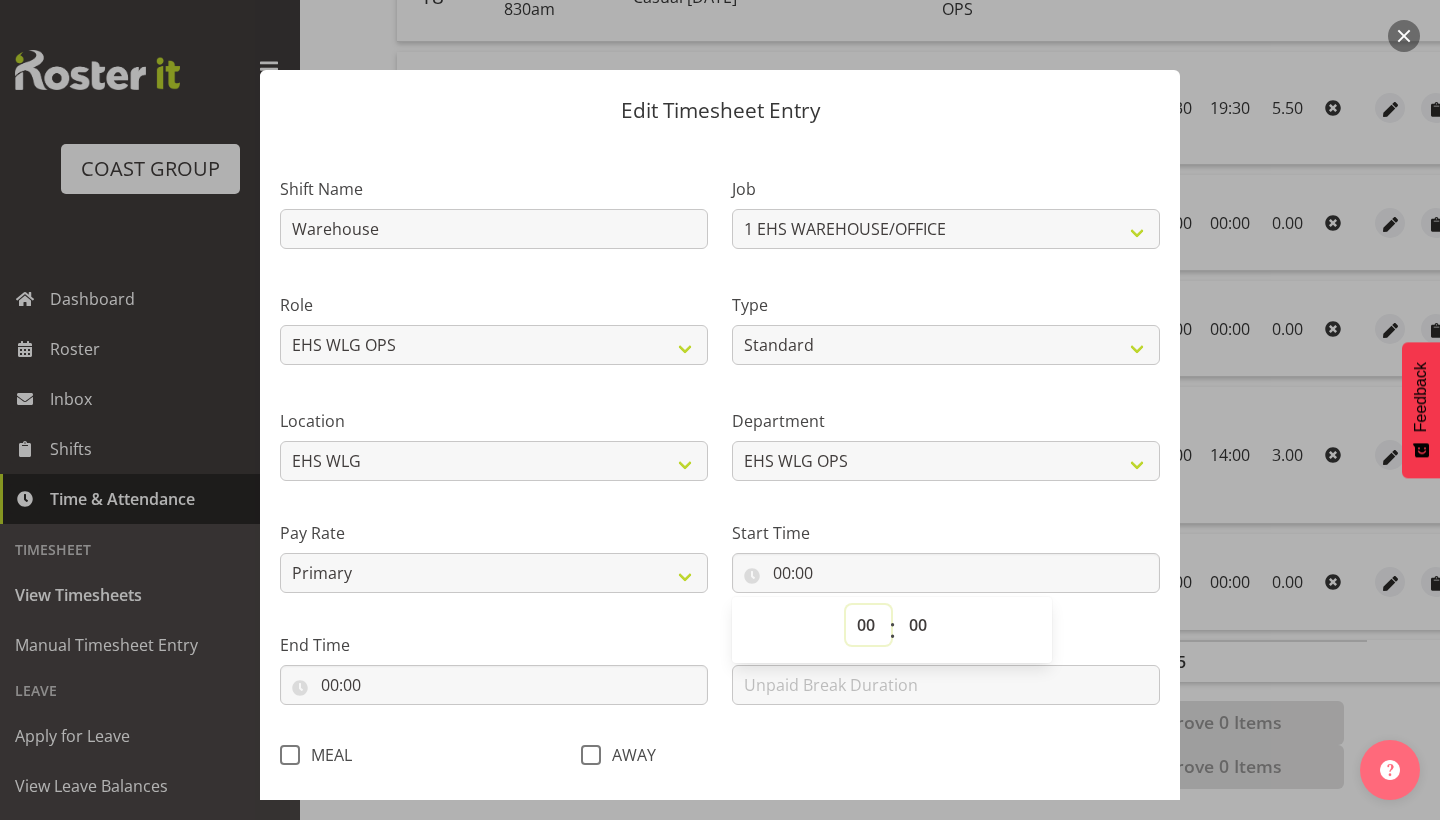 select on "8" 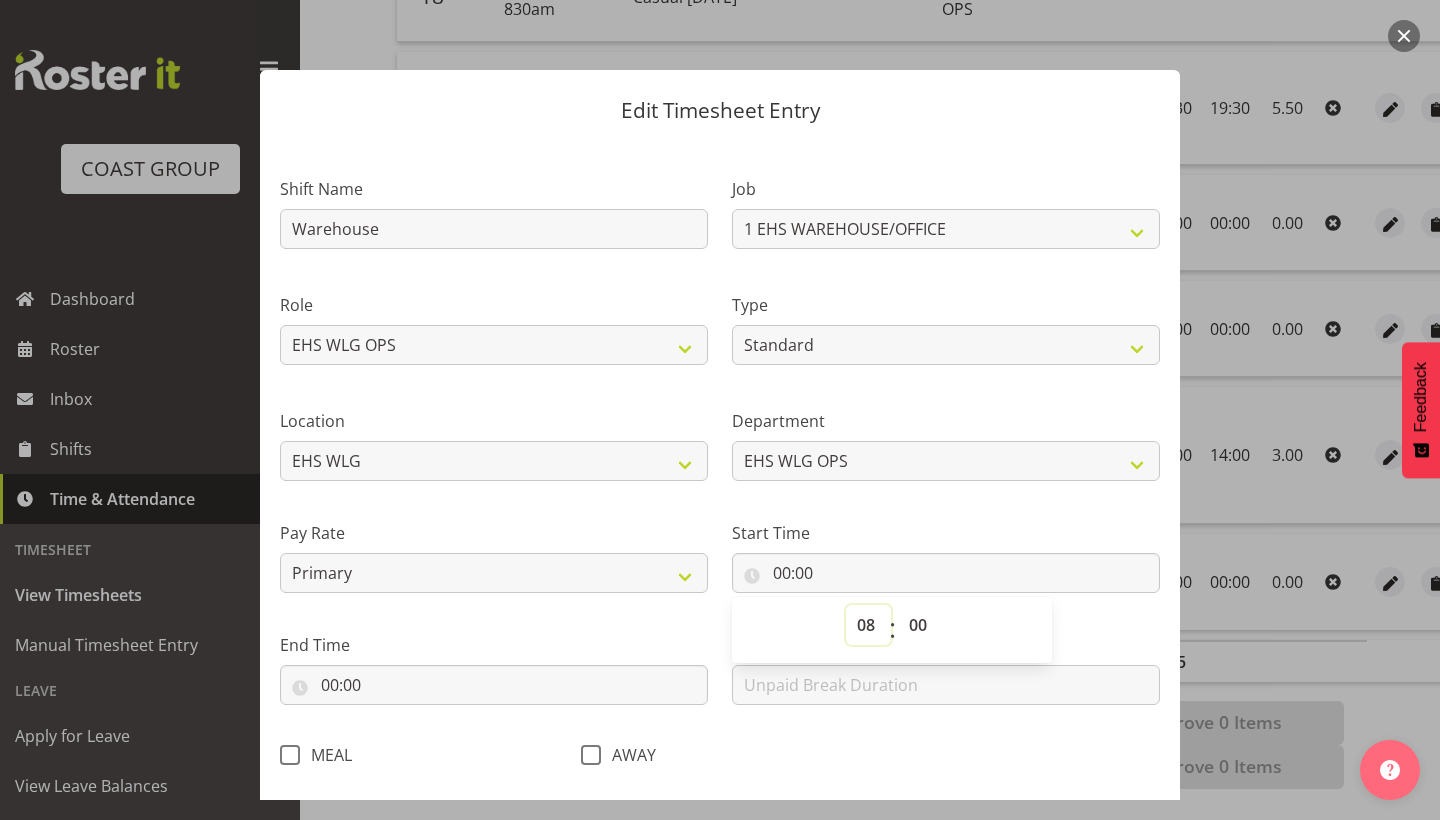 type on "08:00" 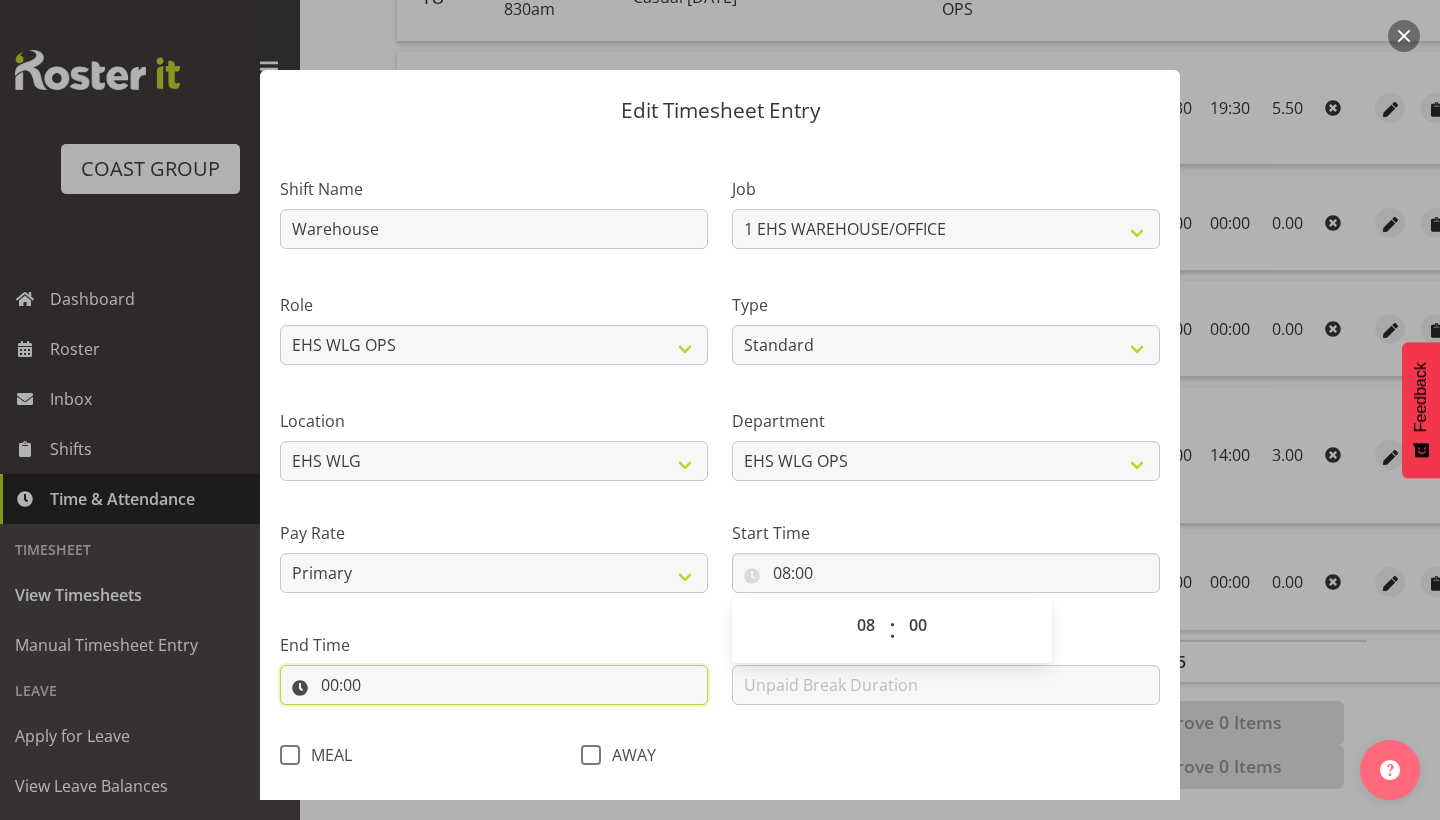 click on "00:00" at bounding box center (494, 685) 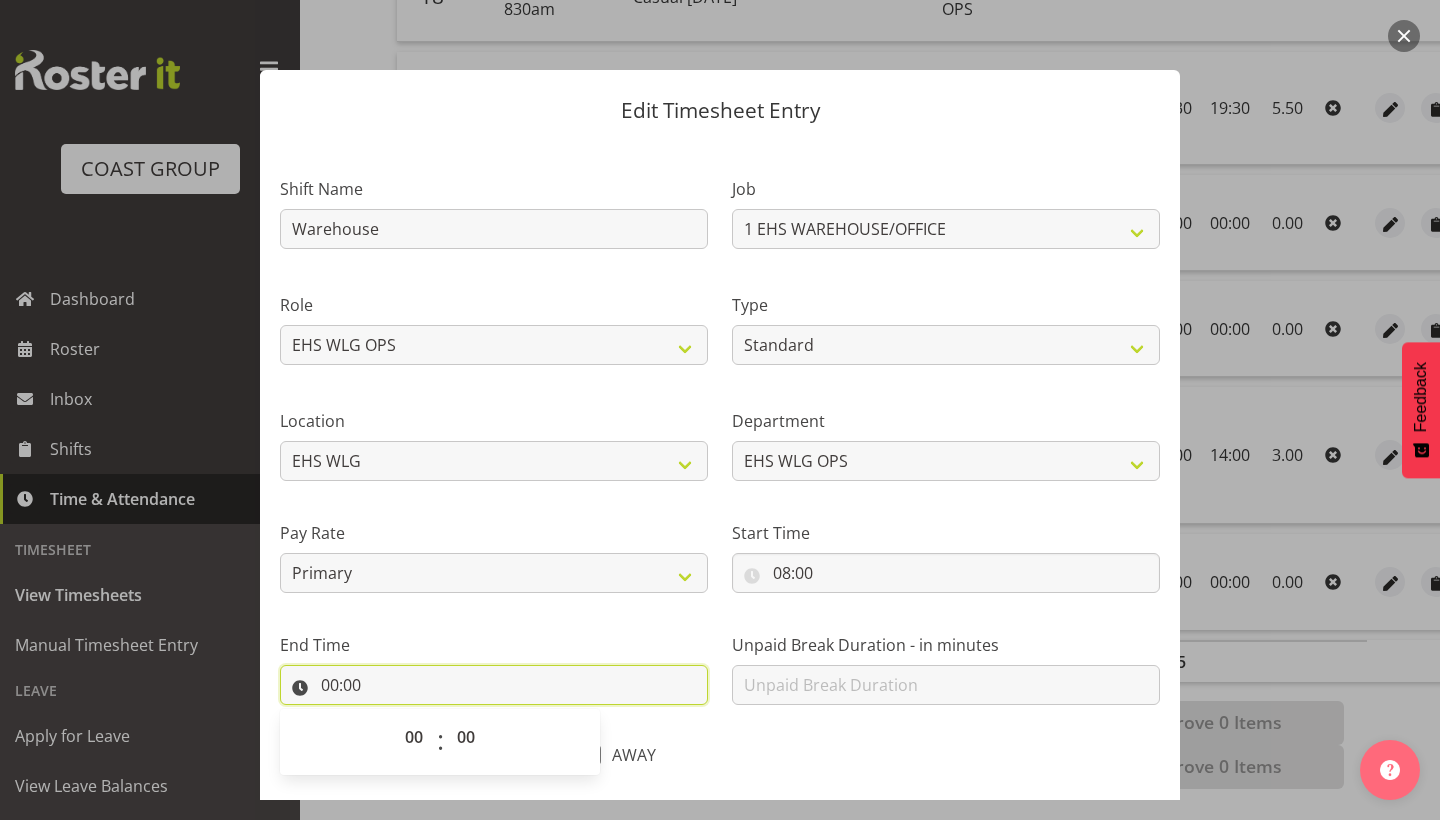 scroll, scrollTop: 19, scrollLeft: 0, axis: vertical 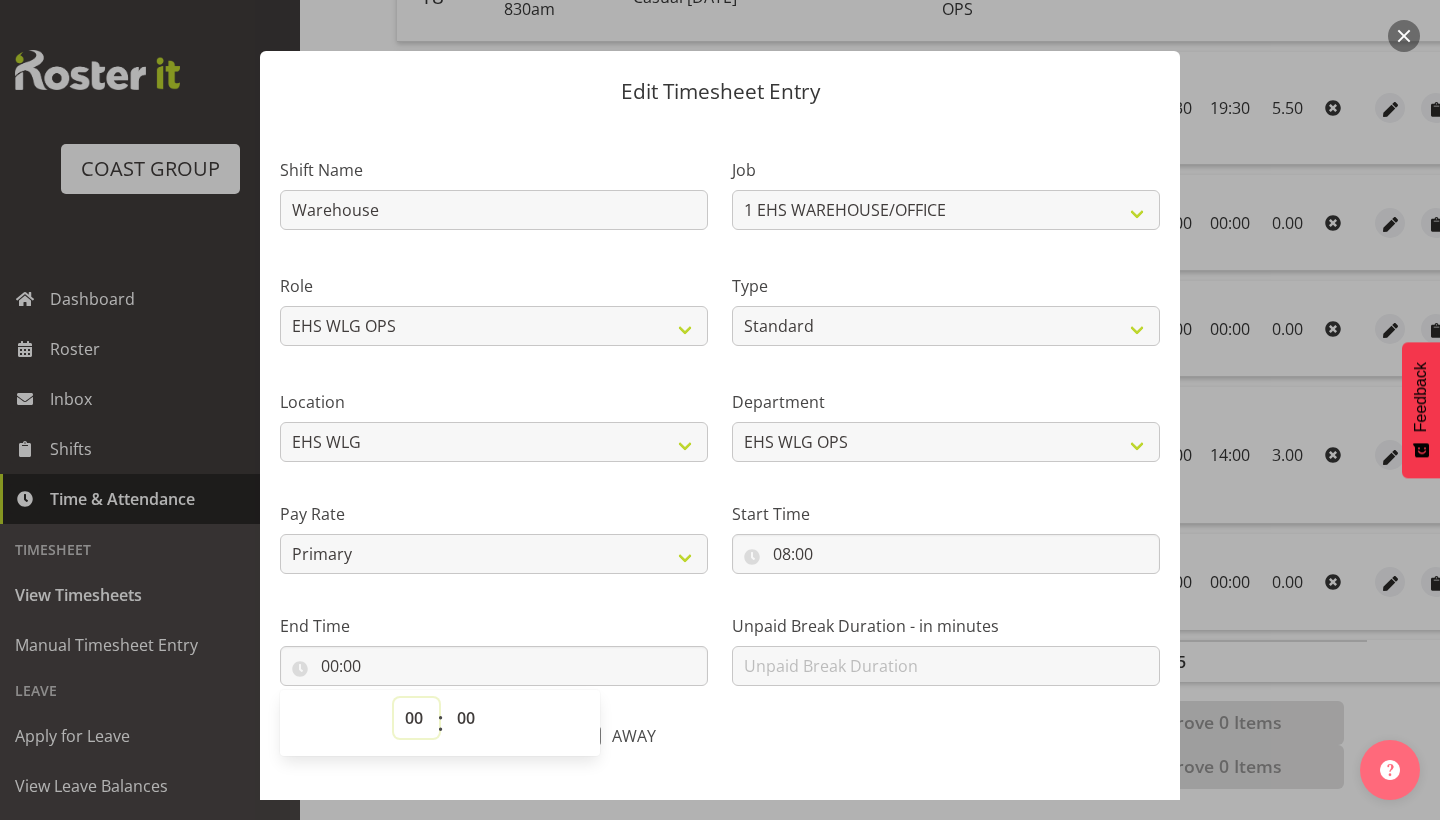 select on "16" 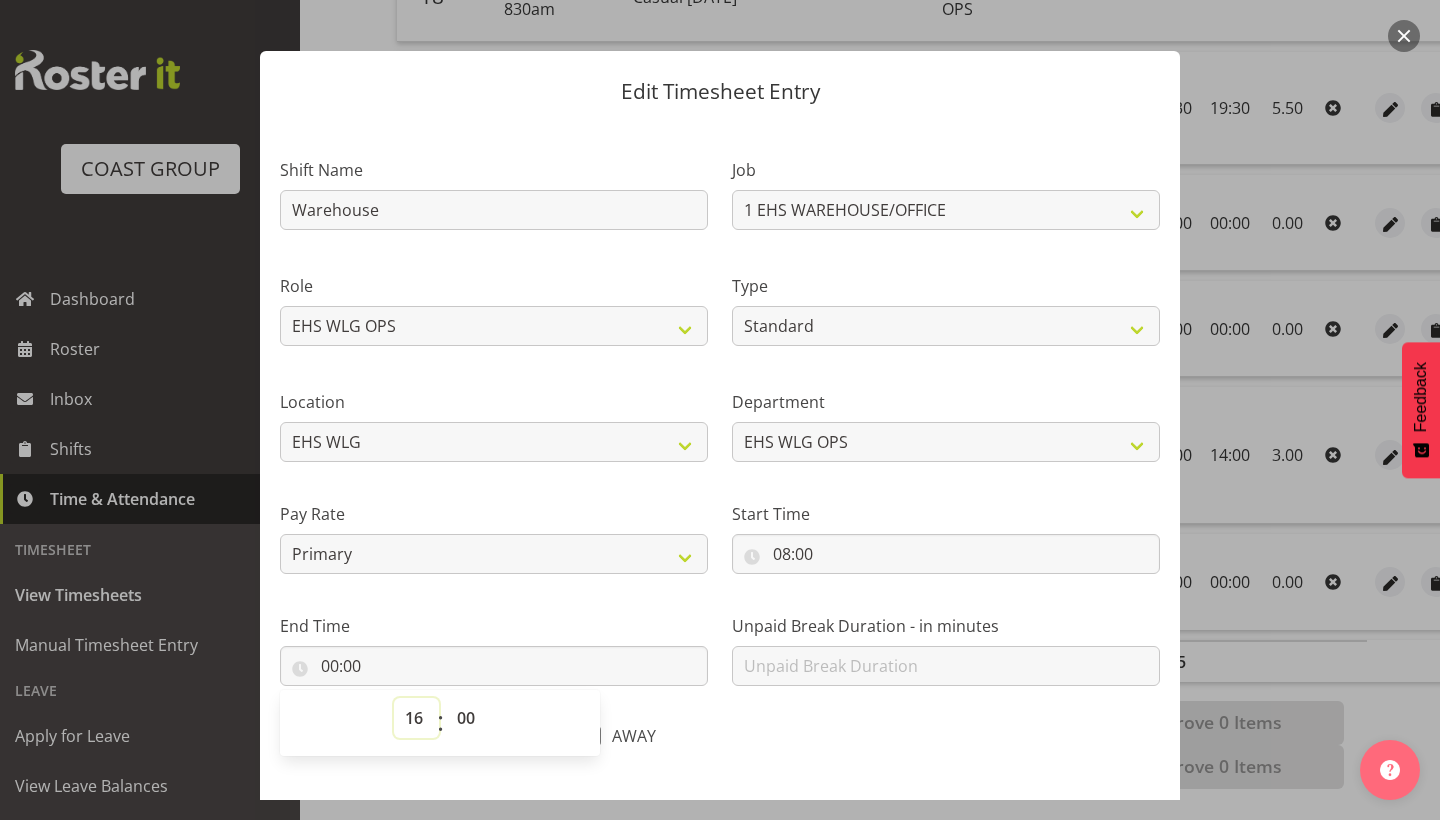 type on "16:00" 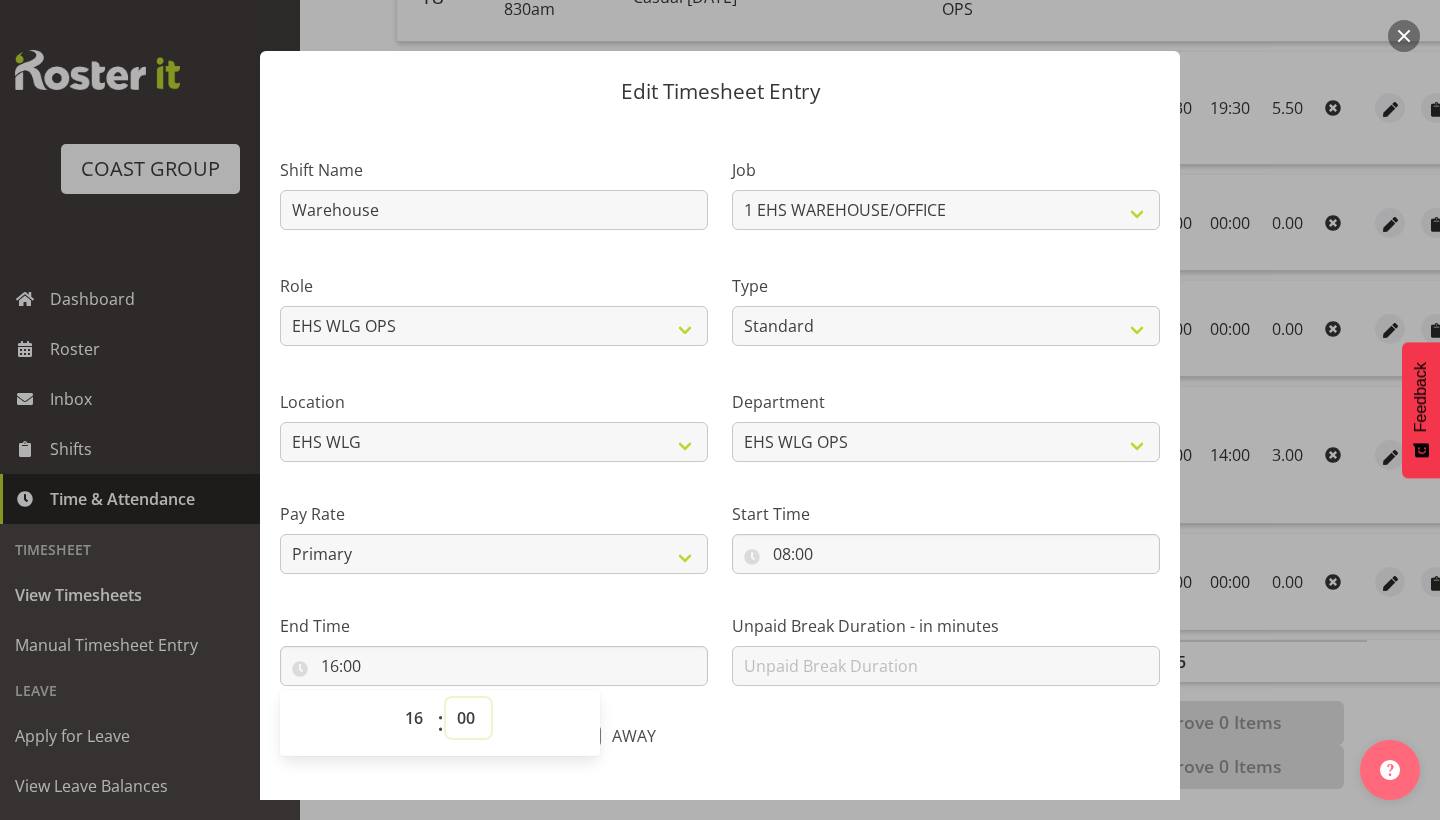 select on "30" 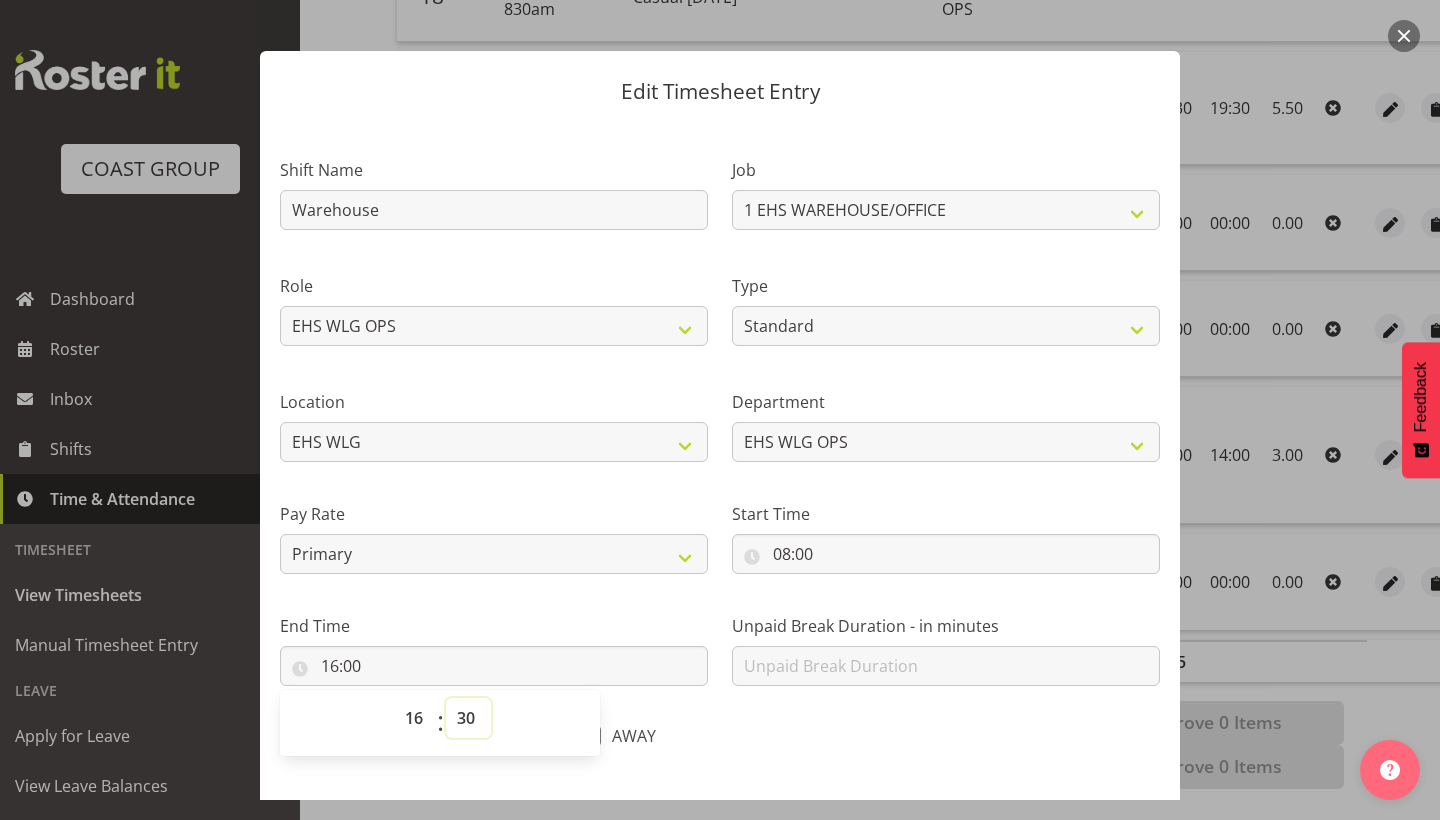 type on "16:30" 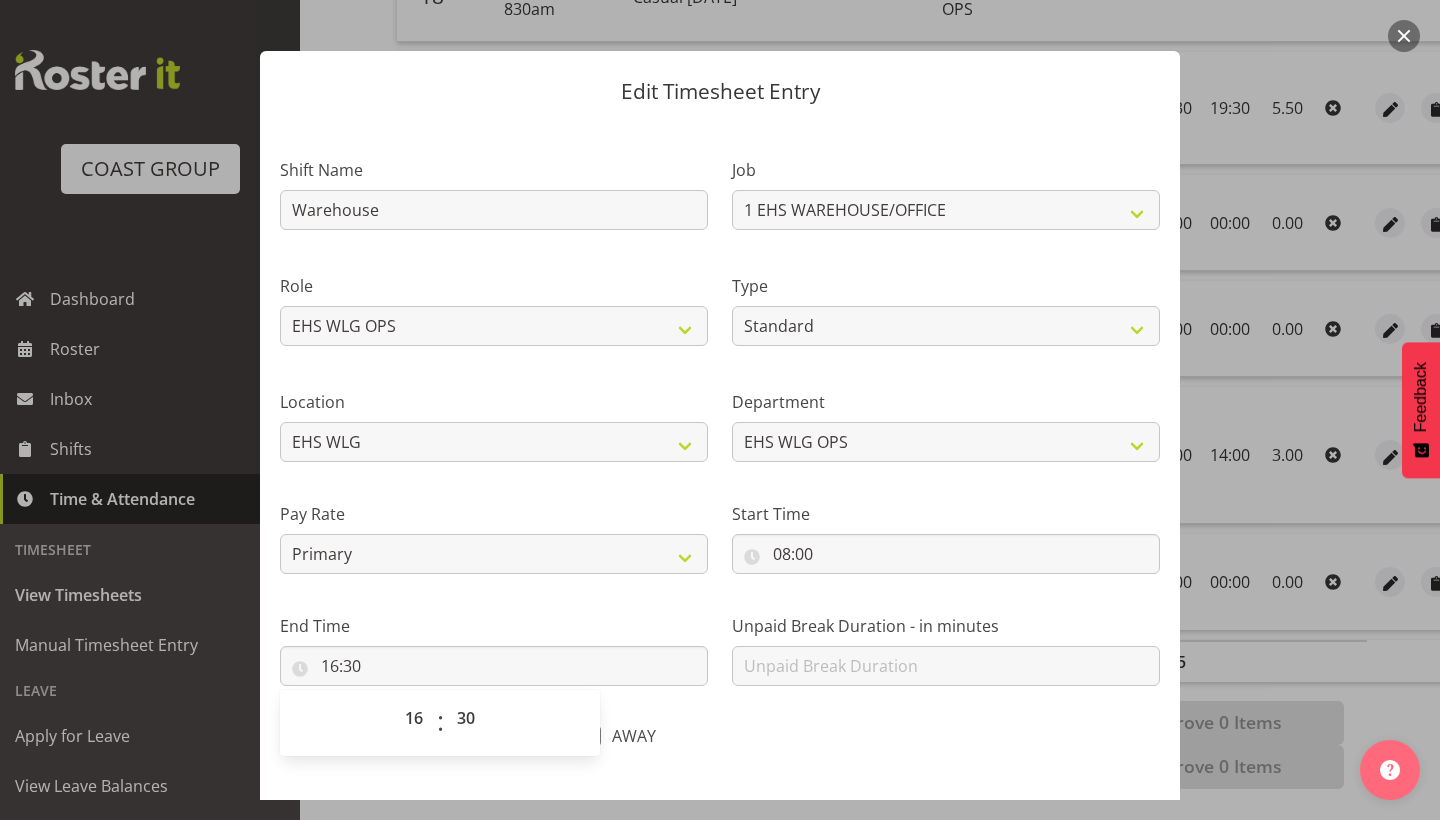 click on "End Time" at bounding box center (494, 626) 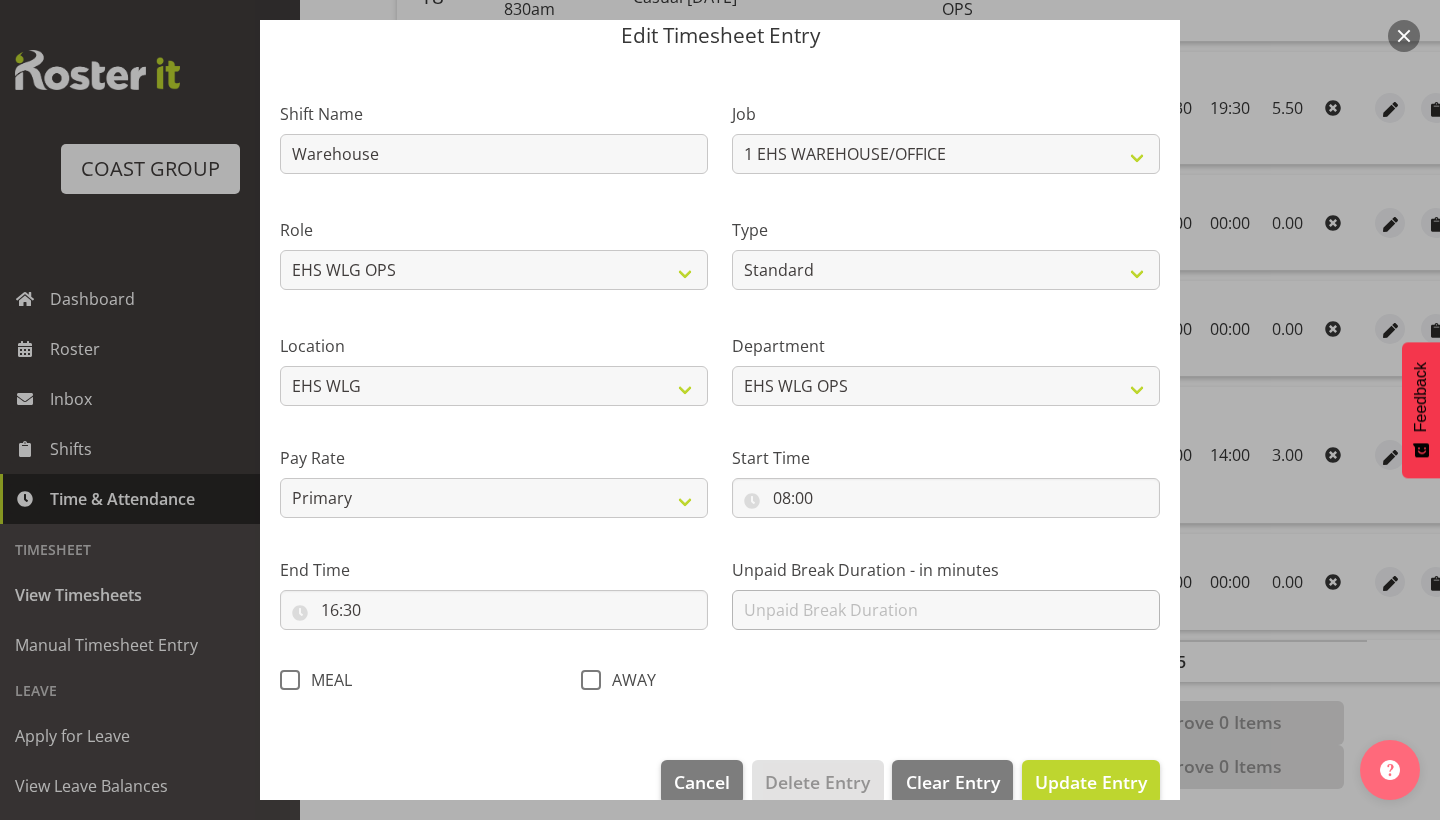 scroll, scrollTop: 105, scrollLeft: 0, axis: vertical 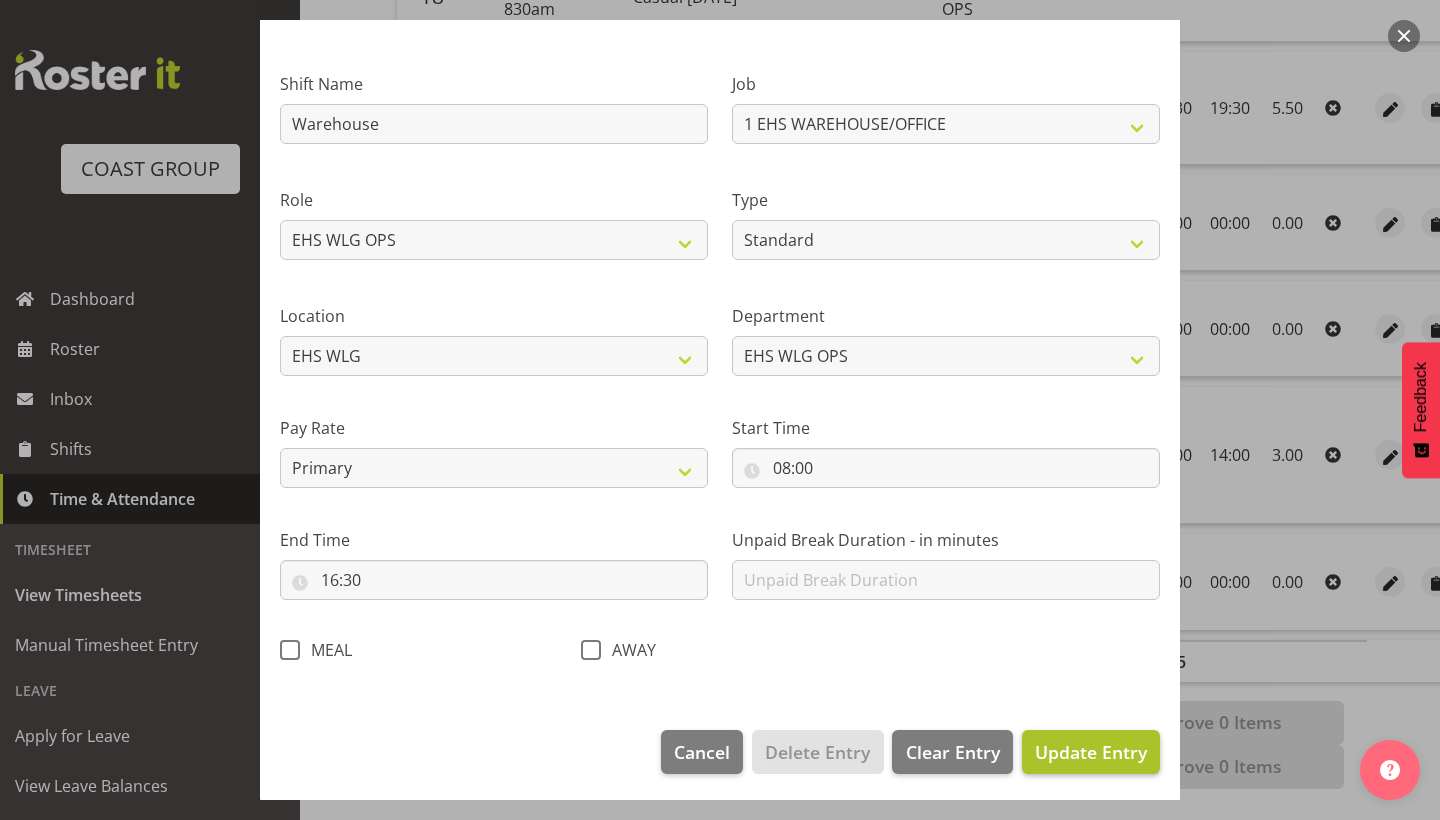 click on "Update Entry" at bounding box center (1091, 752) 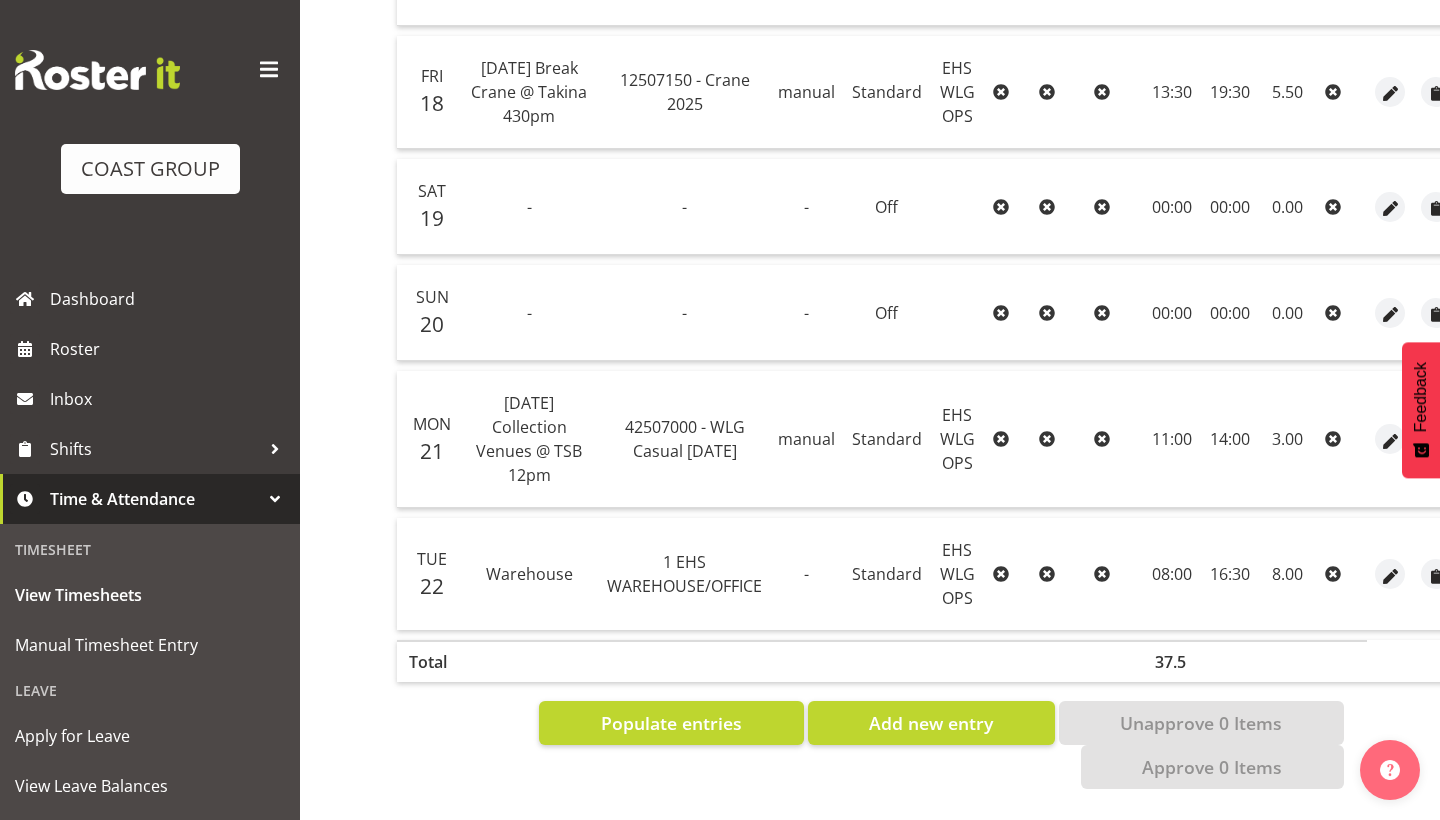 scroll, scrollTop: 1100, scrollLeft: 0, axis: vertical 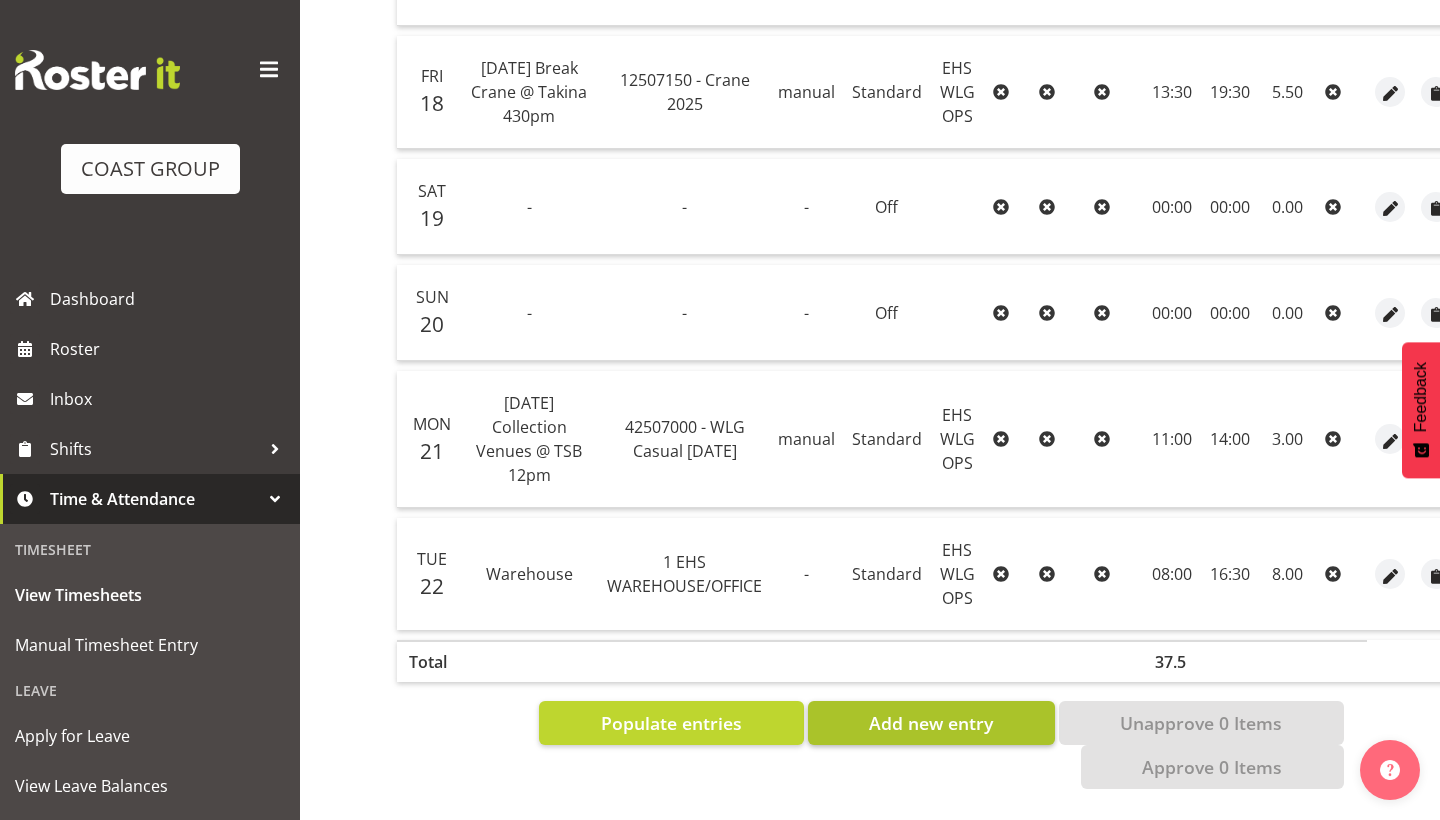 click on "Add new entry" at bounding box center (931, 723) 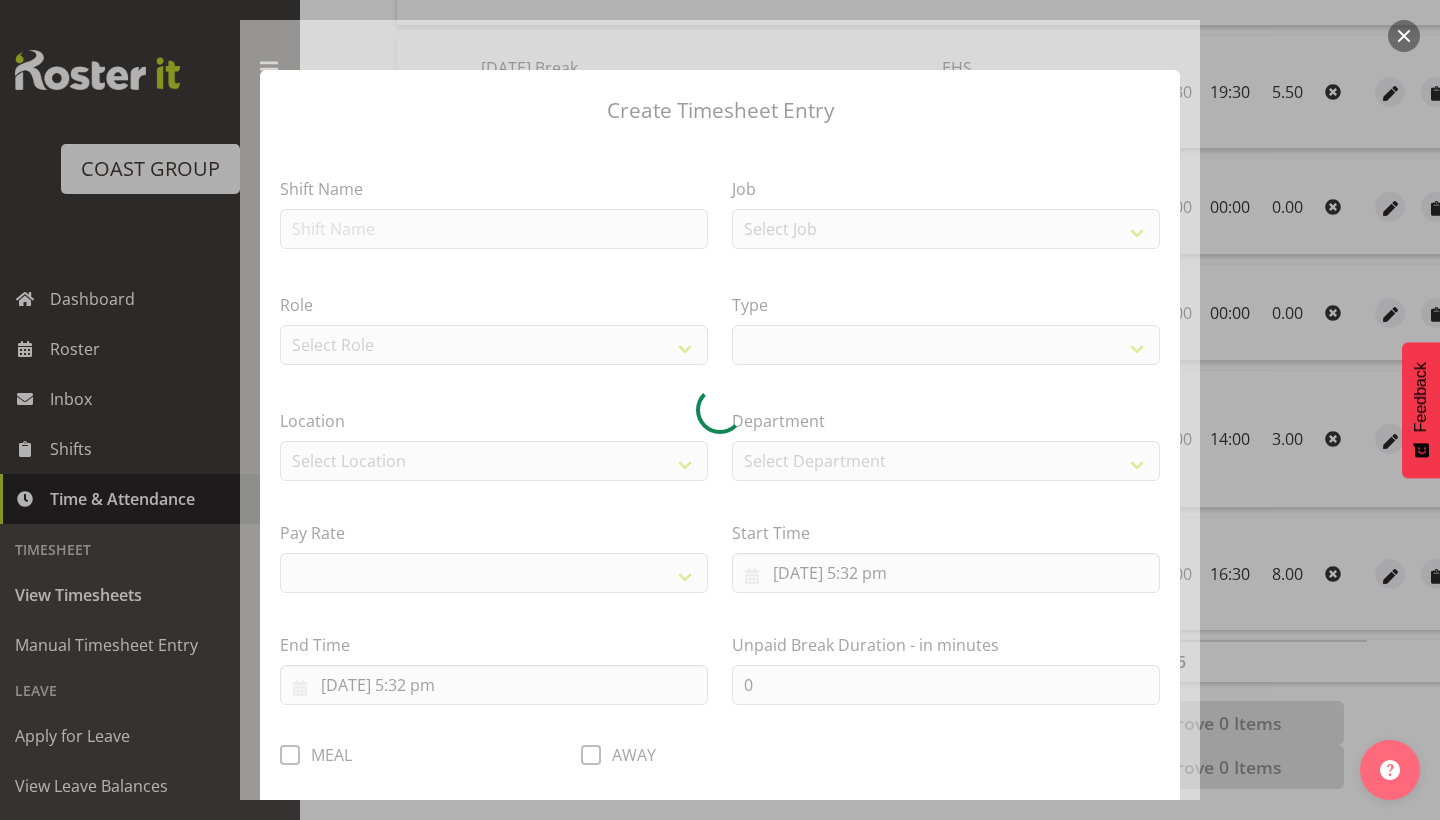 select 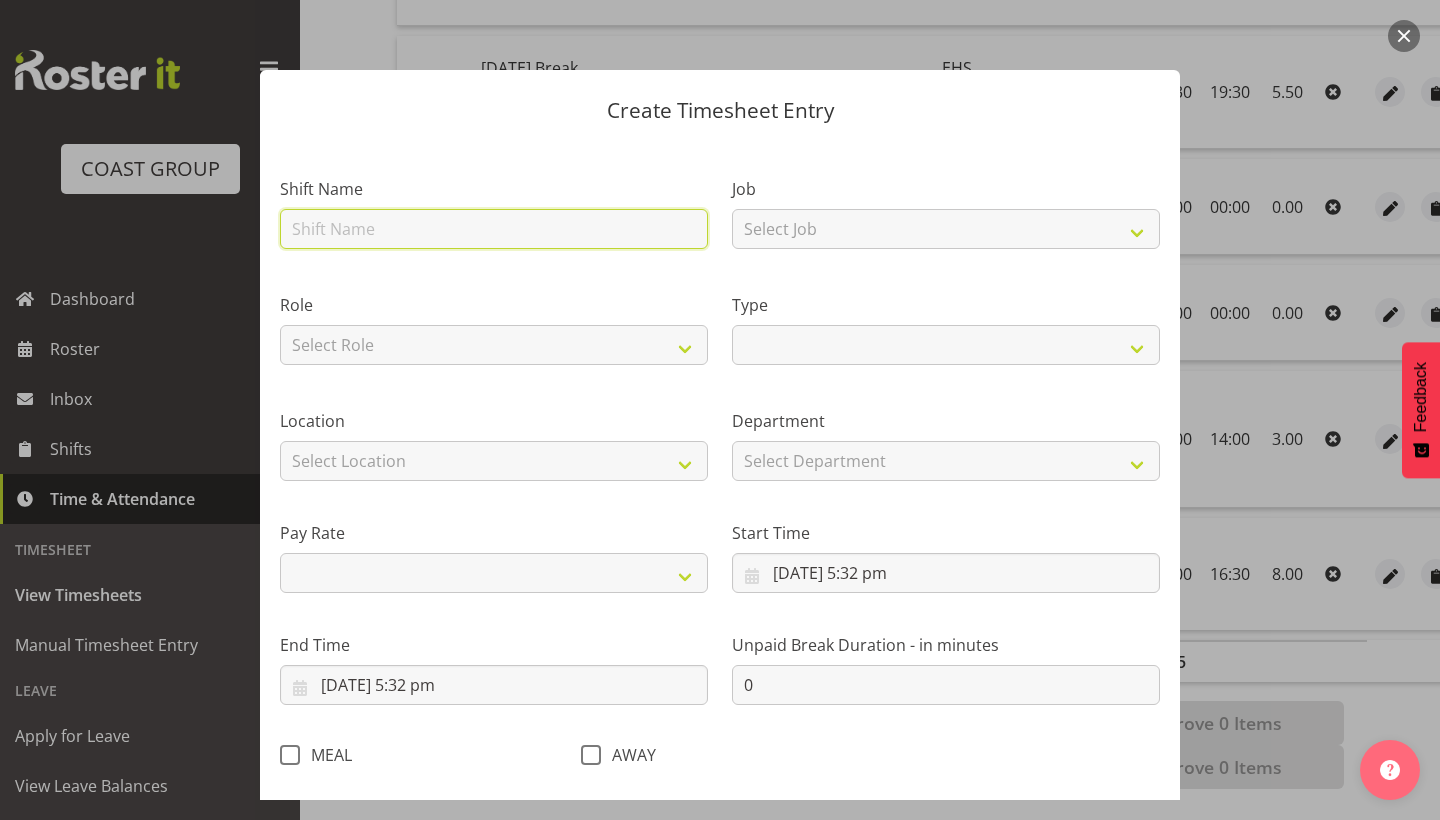 click at bounding box center [494, 229] 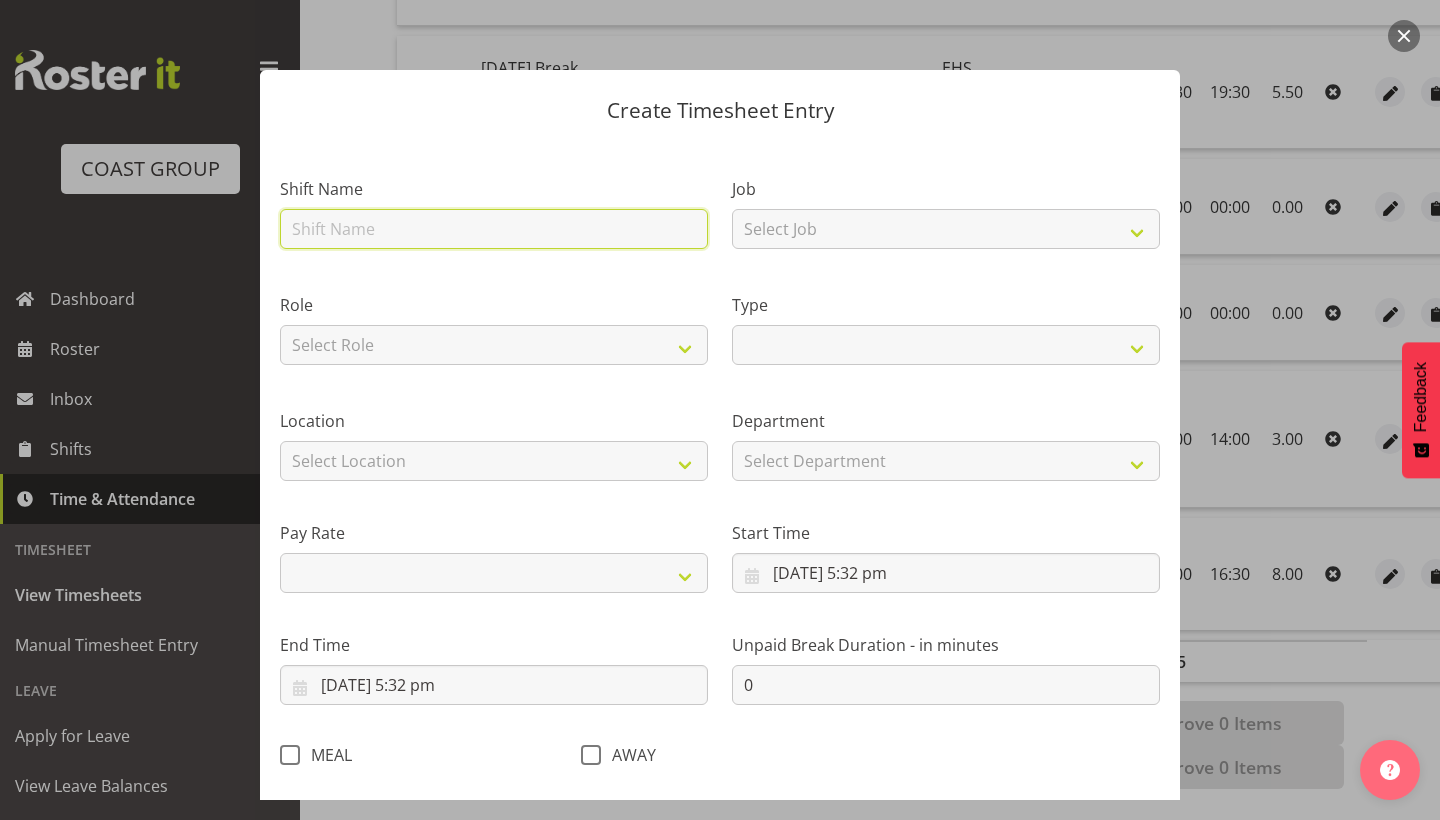 type on "W" 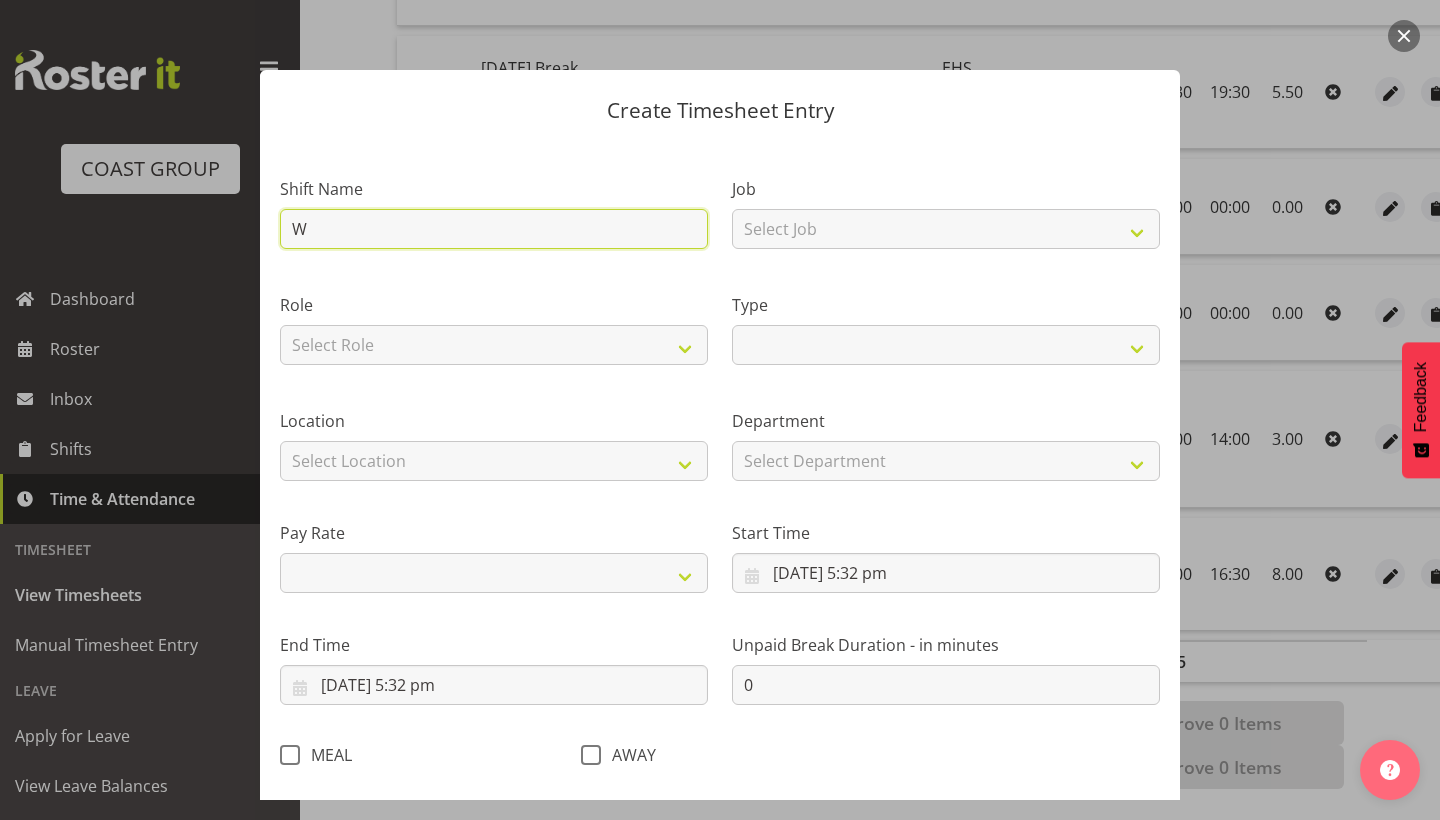 type on "Wa" 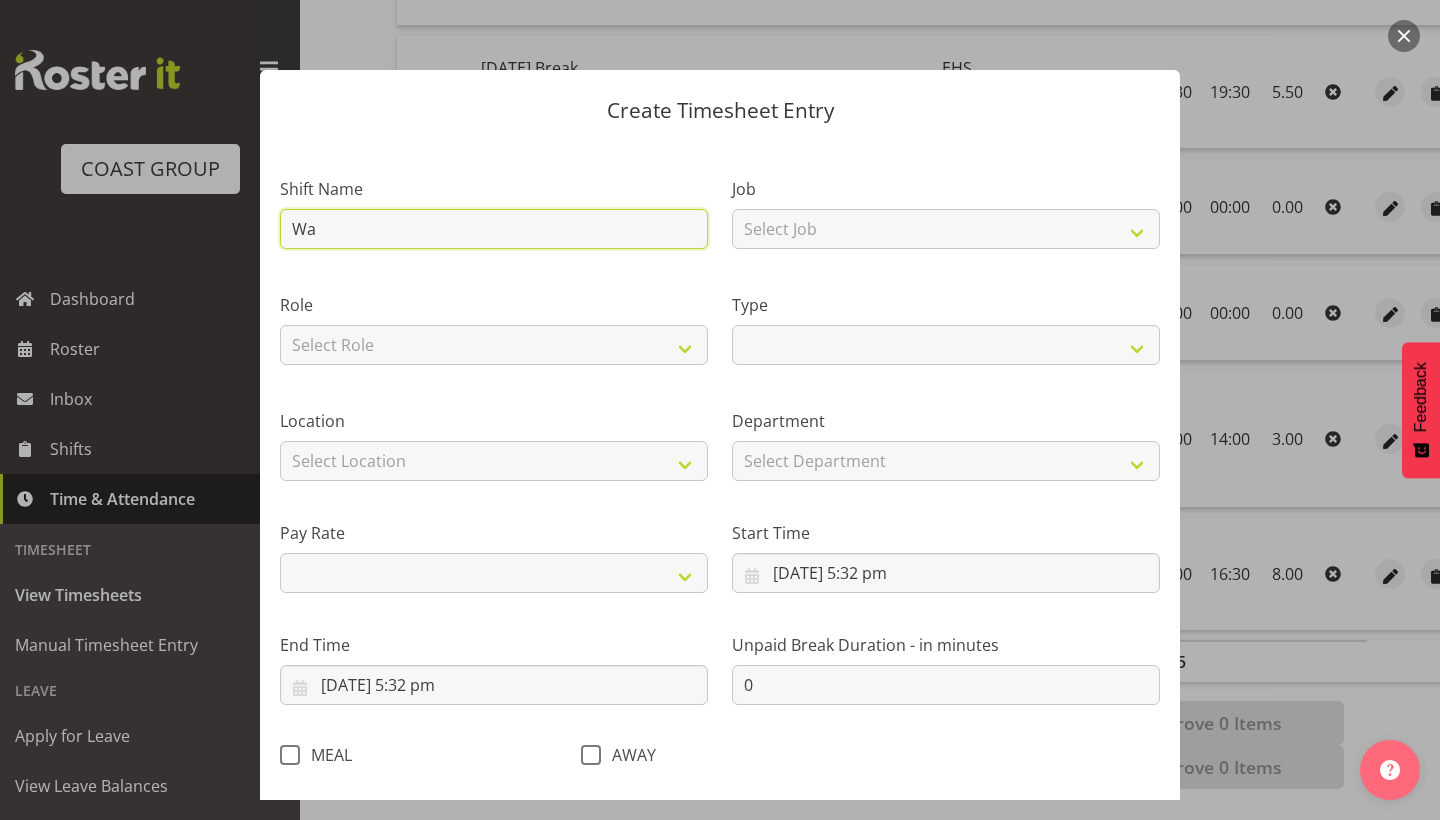 type on "War" 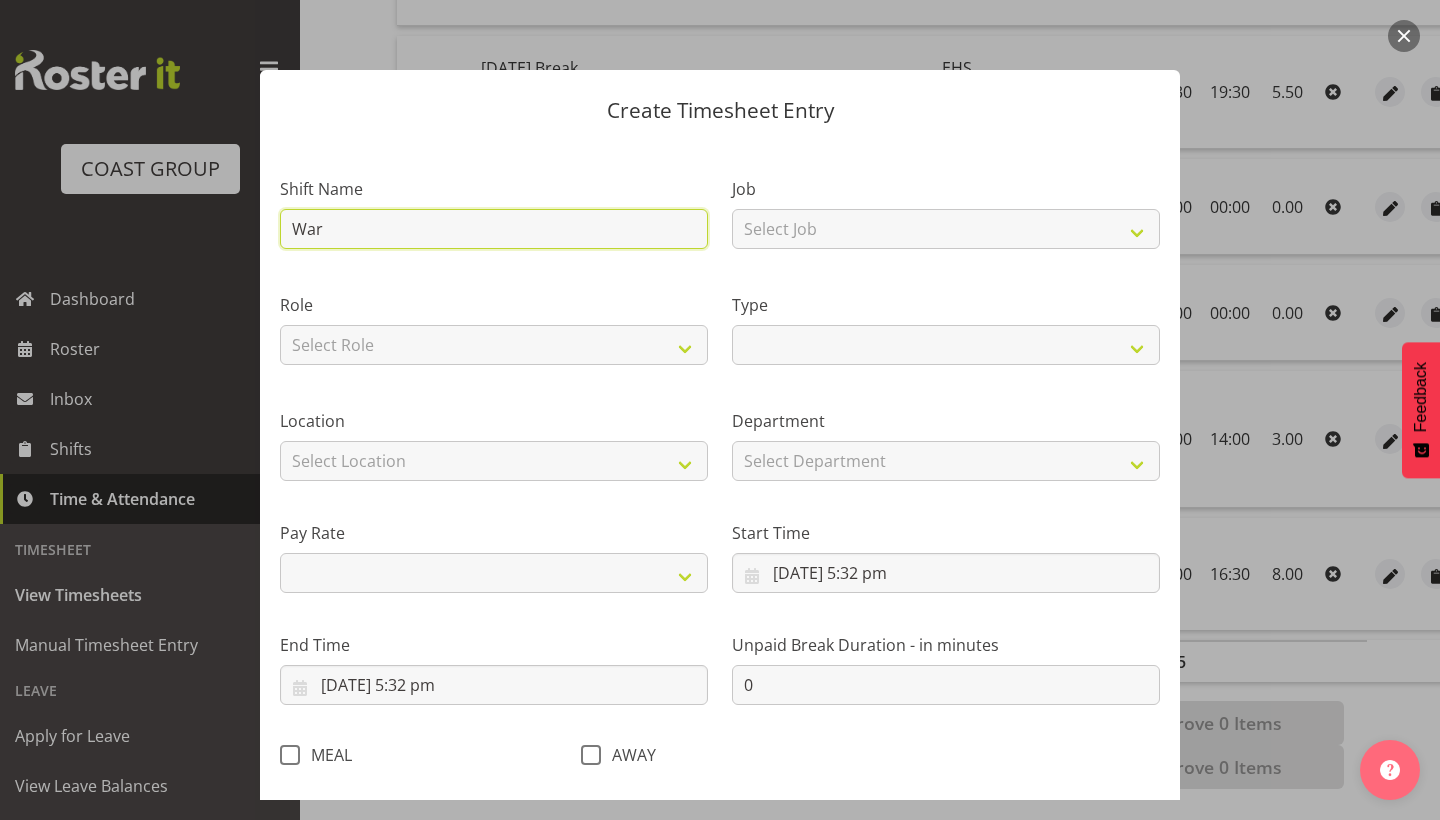 type on "Ware" 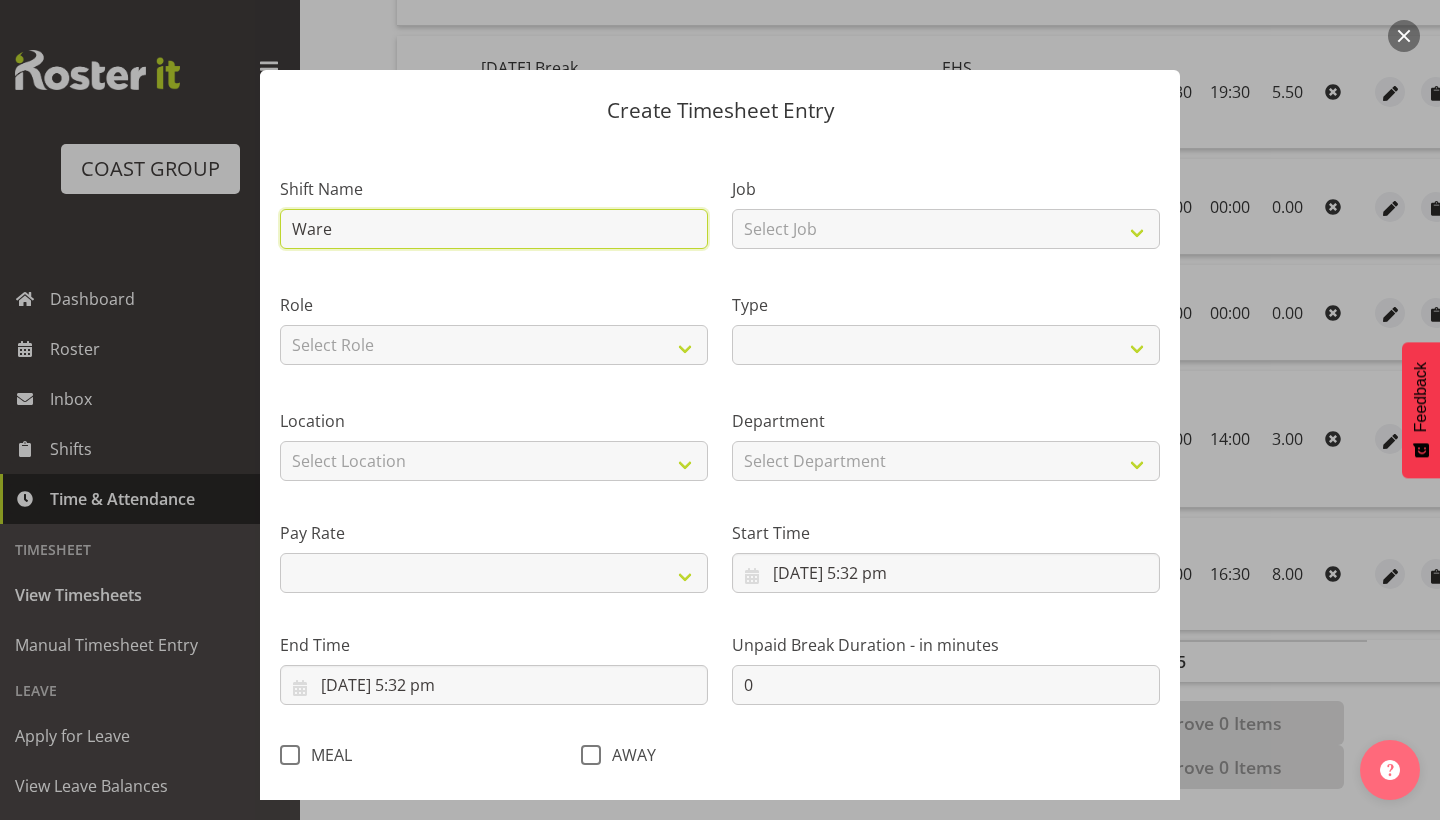 type on "Wareh" 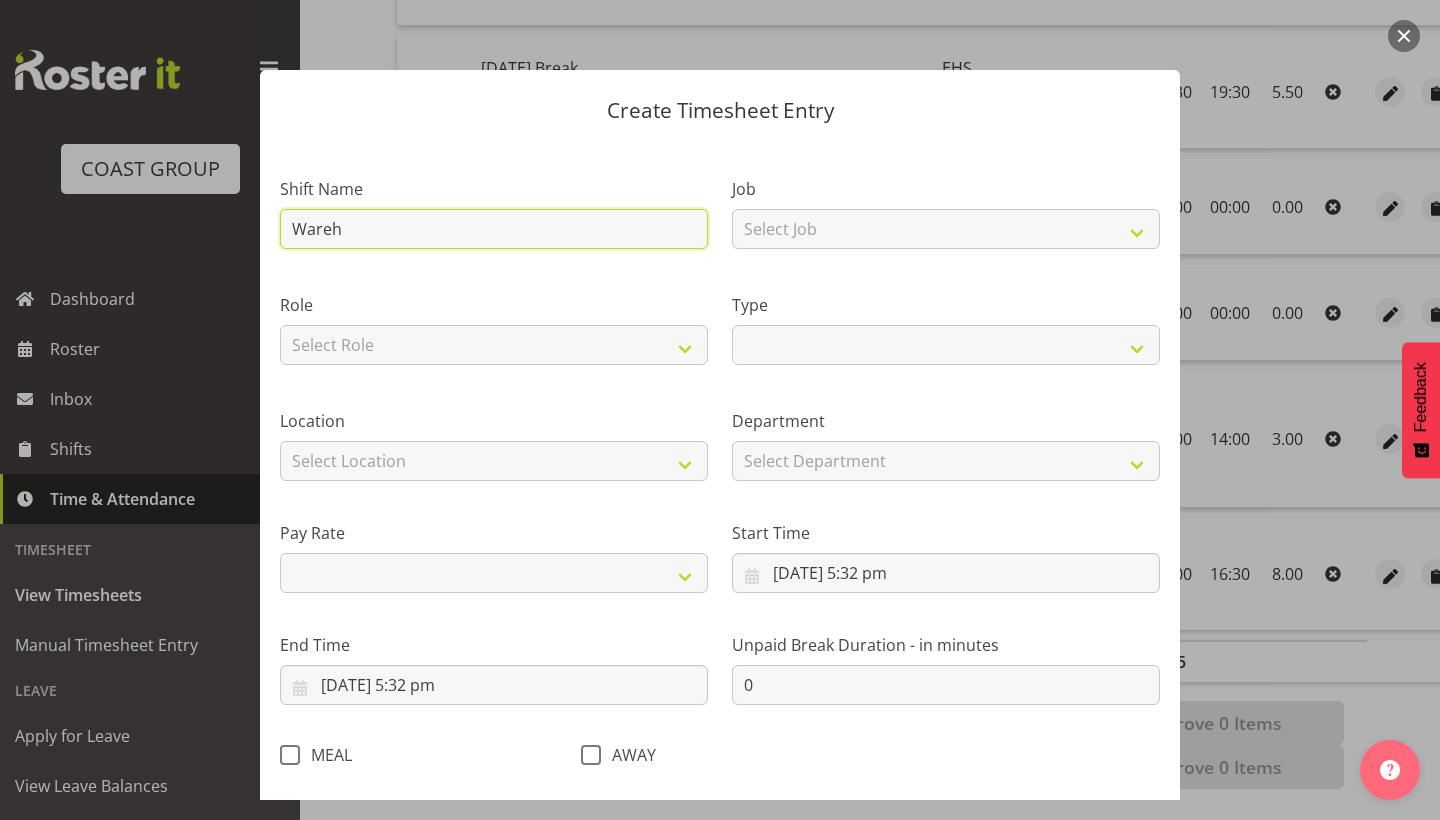 type on "Wareho" 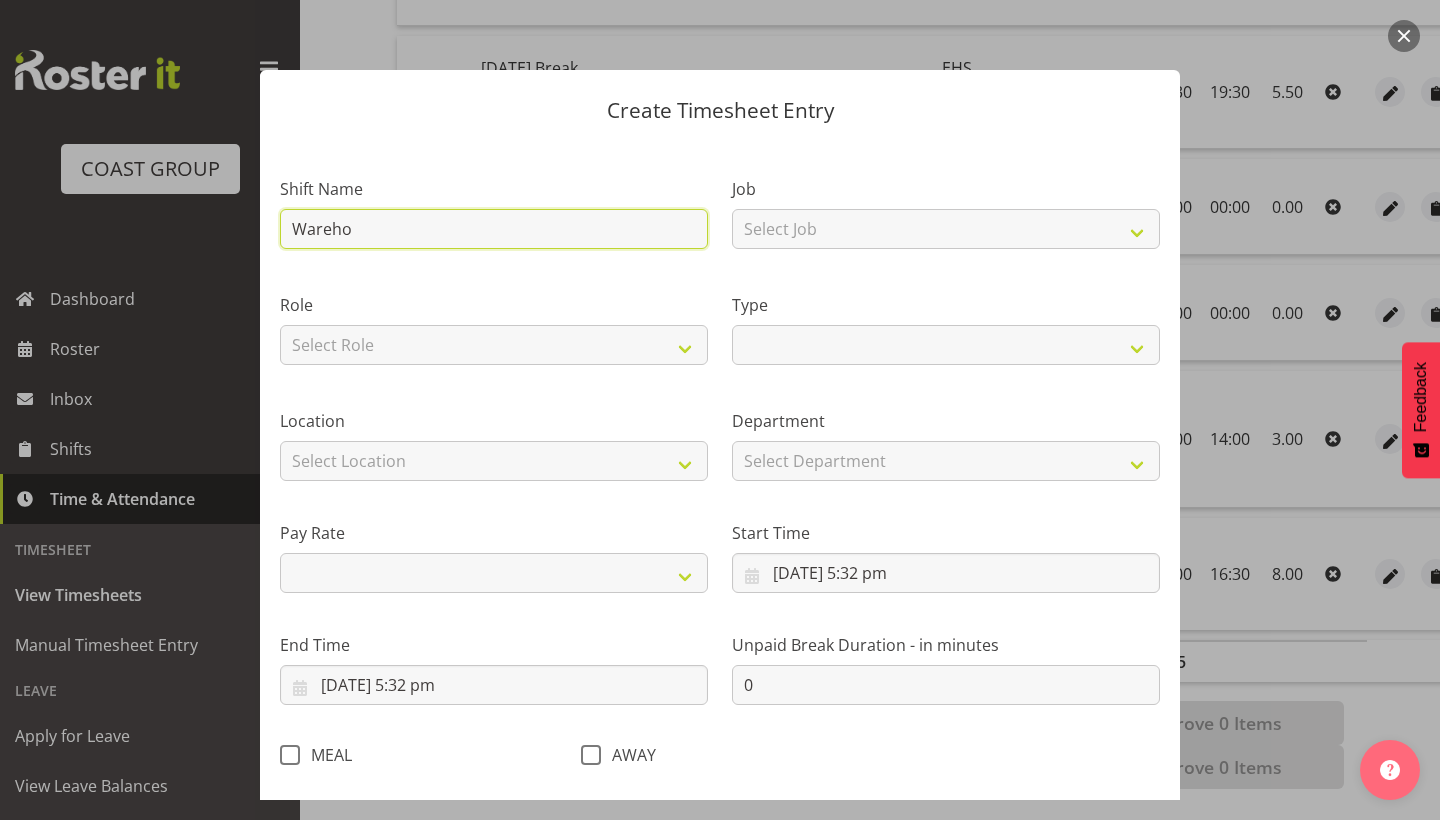 type on "Warehou" 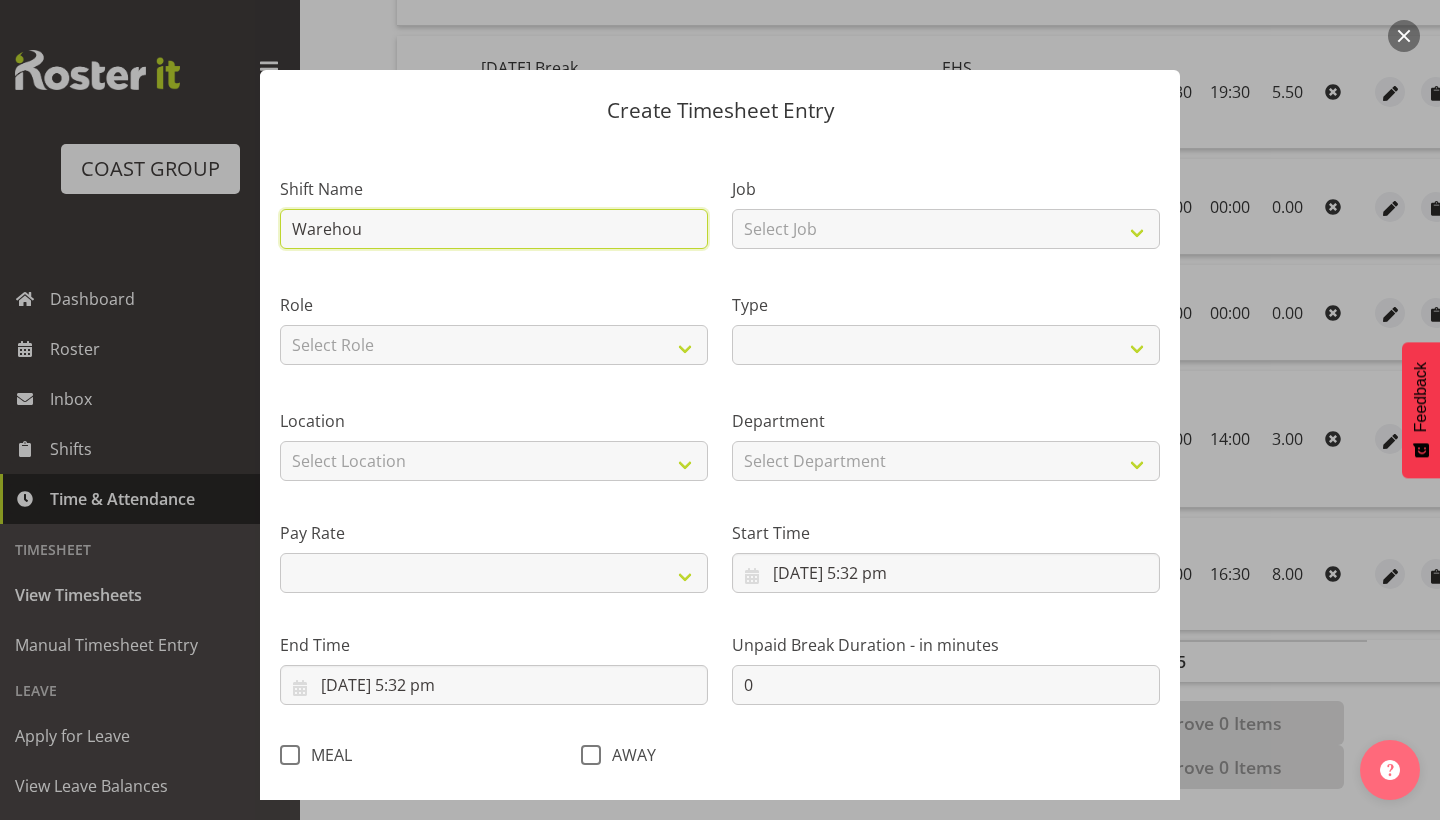 type on "Warehous" 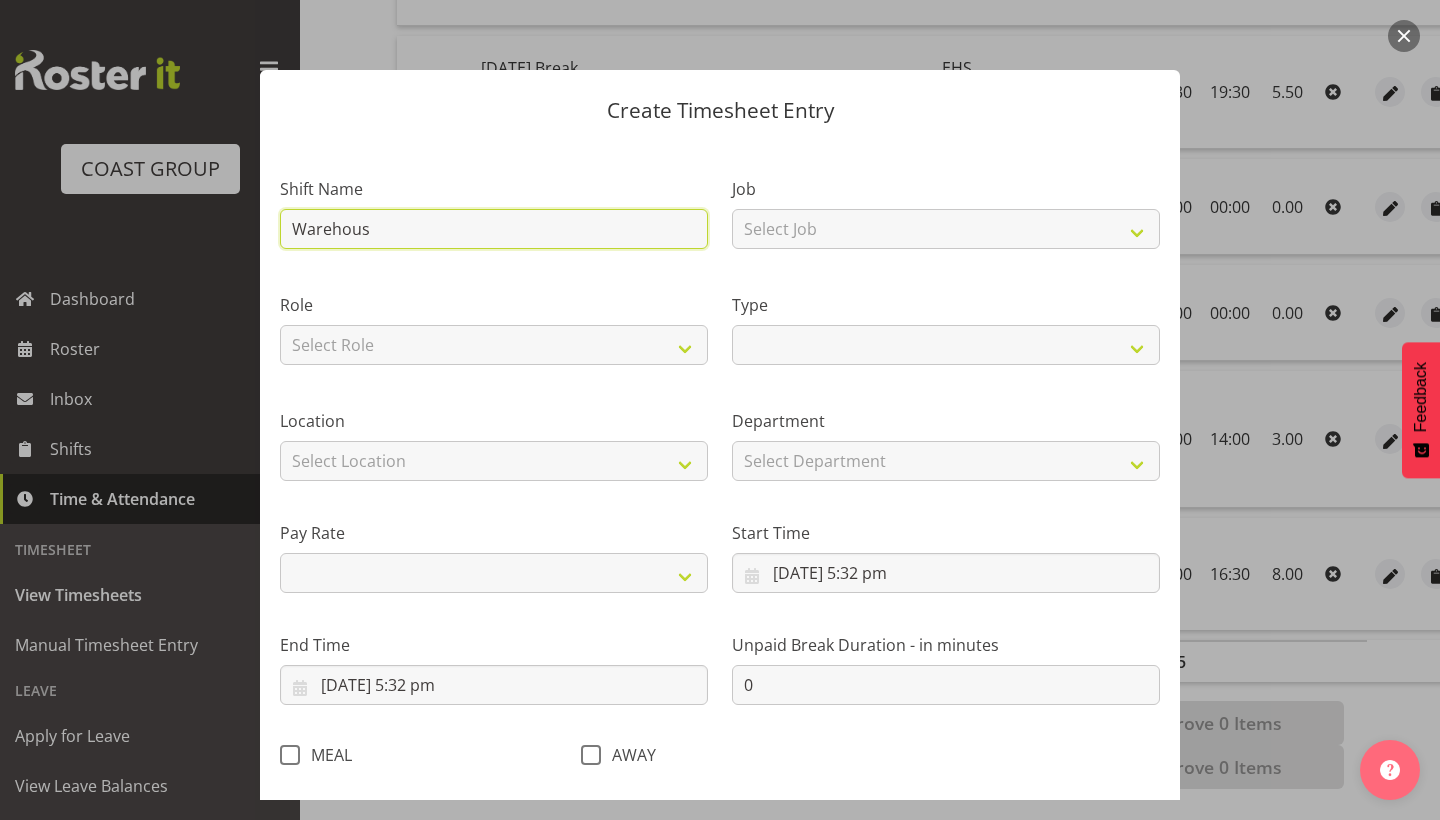 type on "Warehouse" 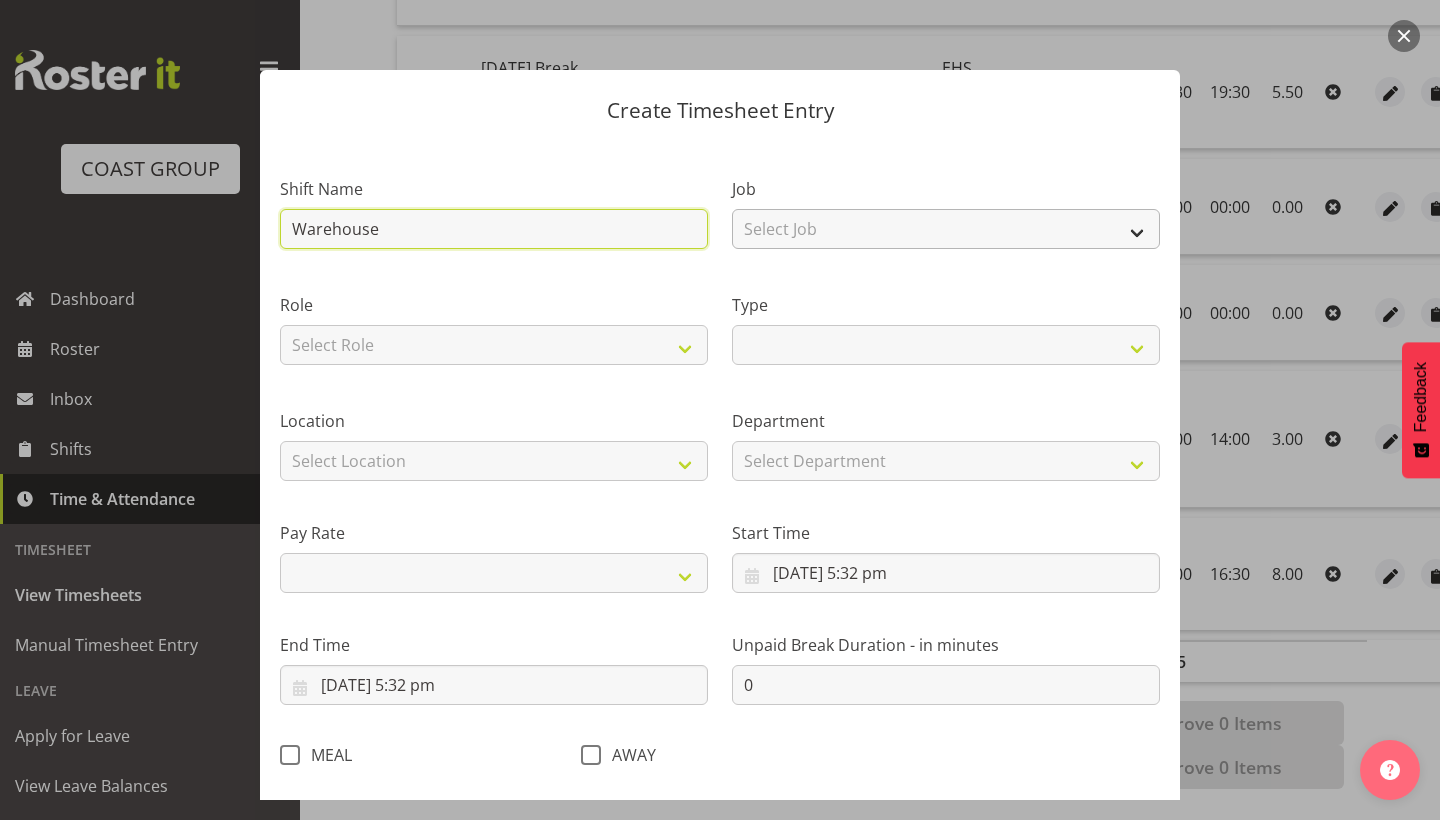 type on "Warehouse" 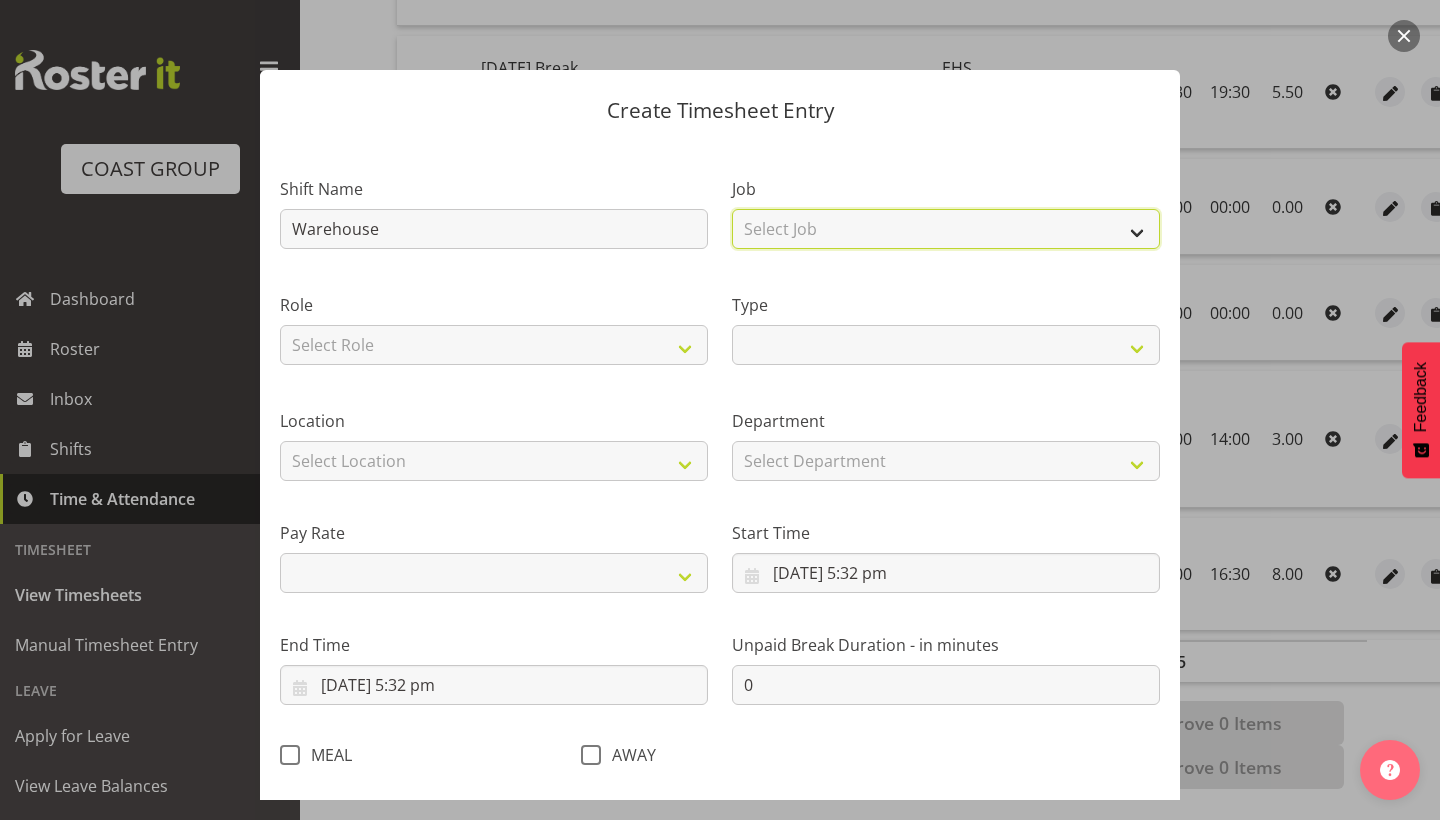 select on "69" 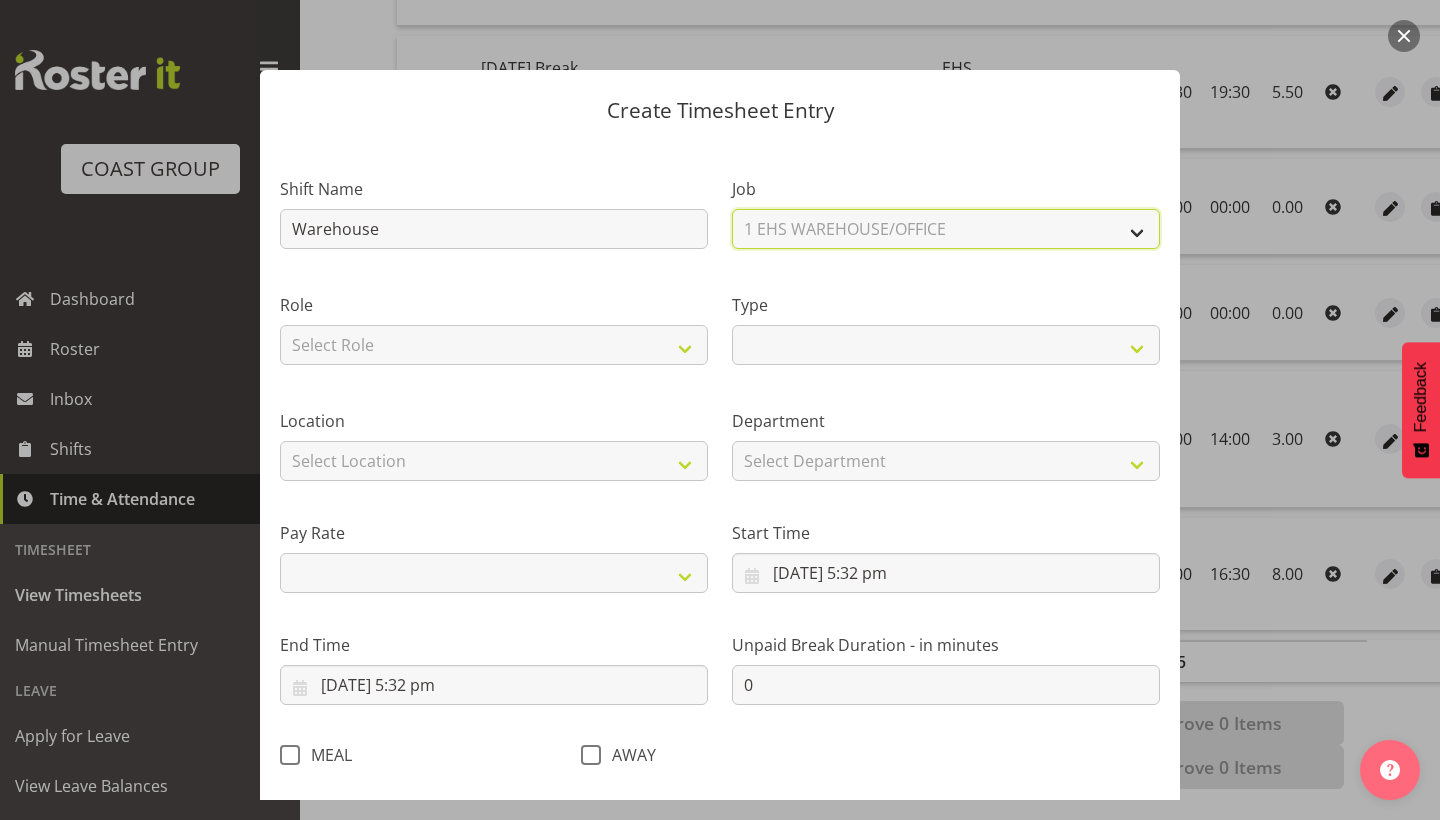 select 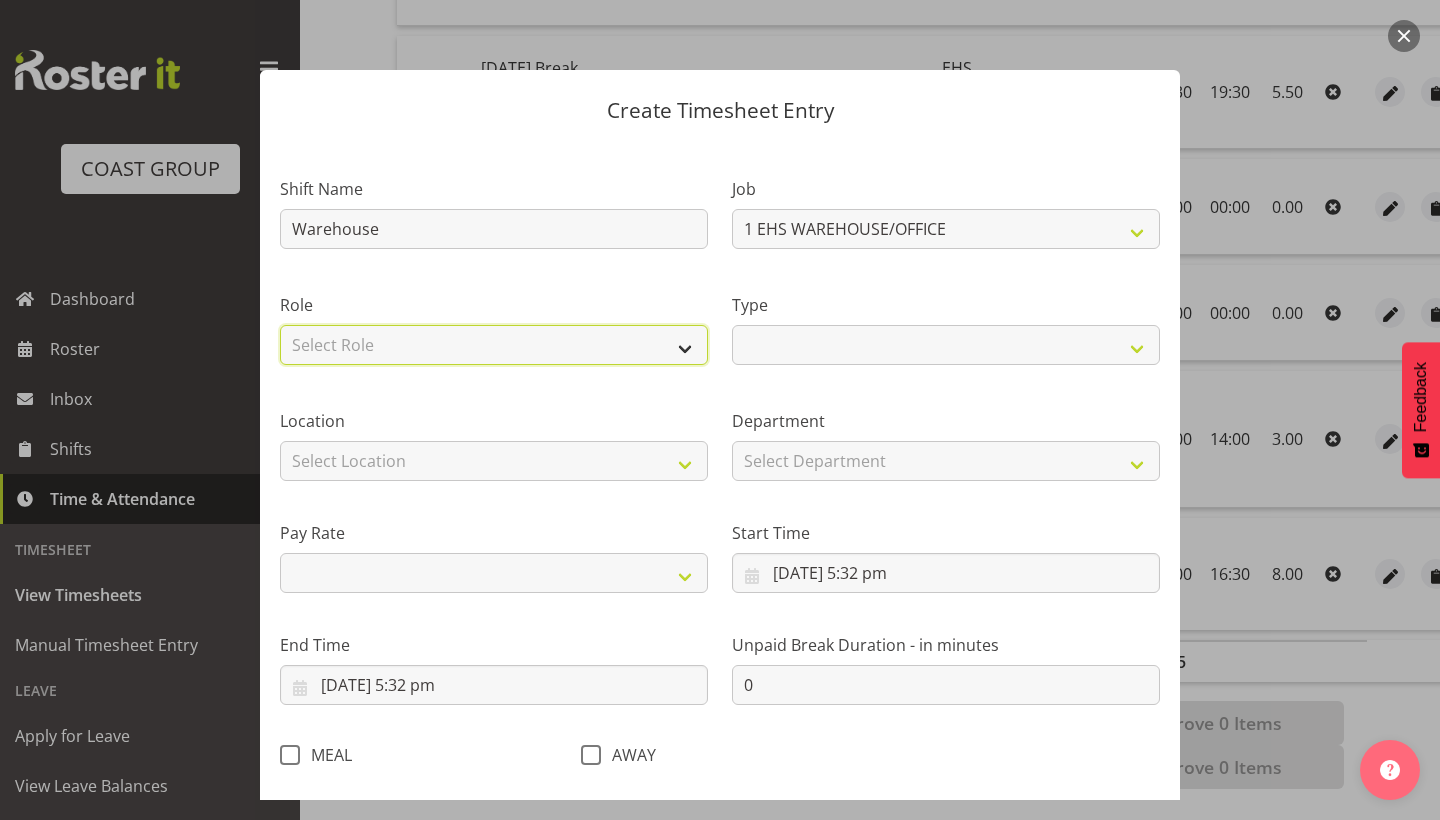select on "191" 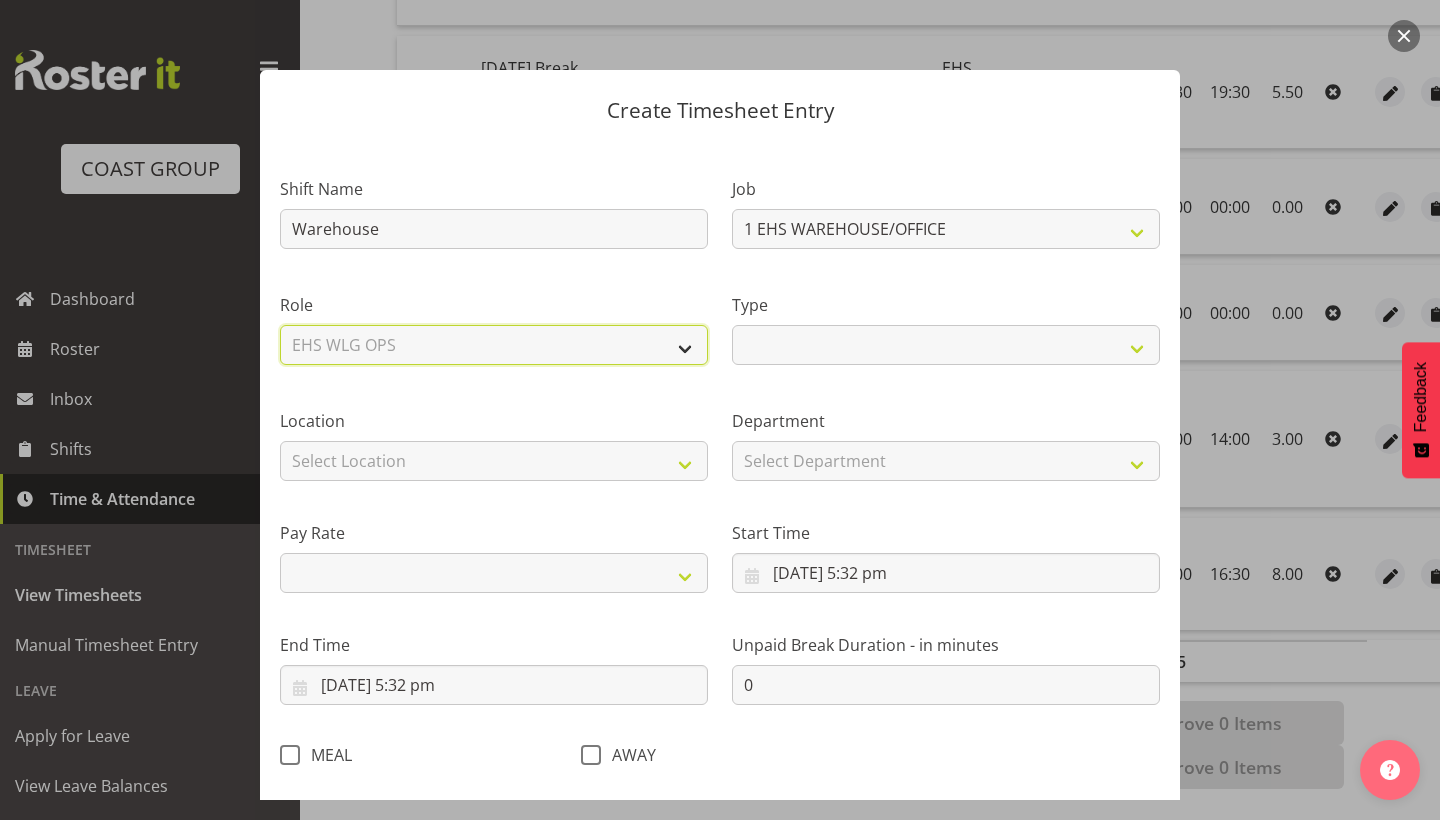 select 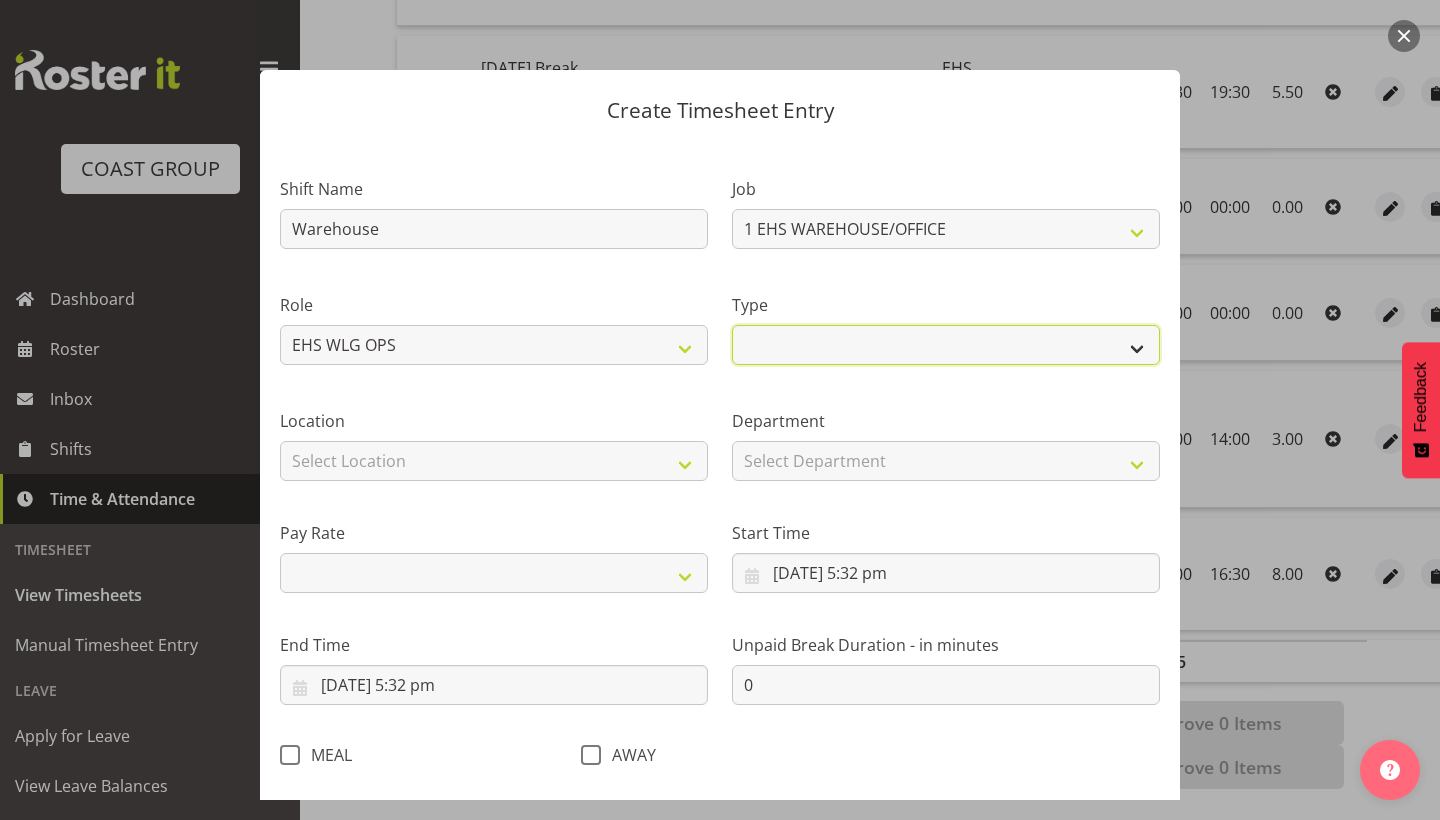 select on "Standard" 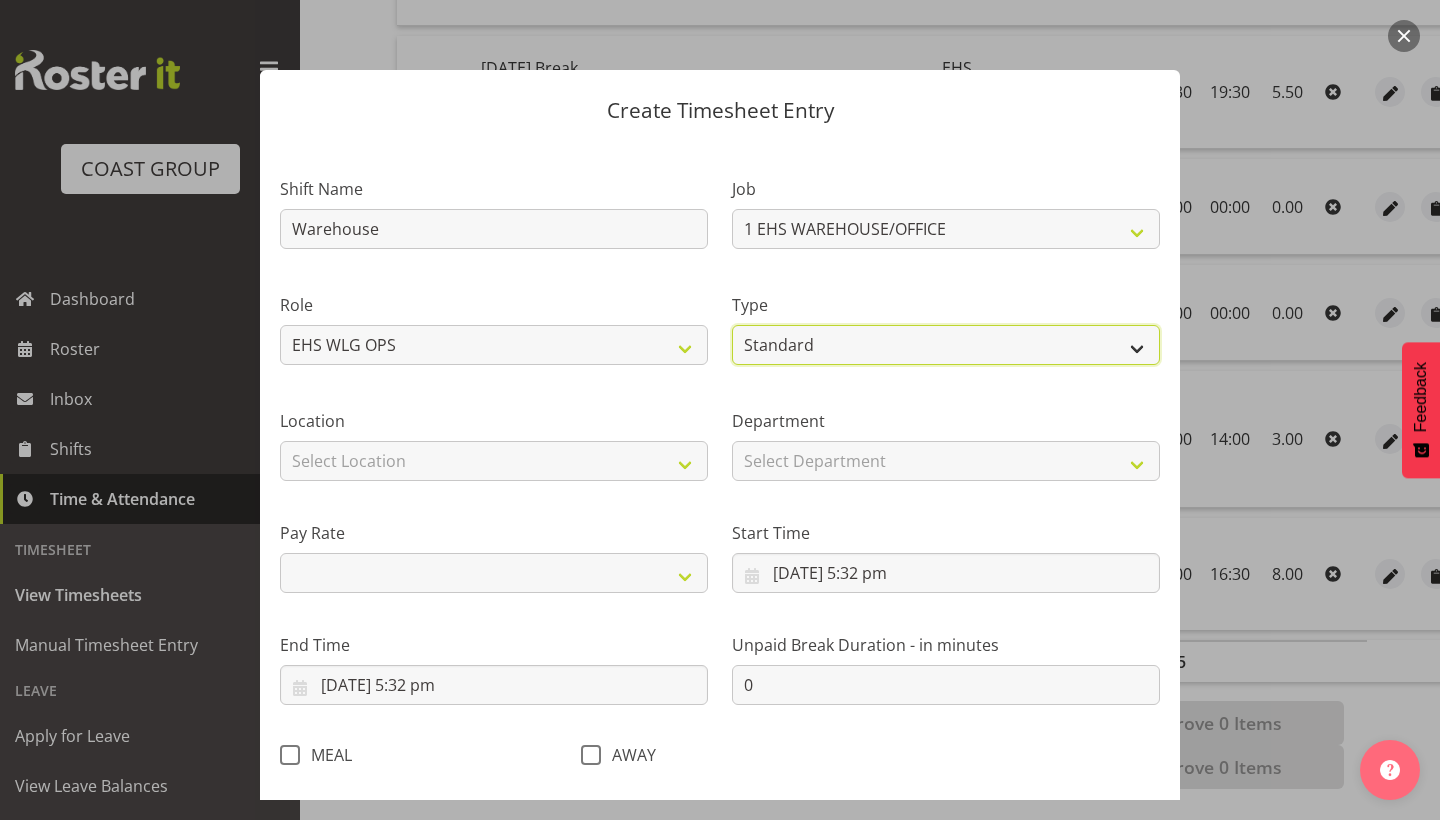 select 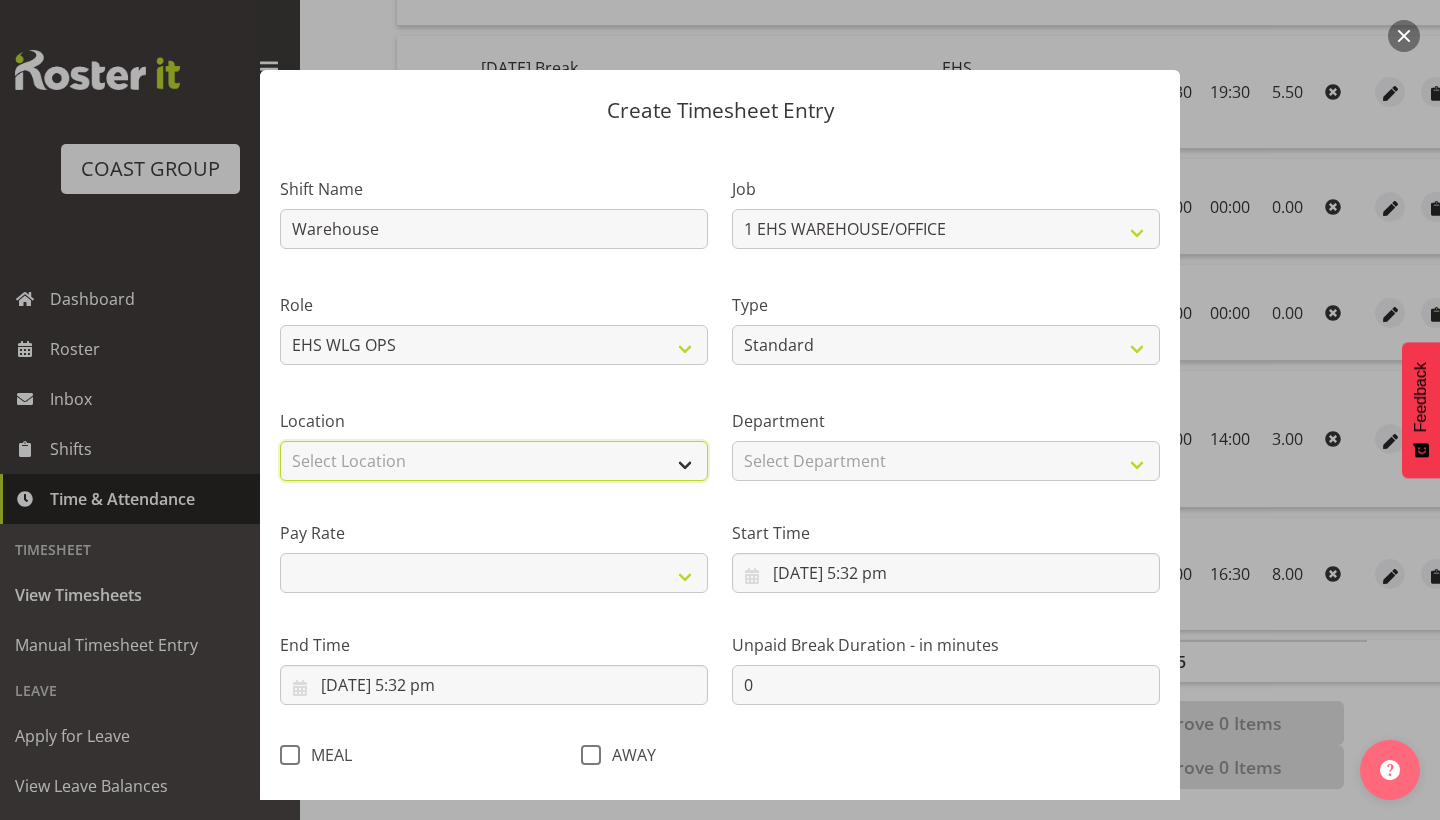 select on "106" 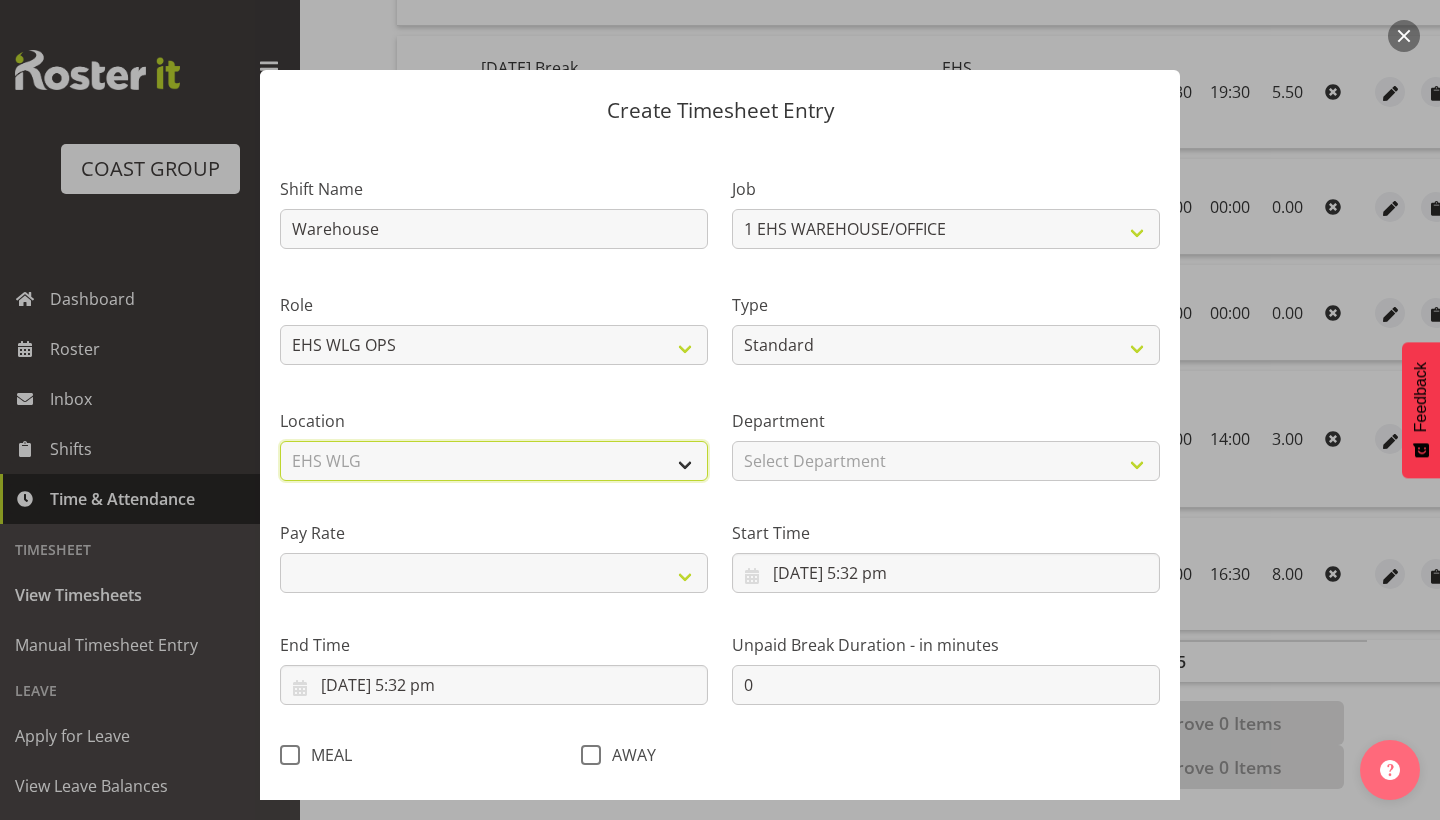 select 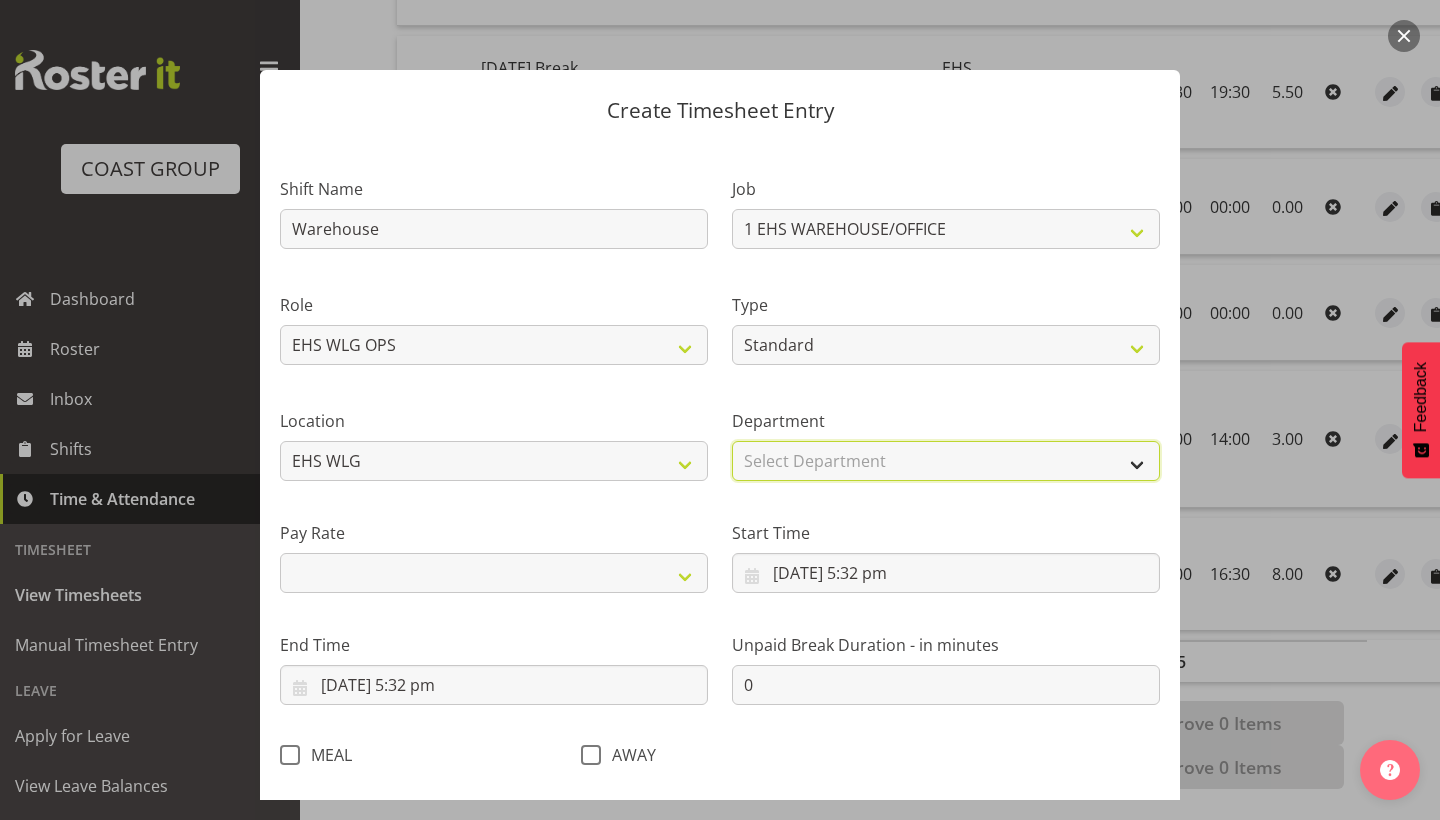select on "43" 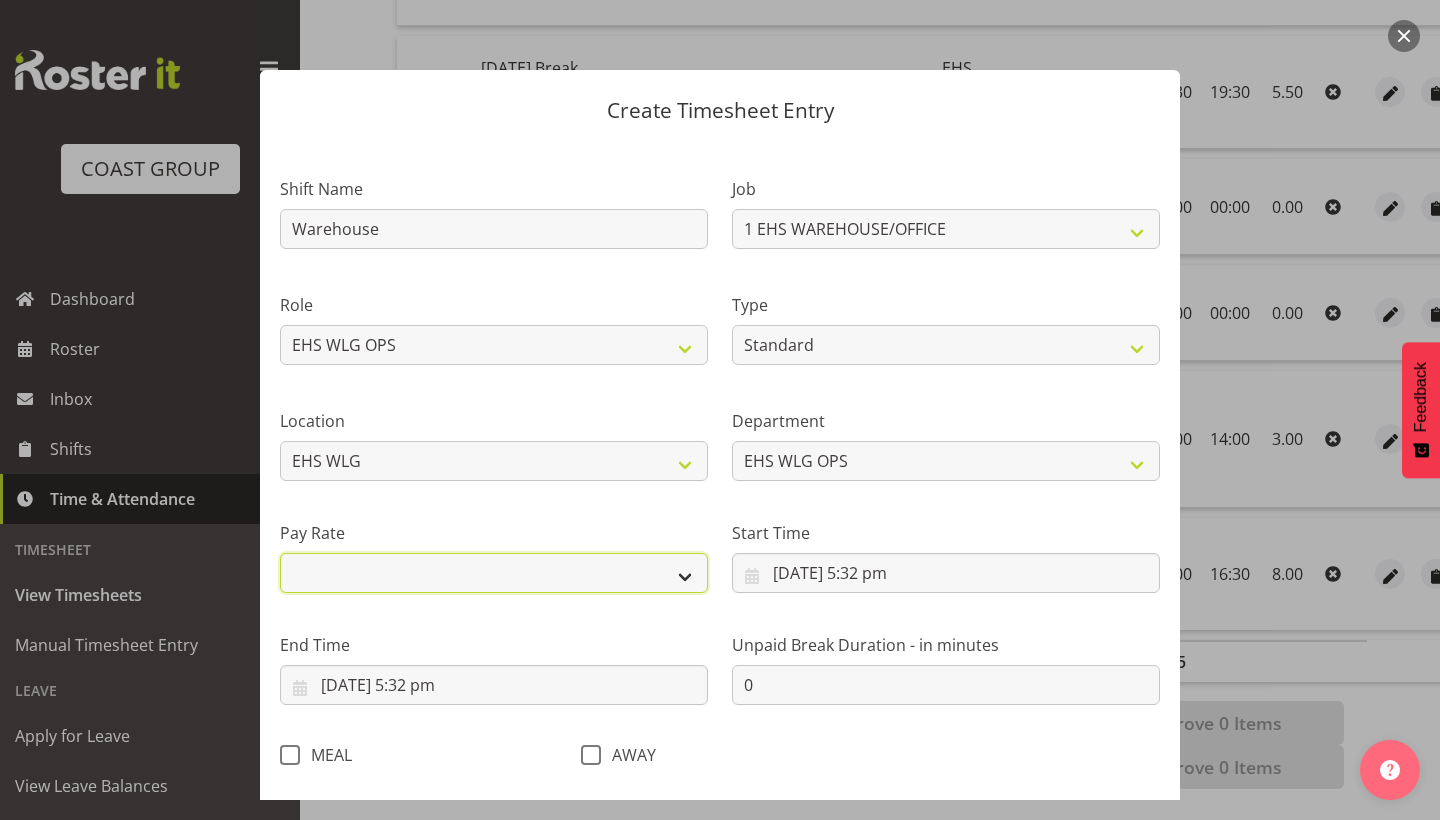 select on "primary" 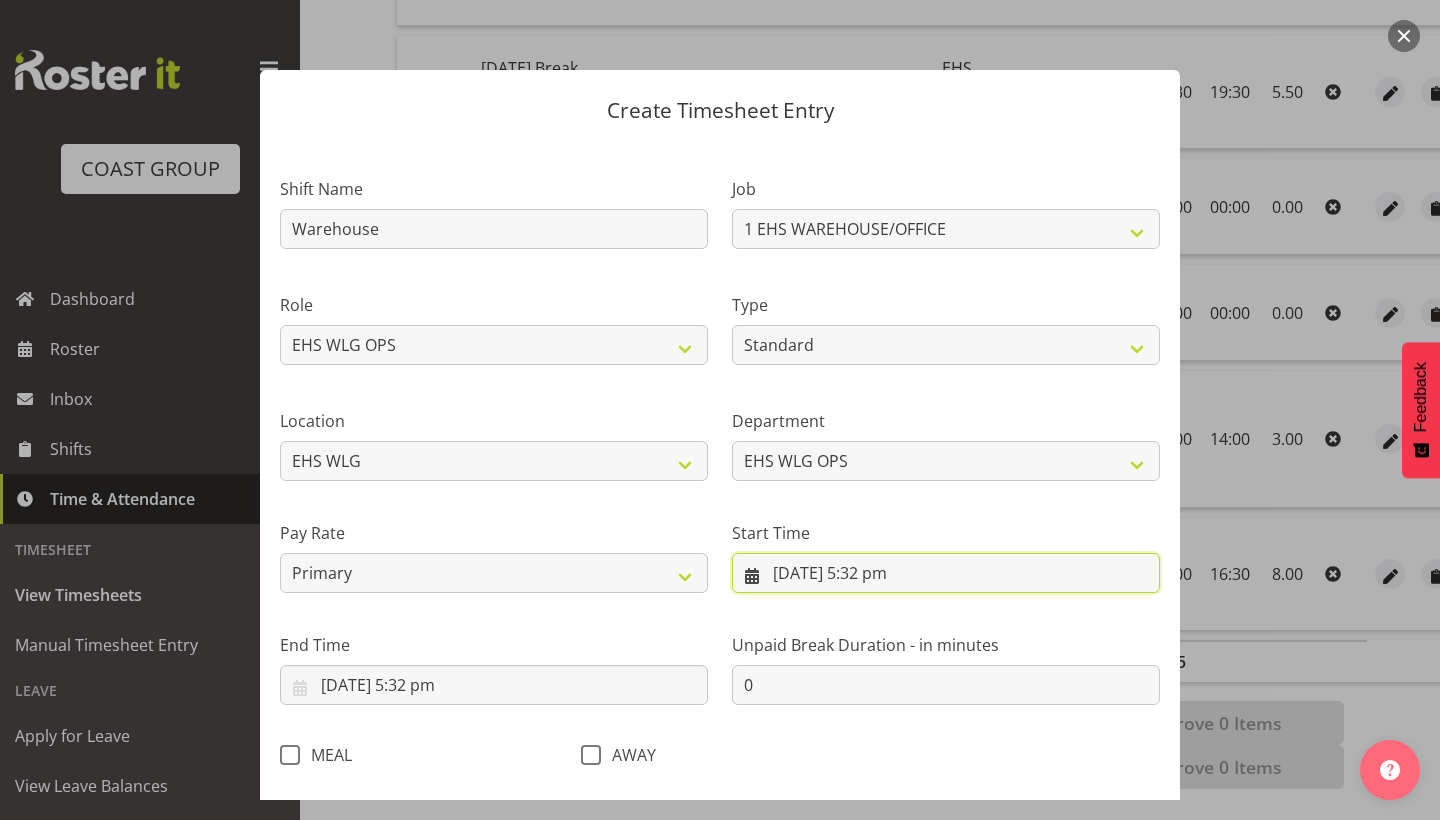 click on "[DATE] 5:32 pm" at bounding box center [946, 573] 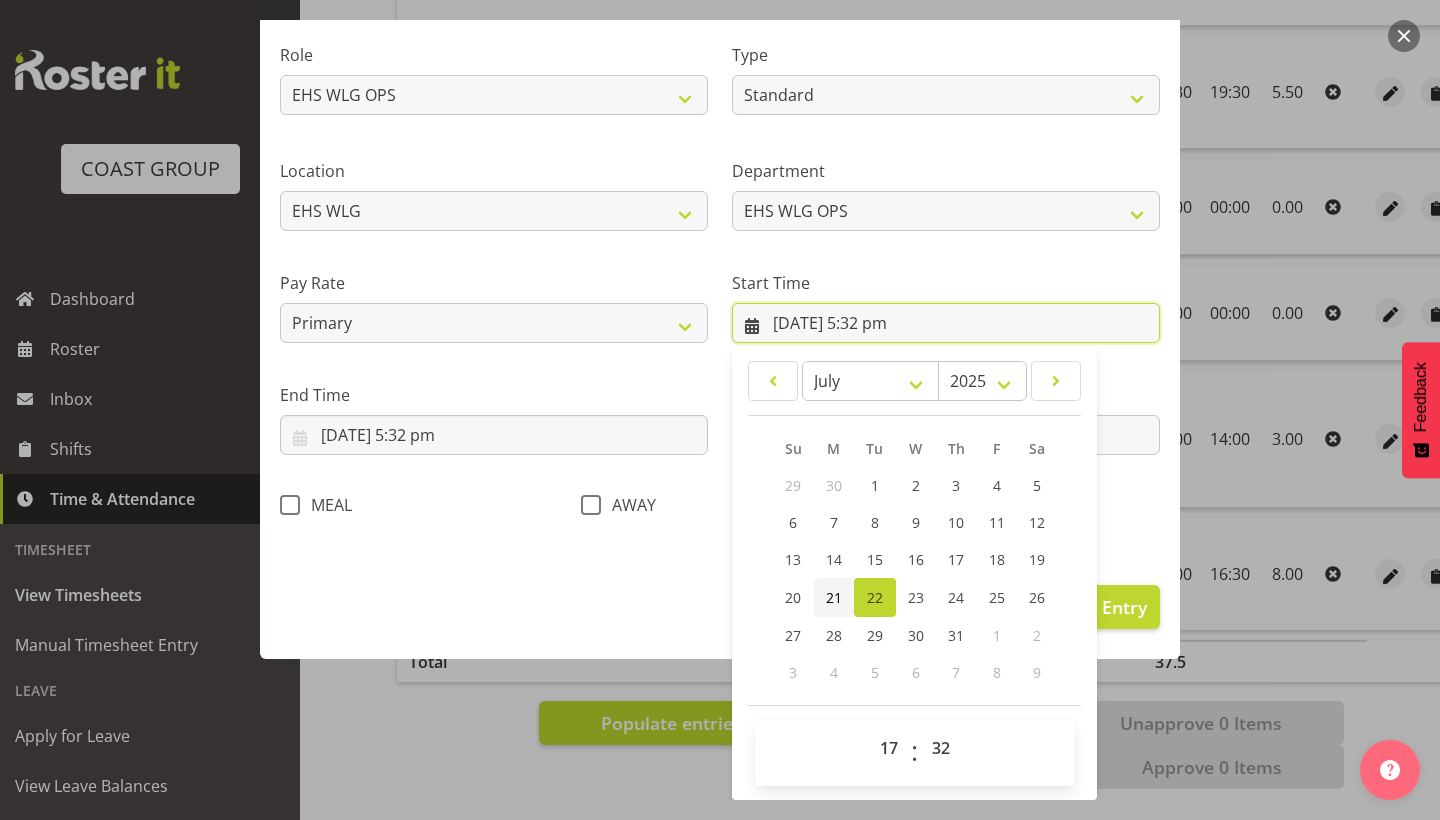 scroll, scrollTop: 249, scrollLeft: 0, axis: vertical 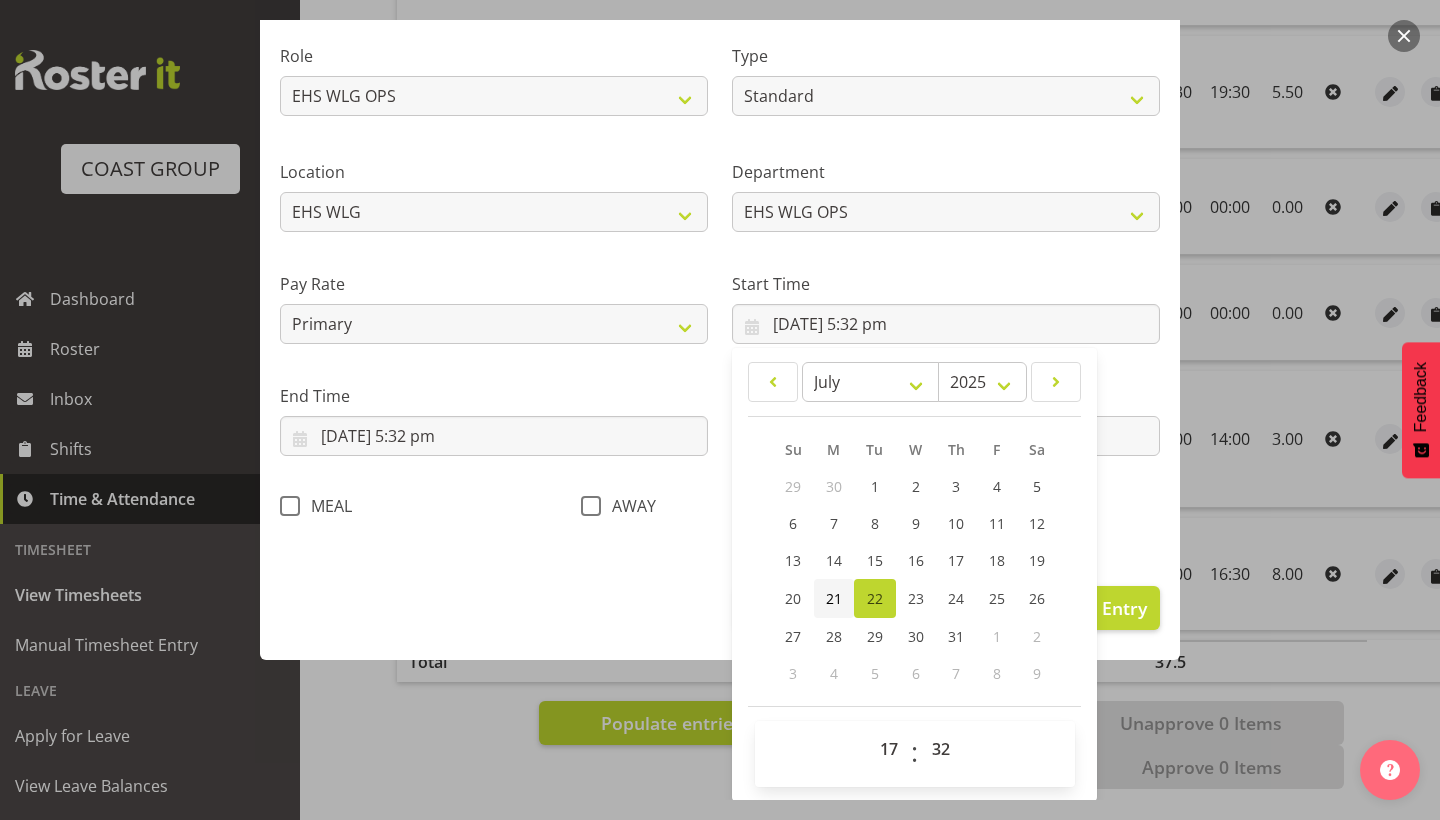 click on "21" at bounding box center [834, 598] 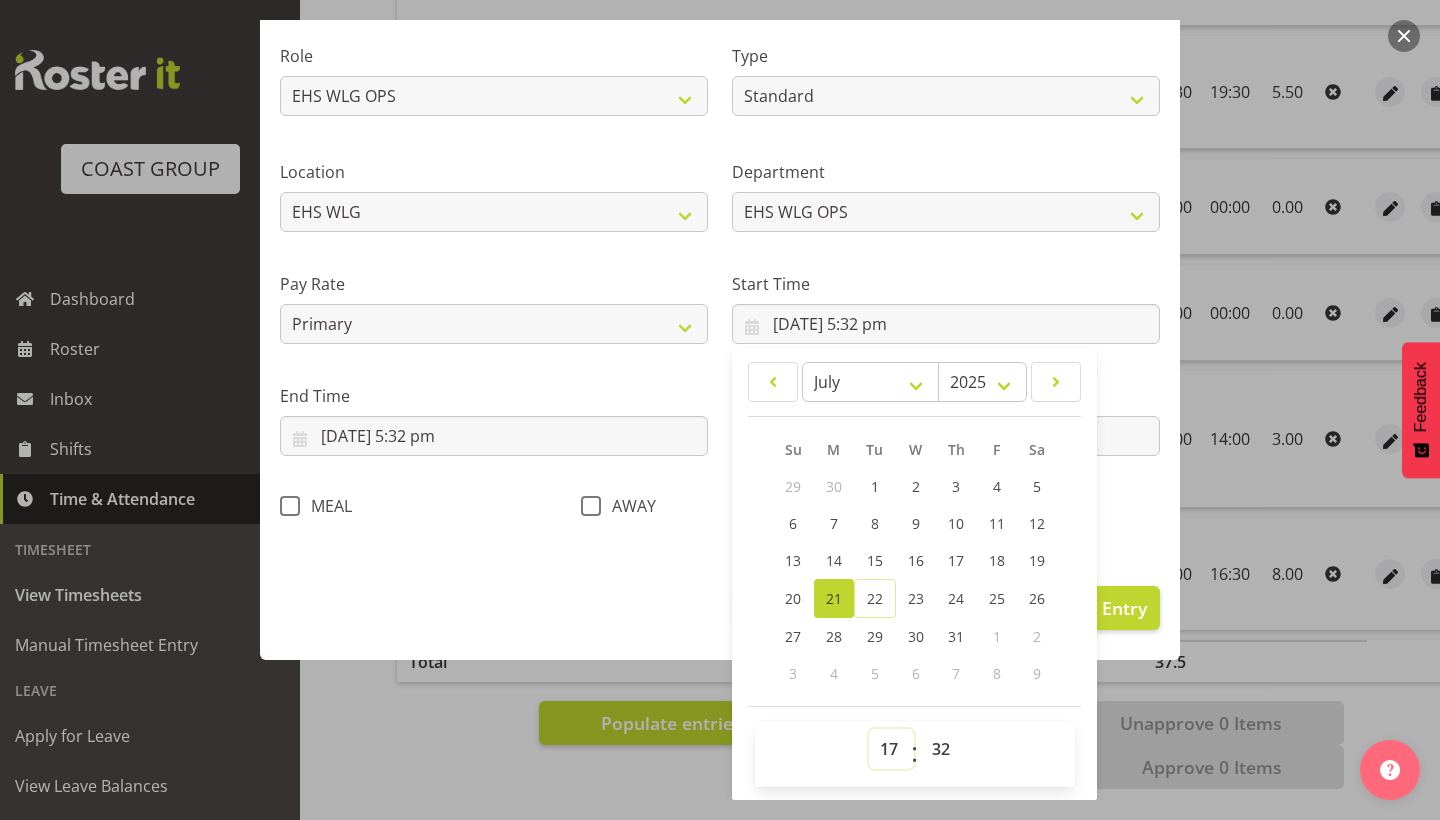 select on "8" 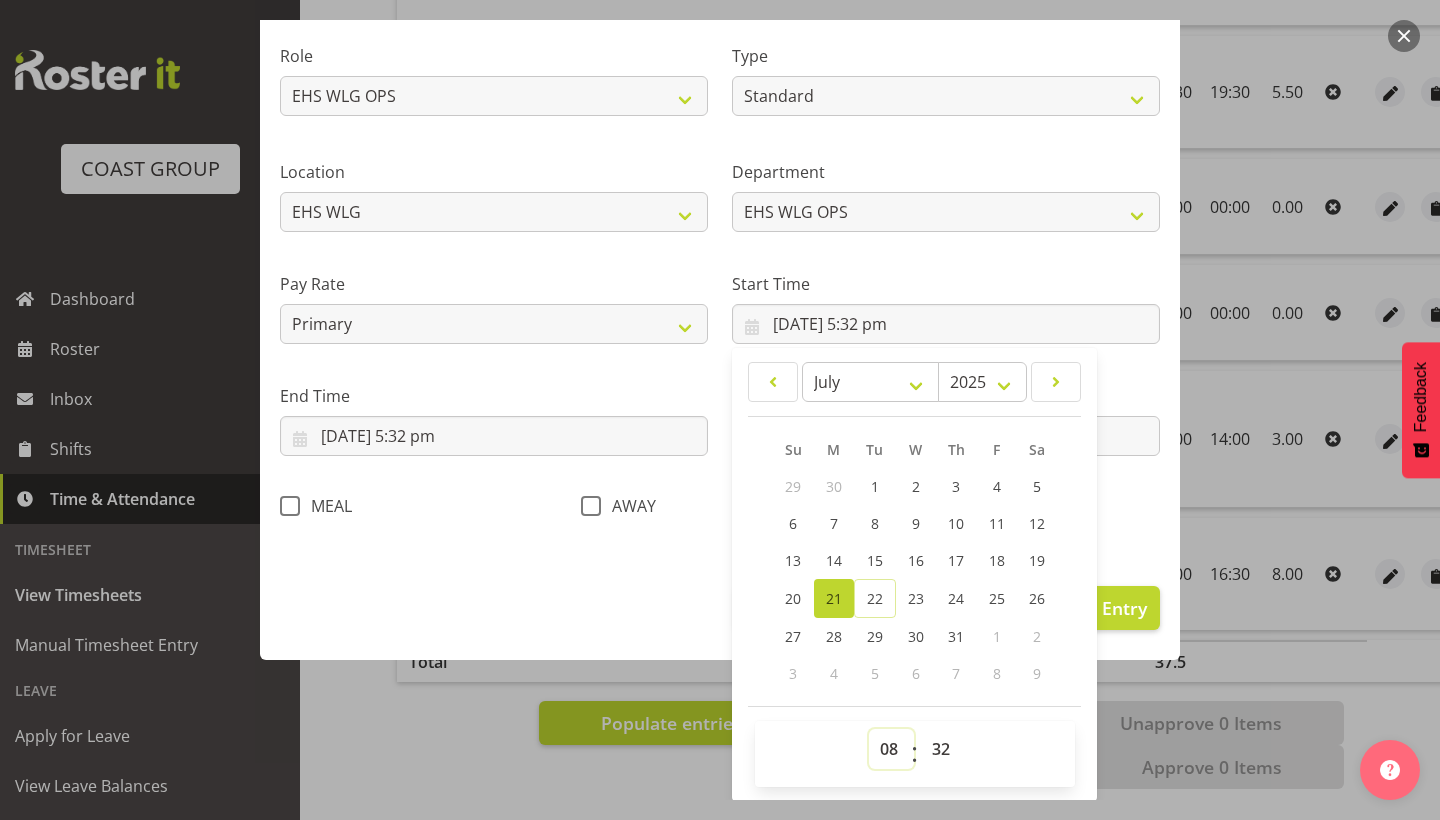 type on "[DATE] 8:32 am" 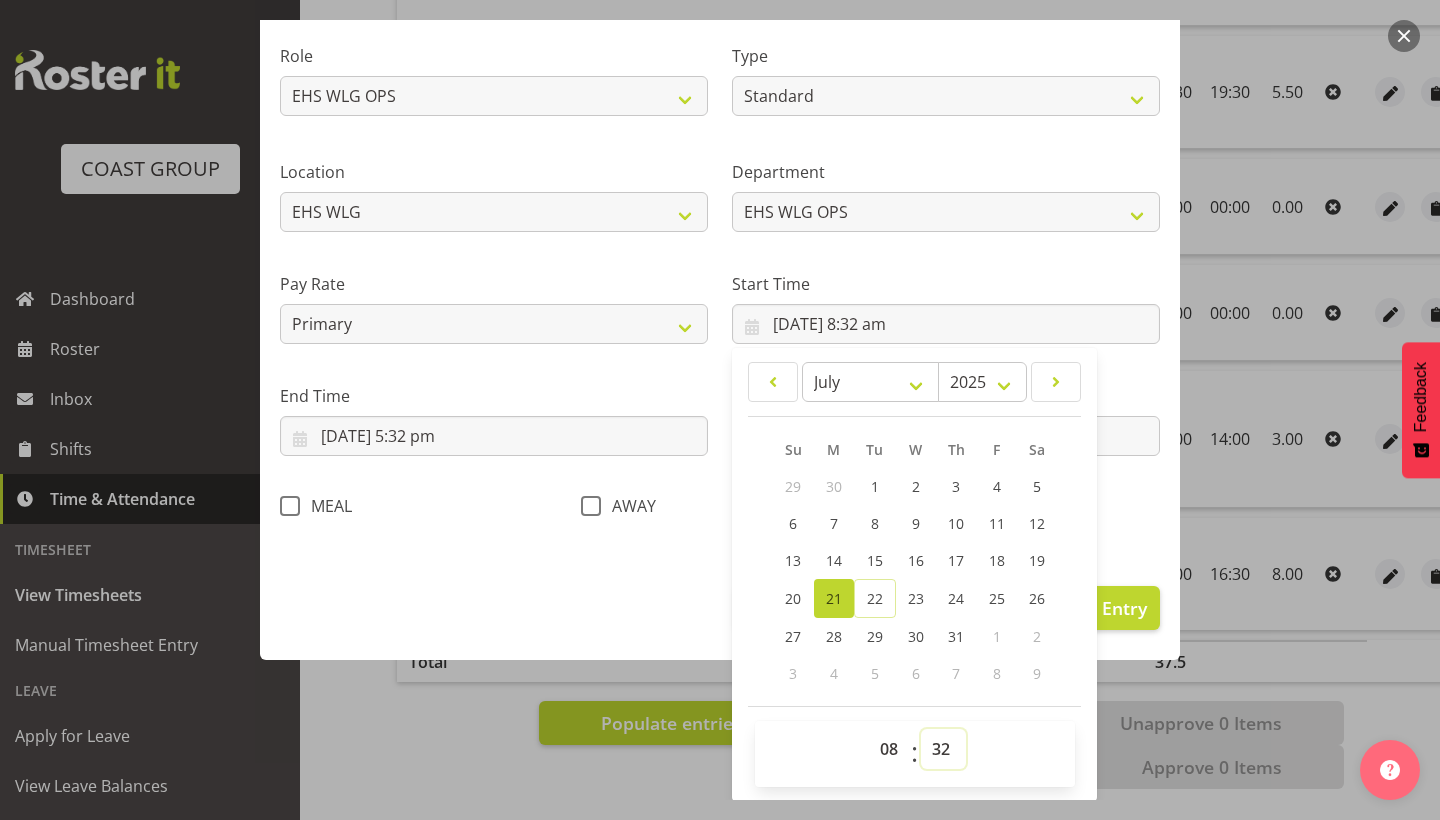 select on "0" 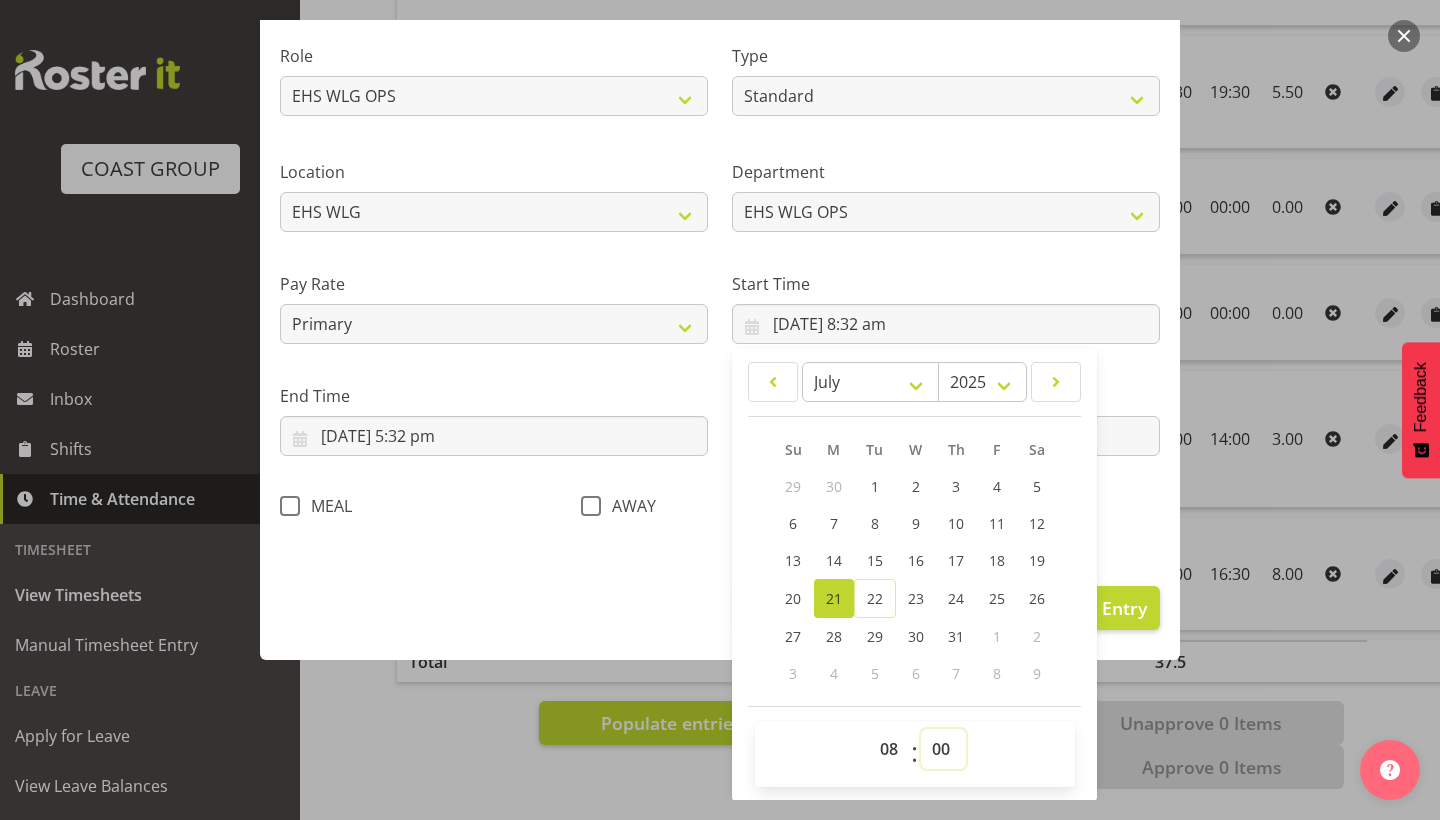 type on "[DATE] 8:00 am" 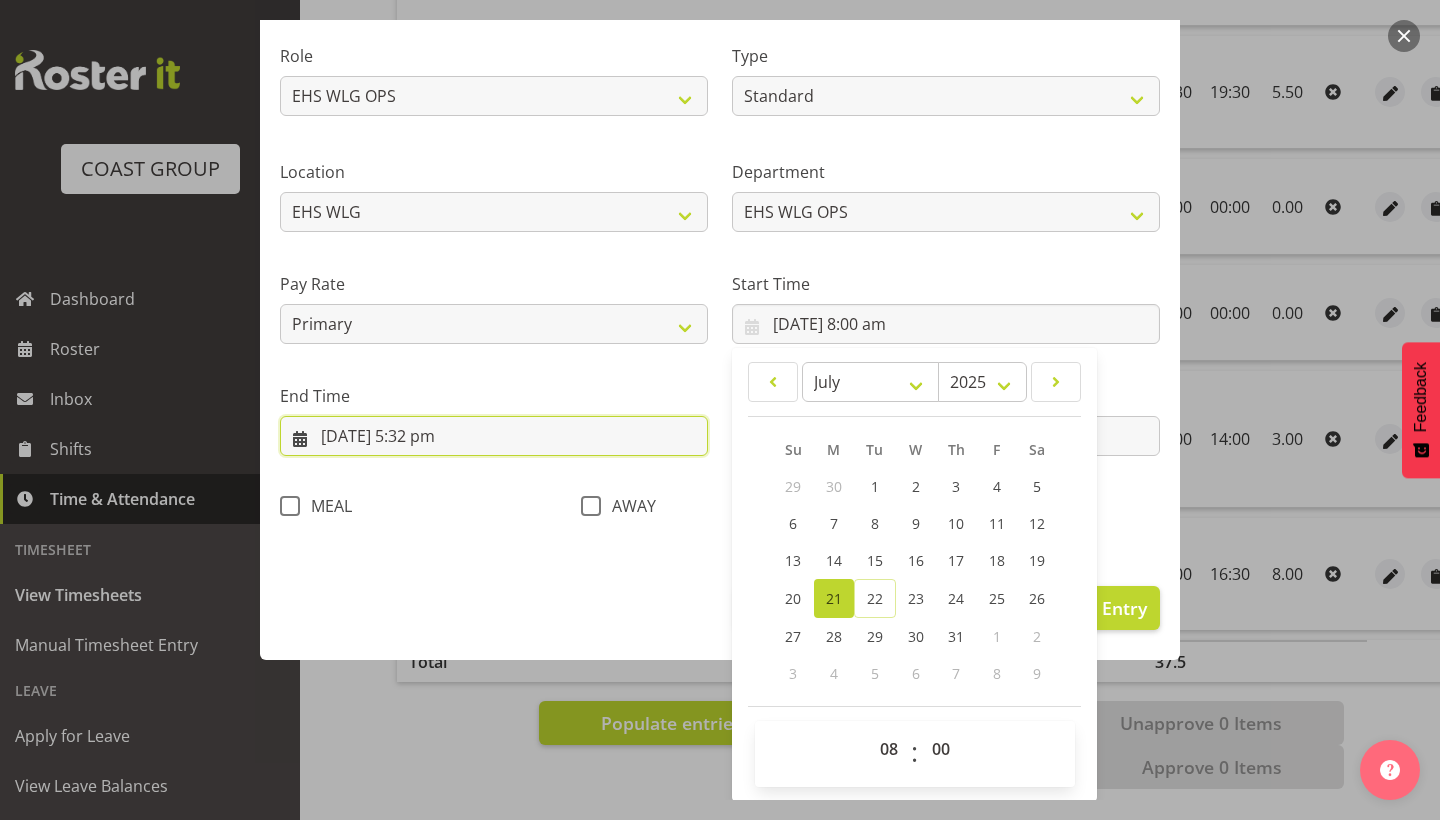 click on "[DATE] 5:32 pm" at bounding box center [494, 436] 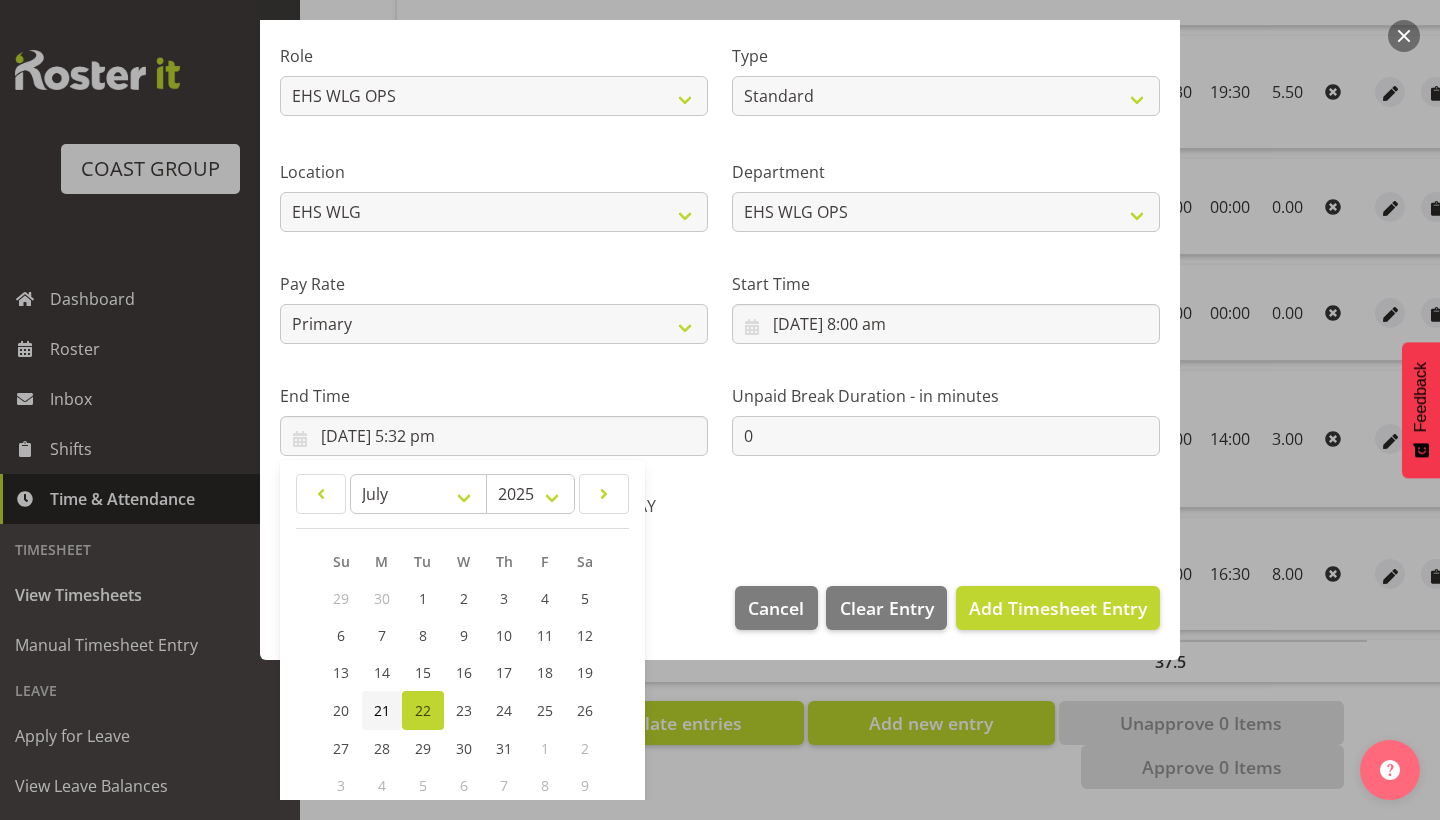 click on "21" at bounding box center [382, 710] 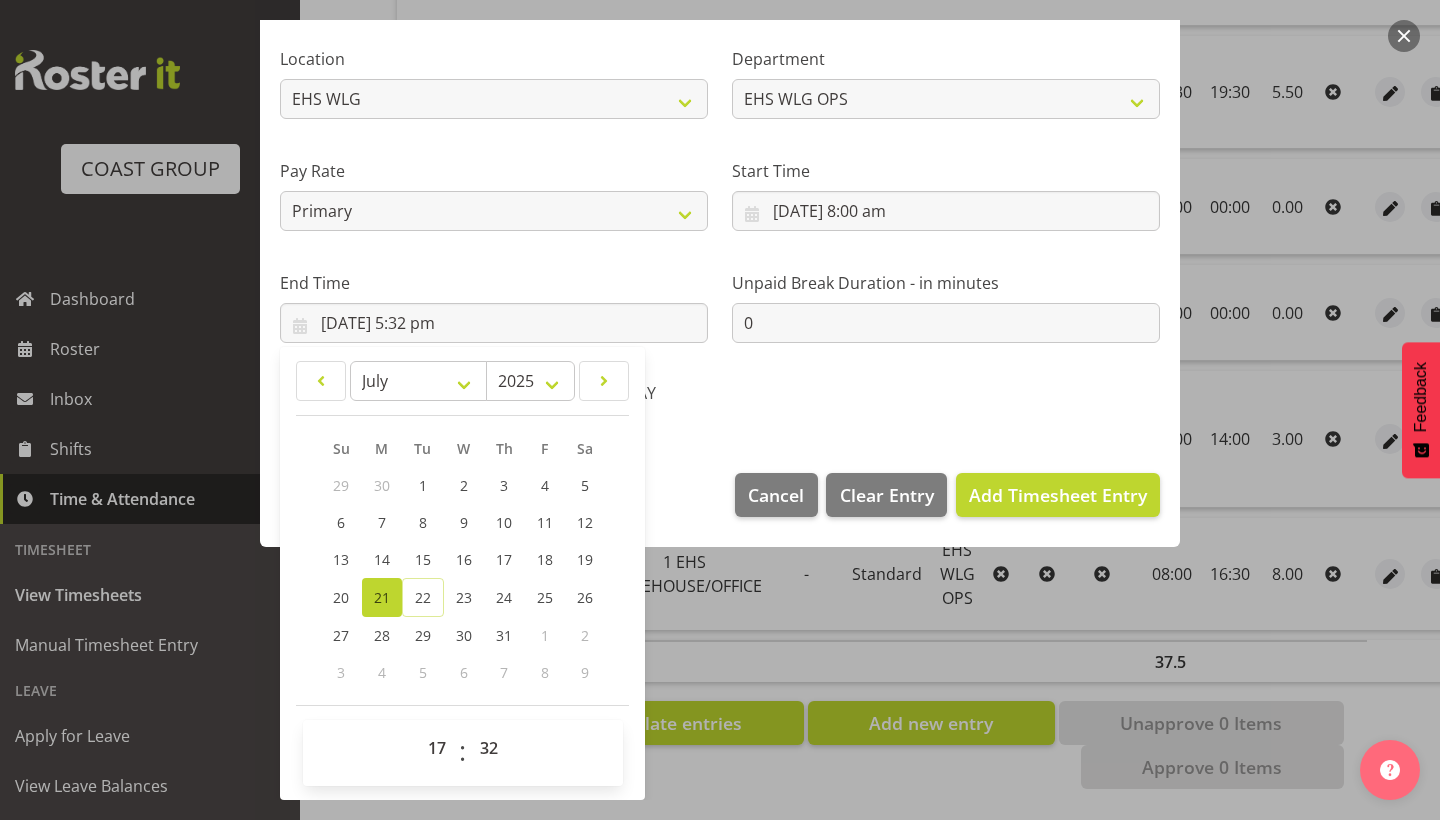 scroll, scrollTop: 361, scrollLeft: 0, axis: vertical 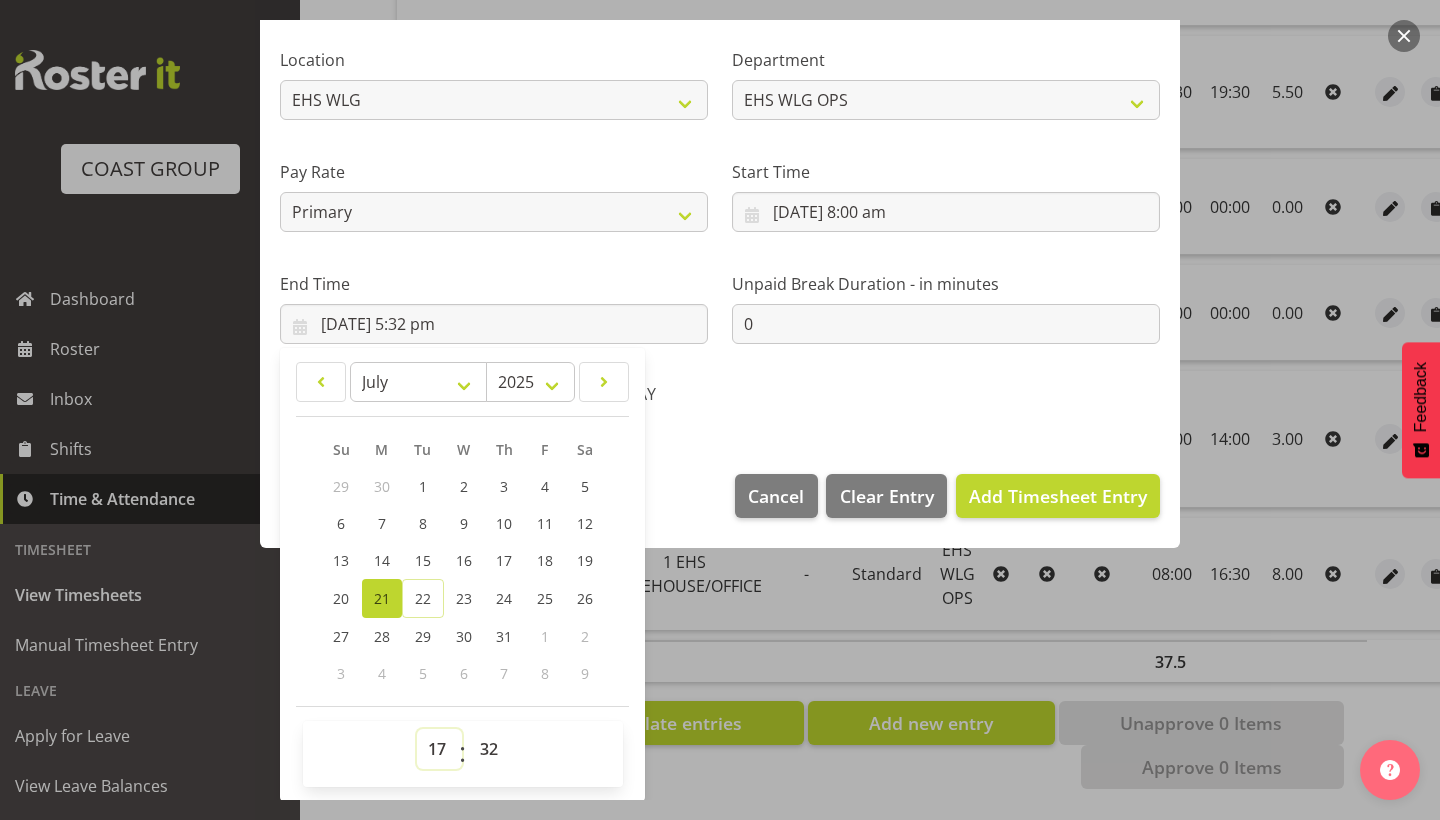 select on "10" 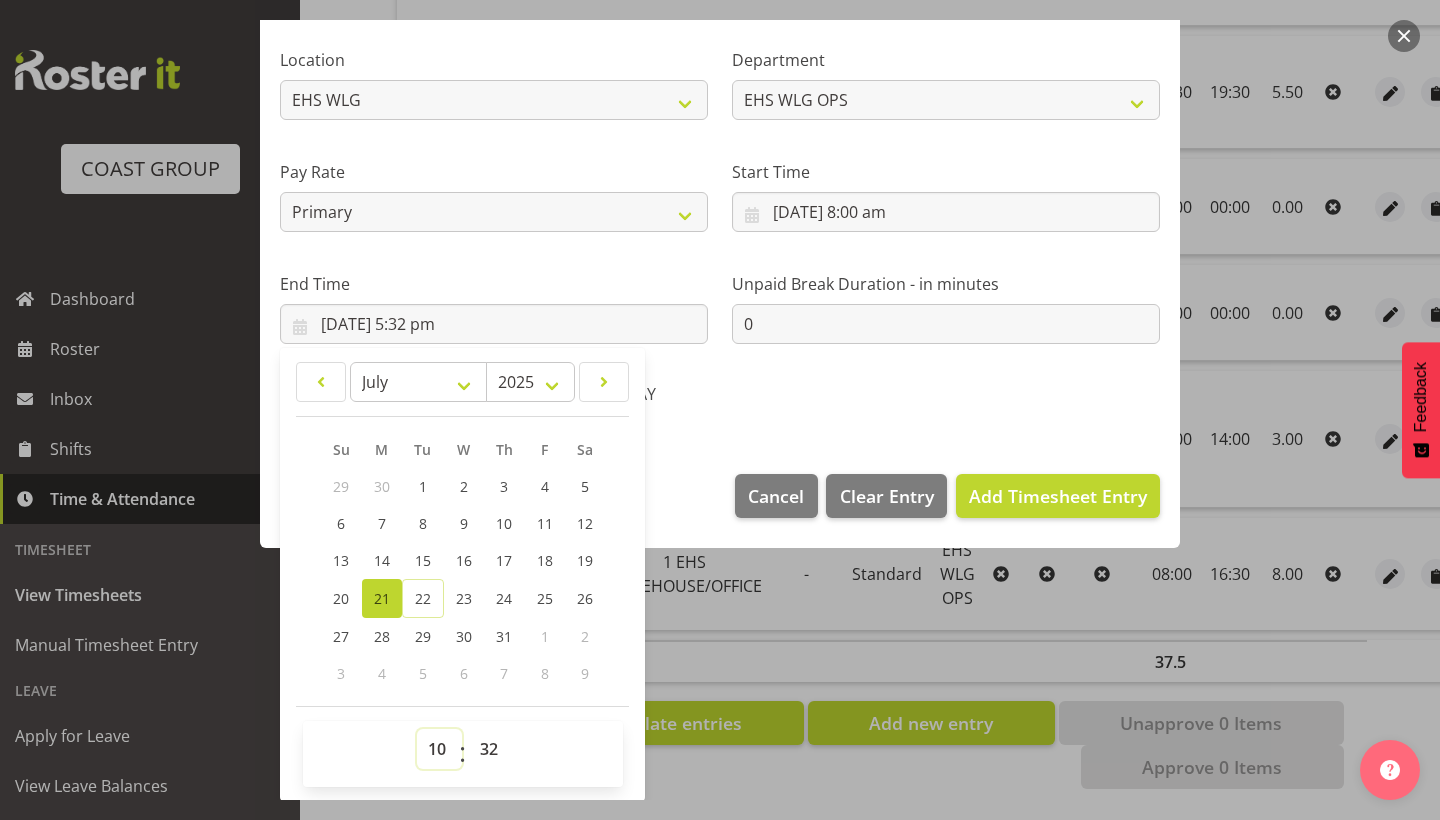 type on "[DATE] 10:32 am" 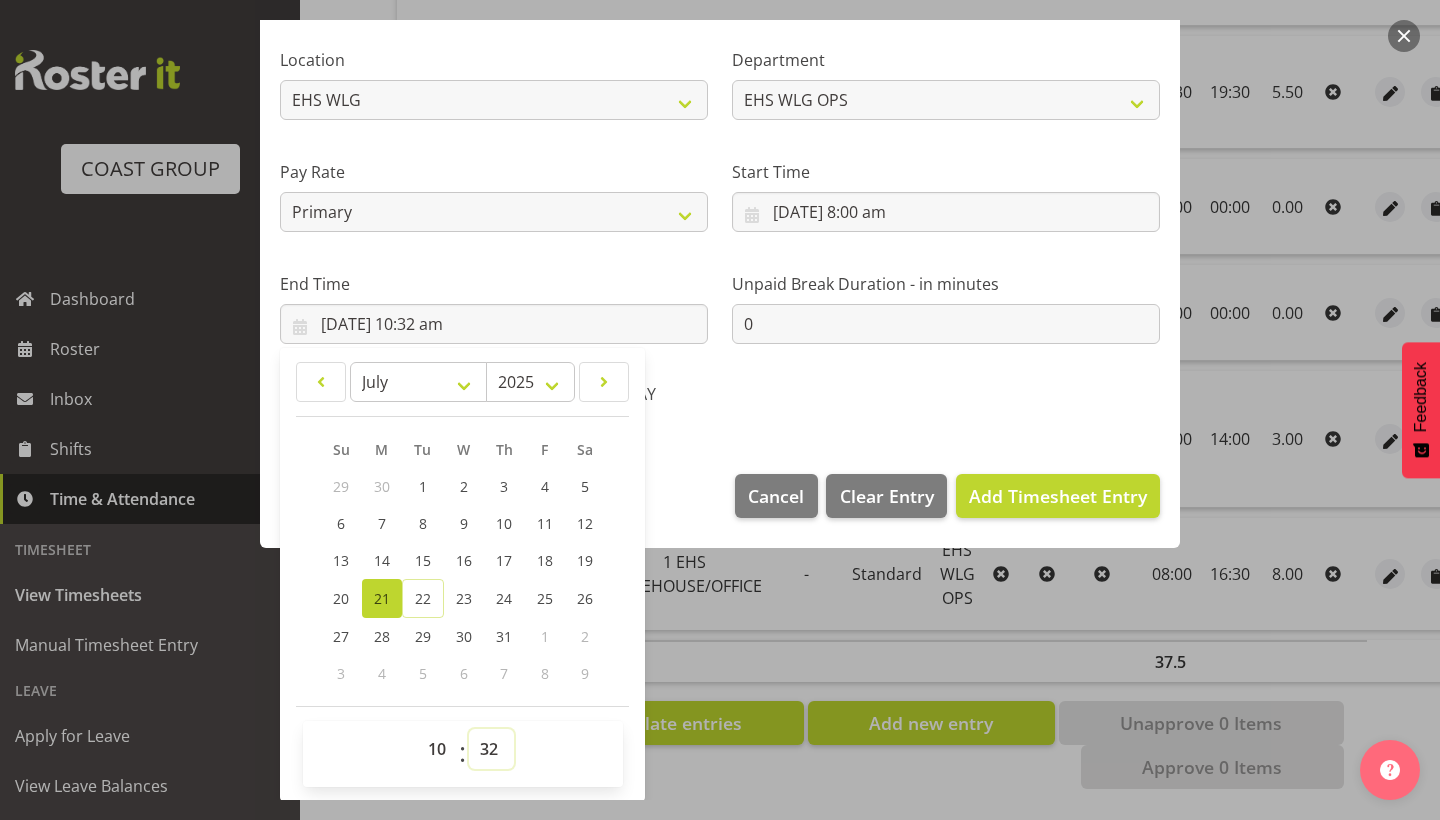 select on "0" 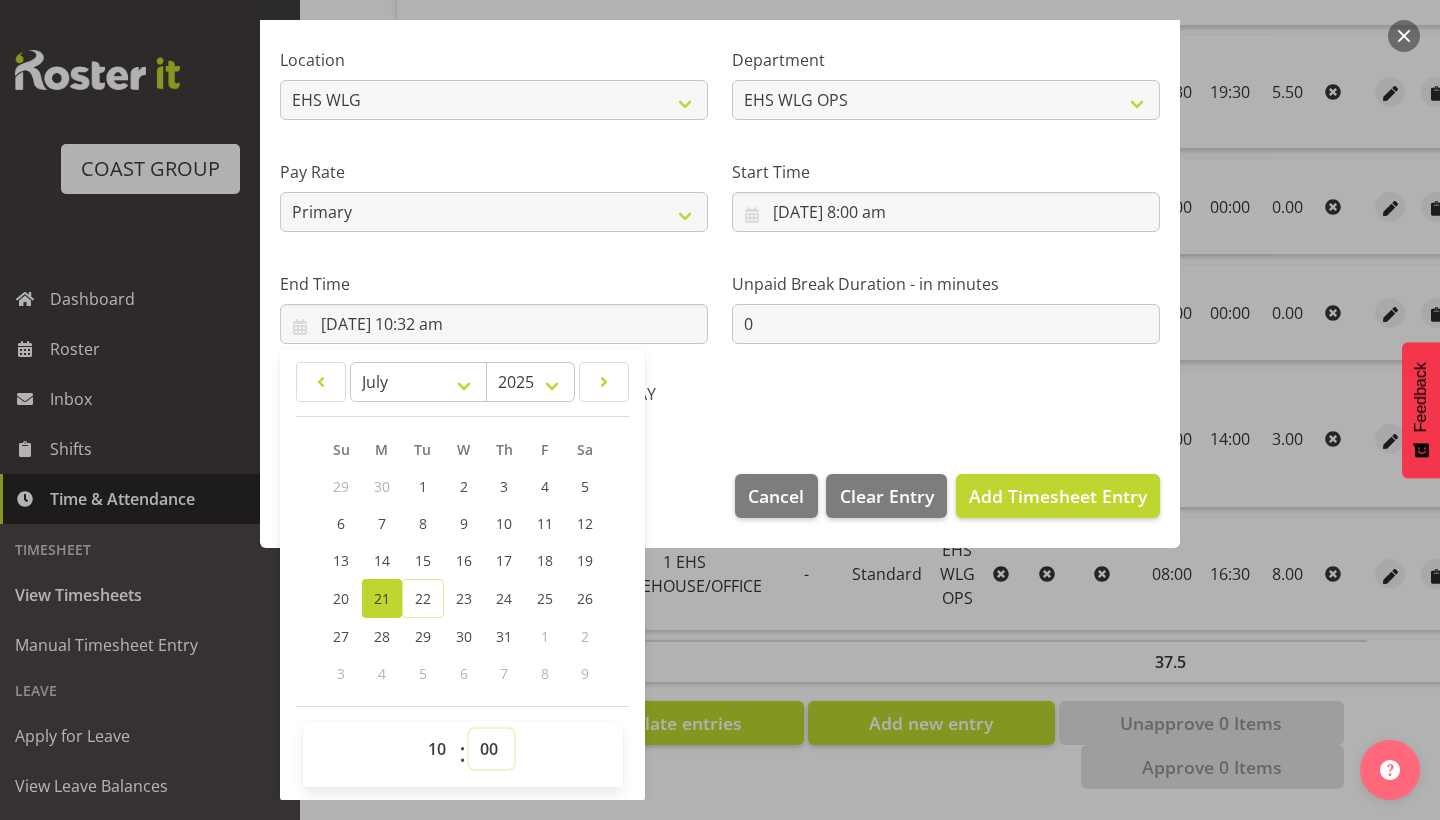 type on "[DATE] 10:00 am" 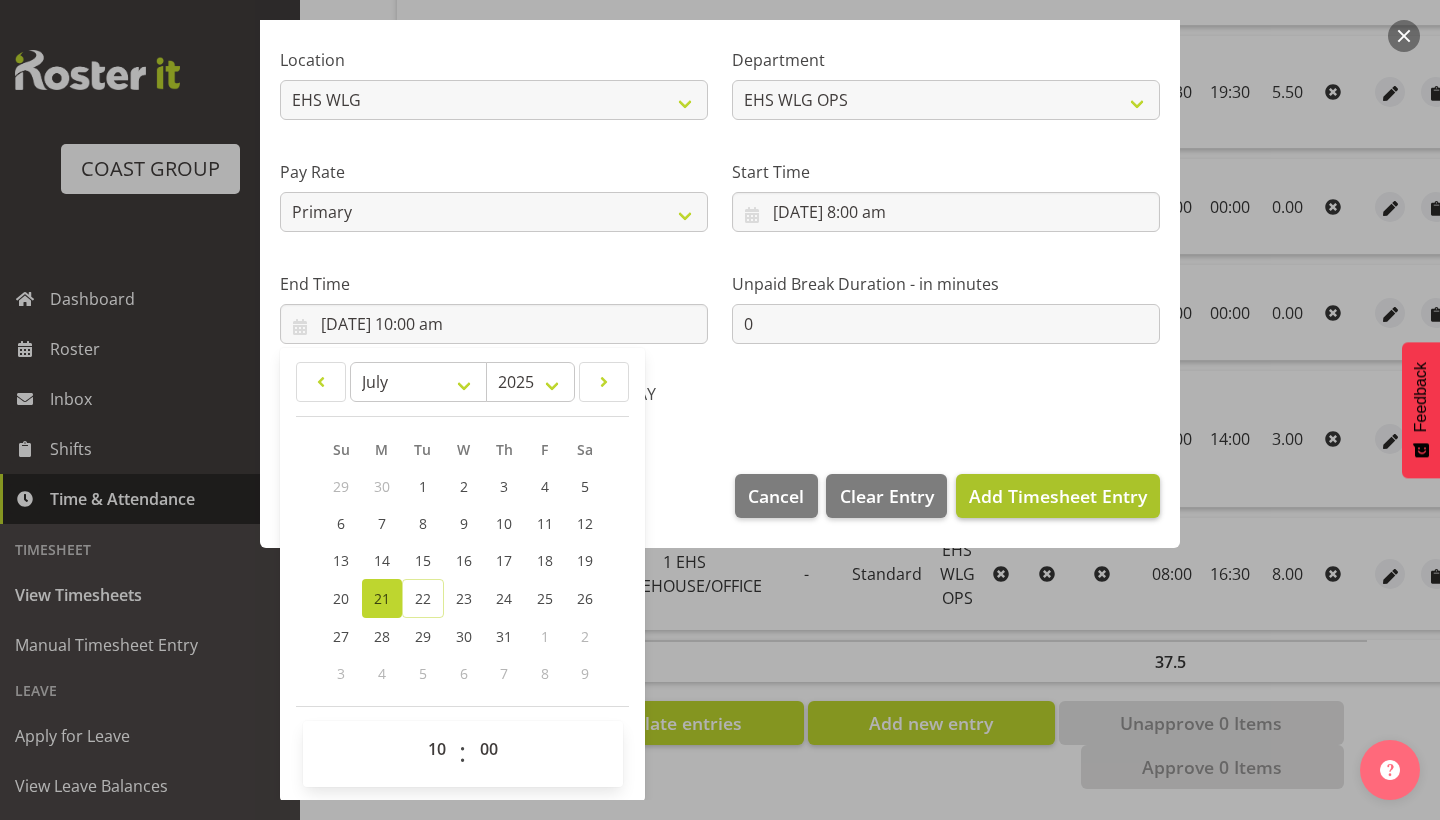 click on "Add Timesheet Entry" at bounding box center [1058, 496] 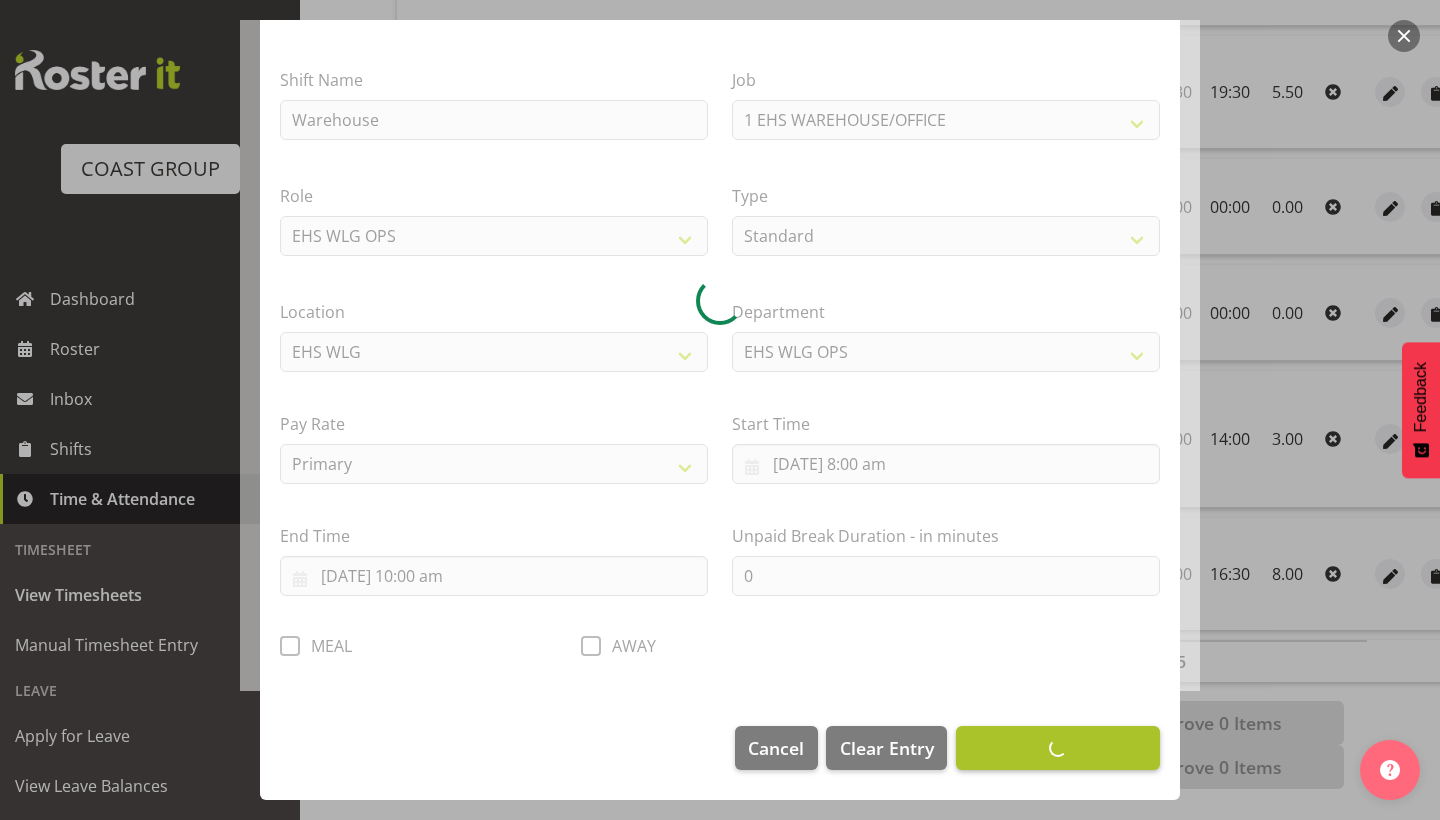 scroll, scrollTop: 108, scrollLeft: 0, axis: vertical 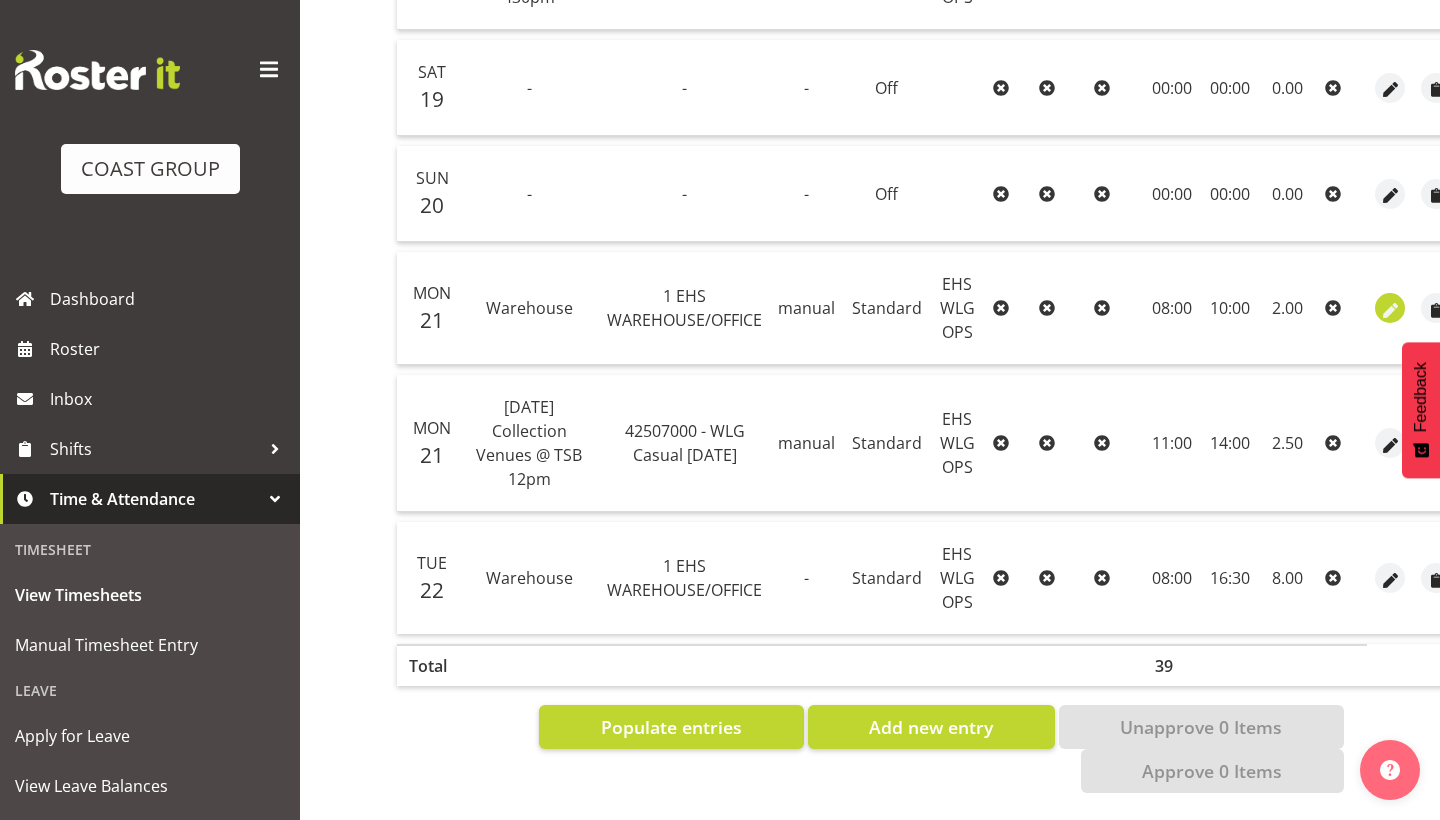 click at bounding box center (1390, 310) 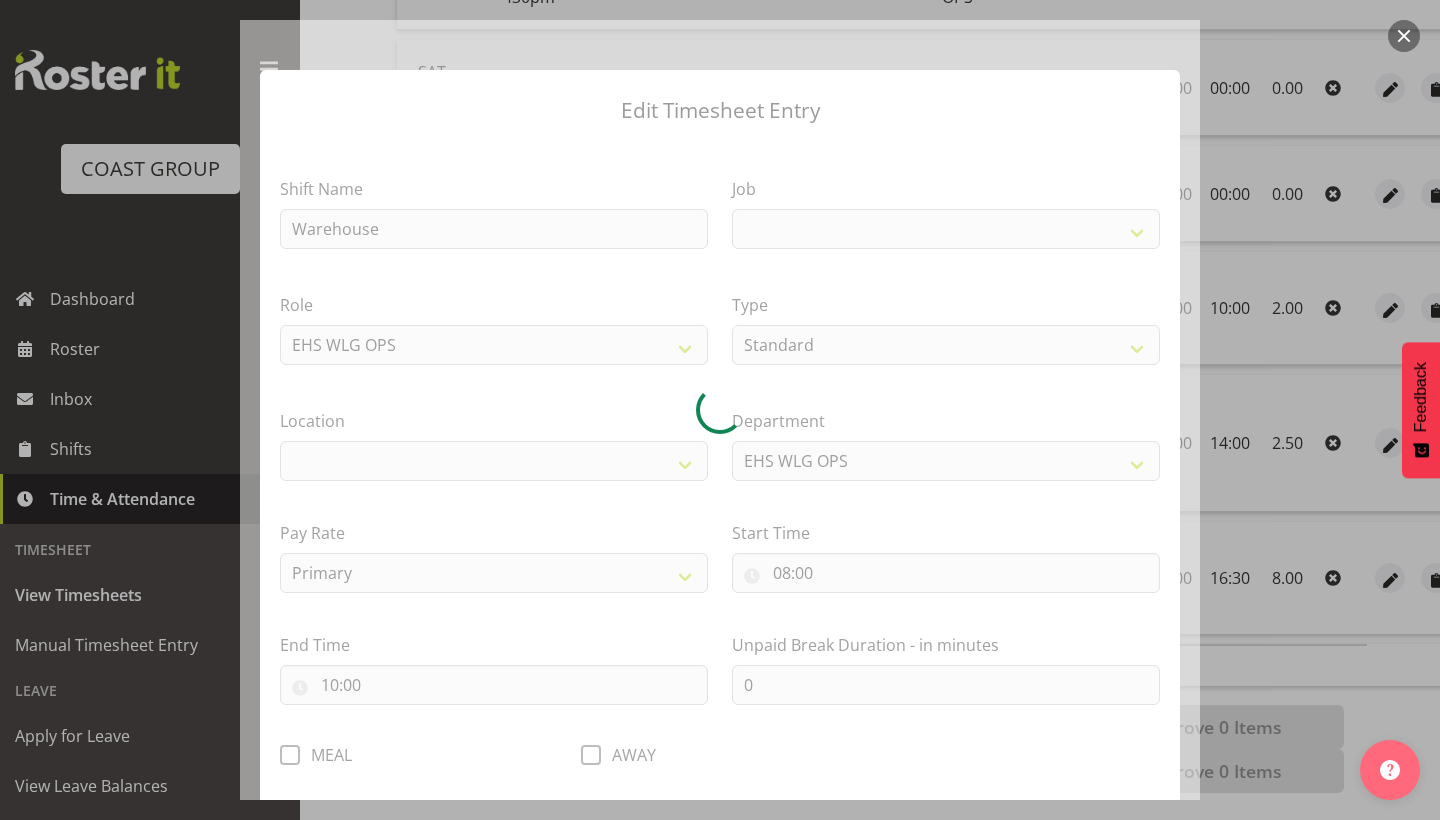 select 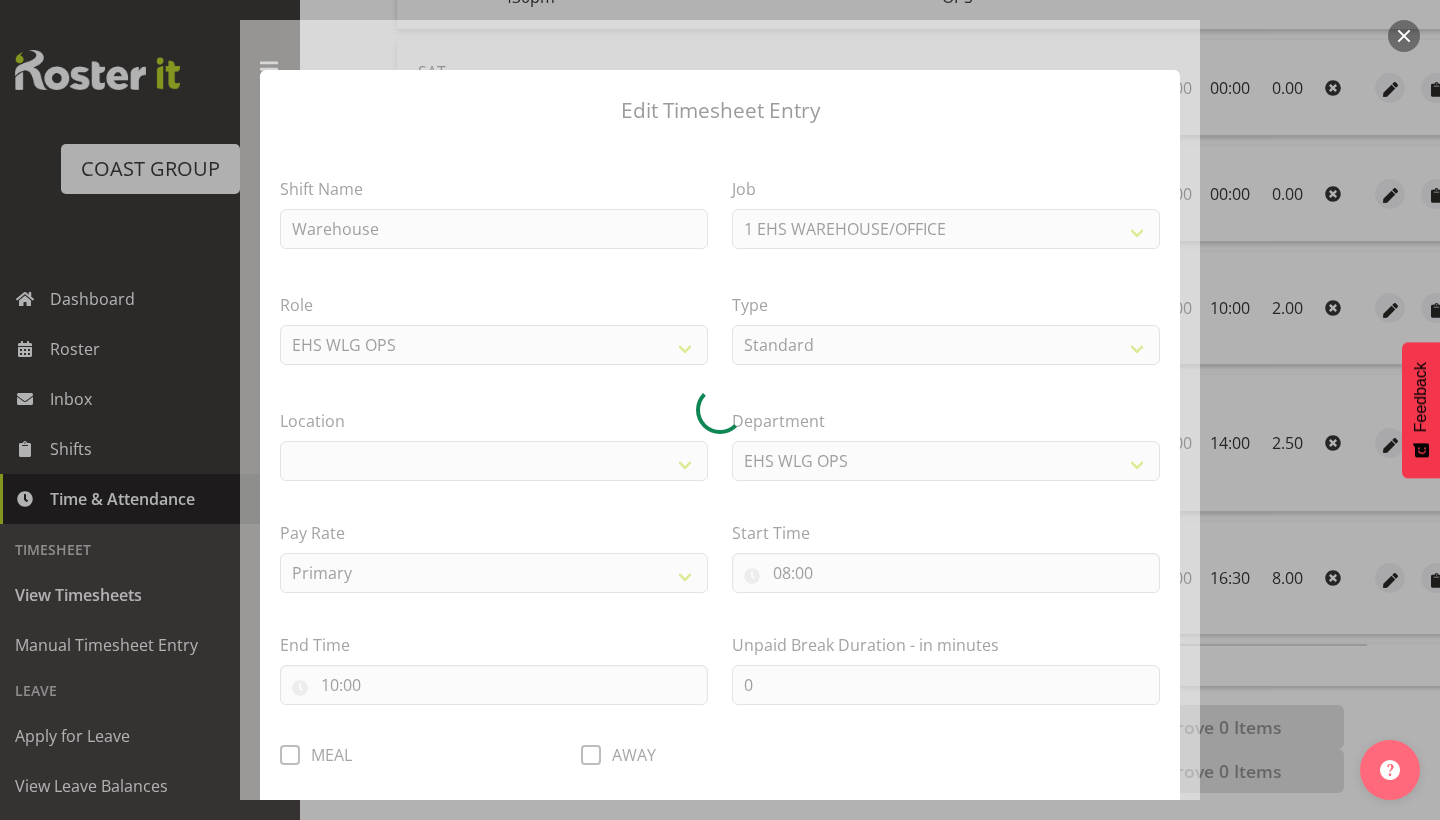 select on "106" 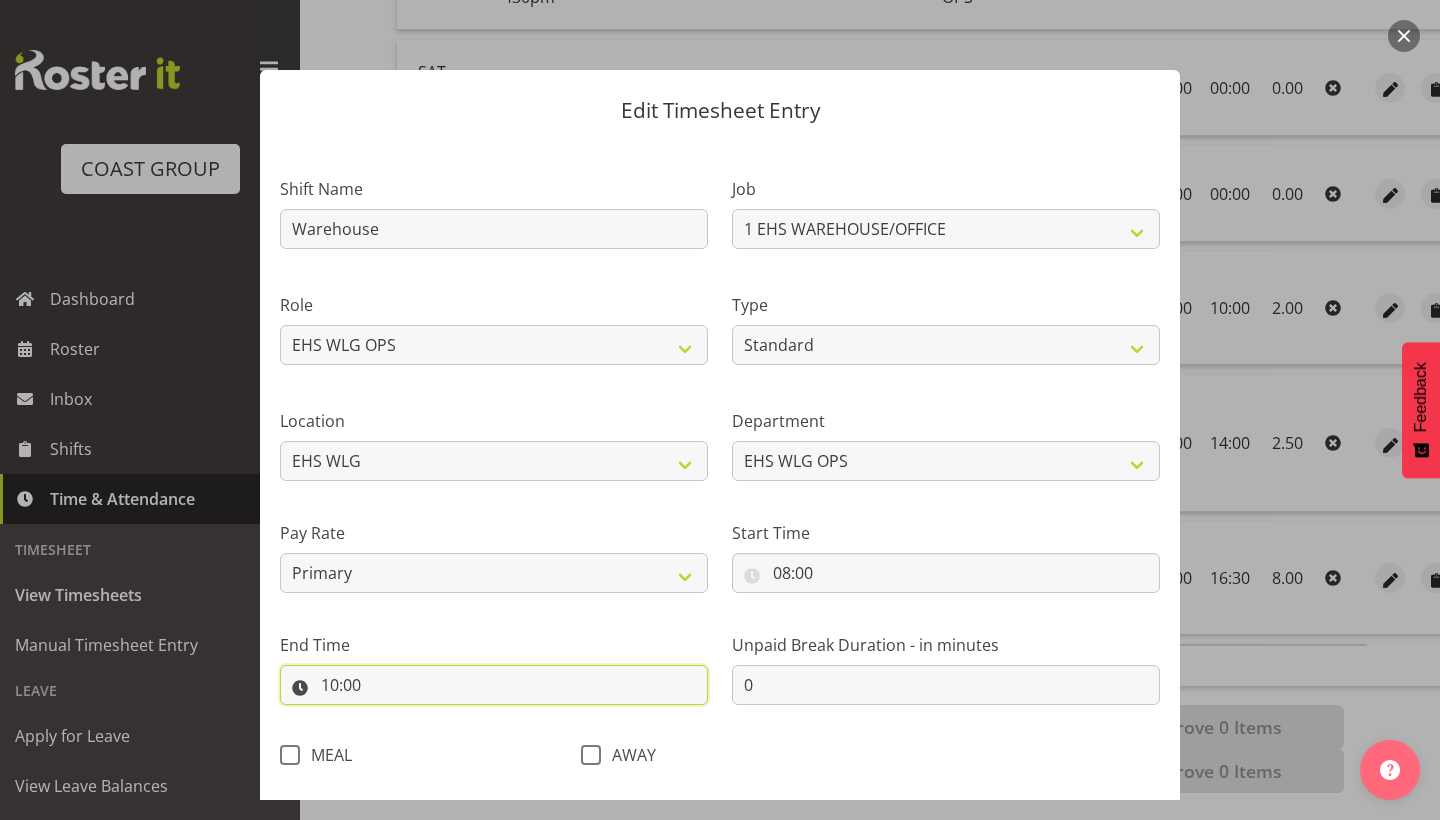 click on "10:00" at bounding box center (494, 685) 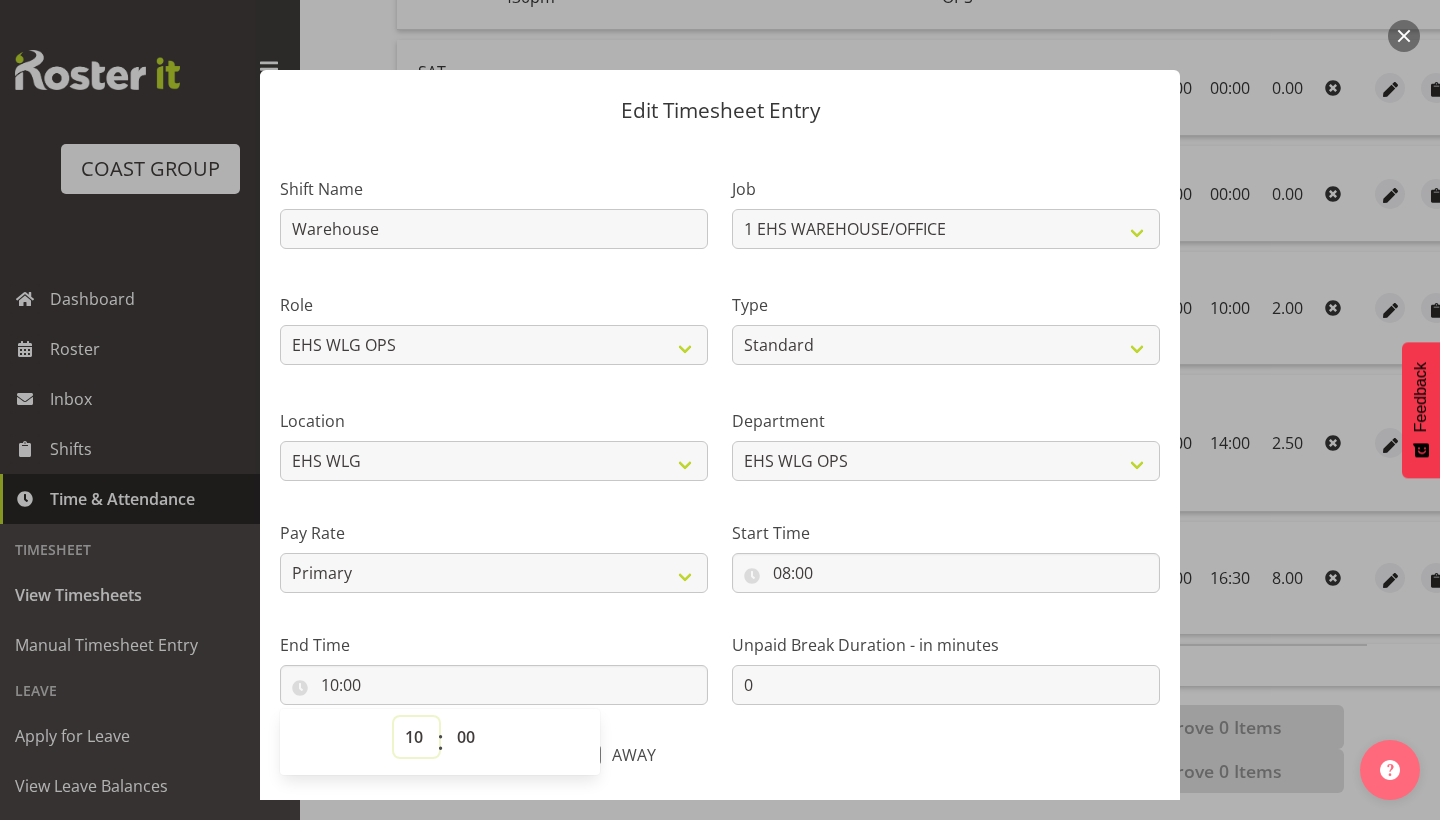 select on "11" 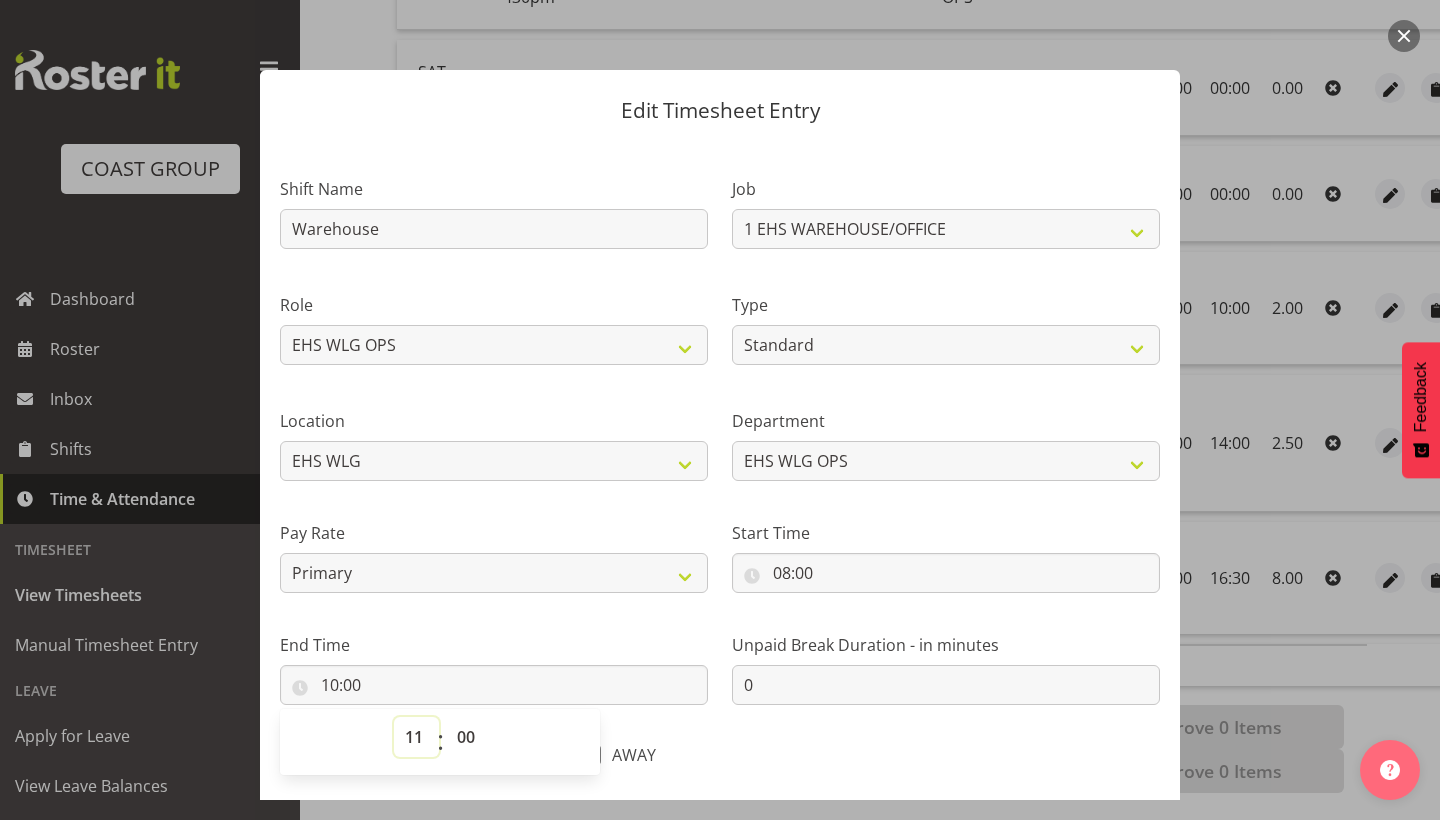 type on "11:00" 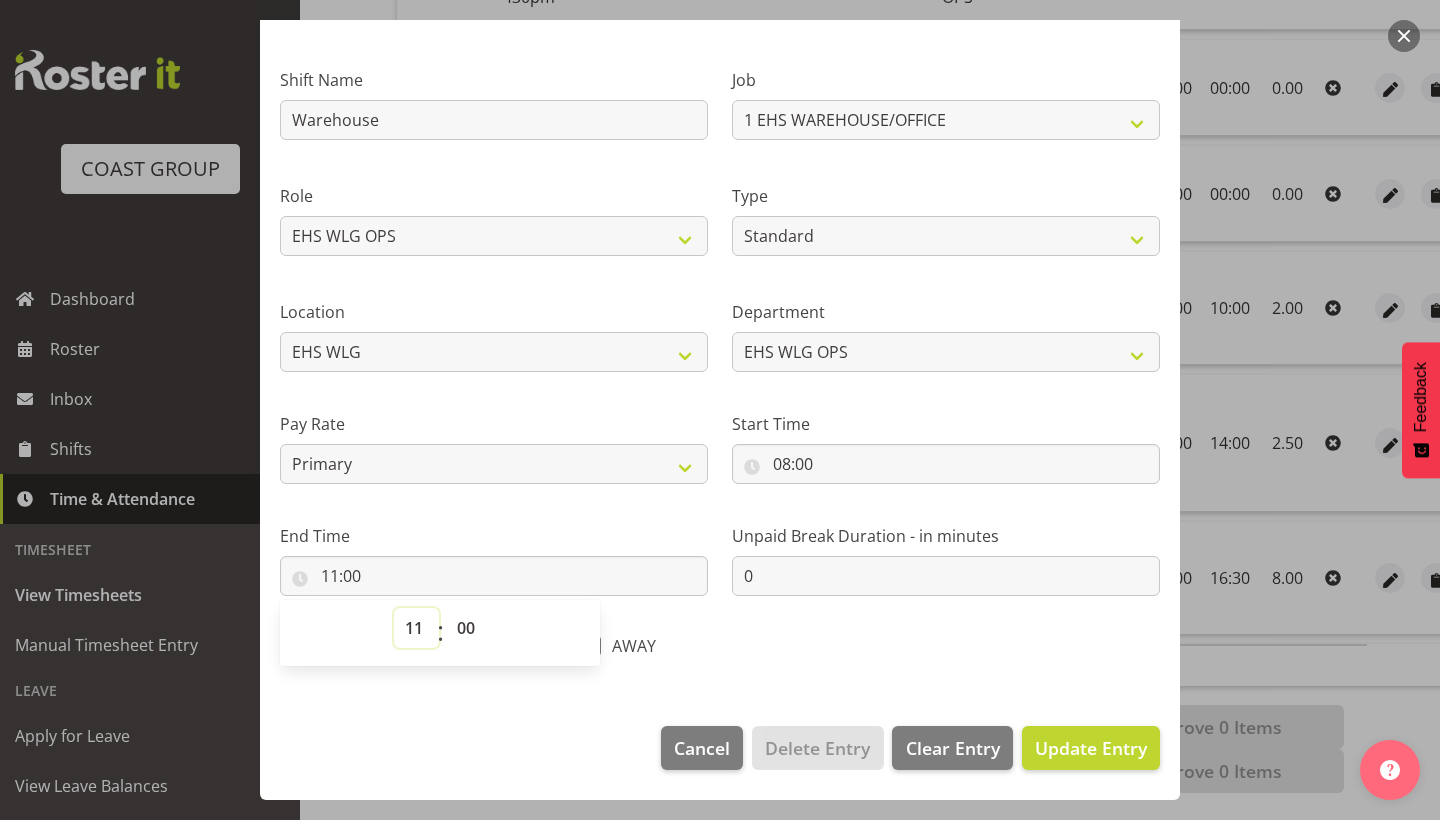scroll, scrollTop: 108, scrollLeft: 0, axis: vertical 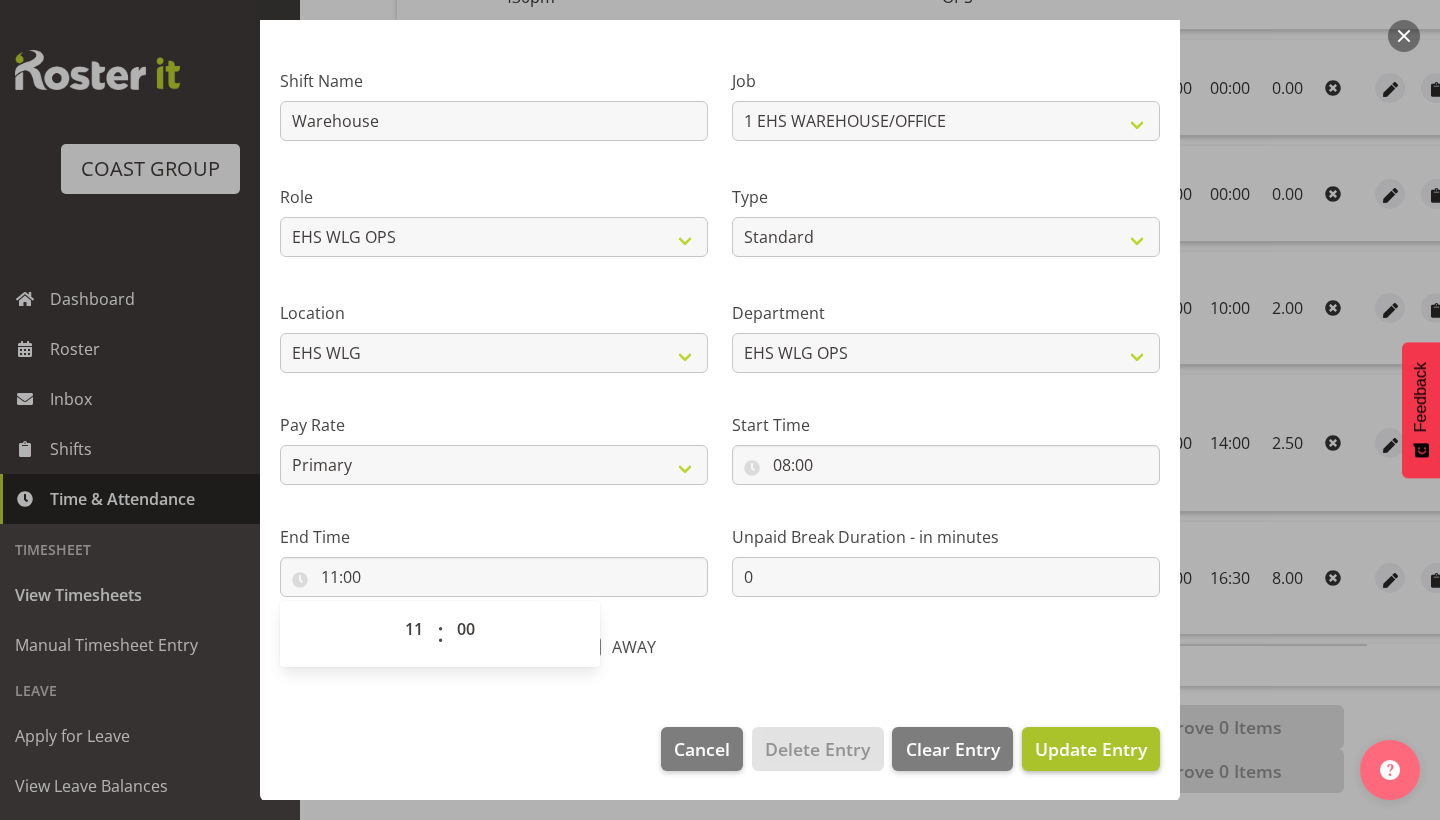 click on "Update Entry" at bounding box center (1091, 749) 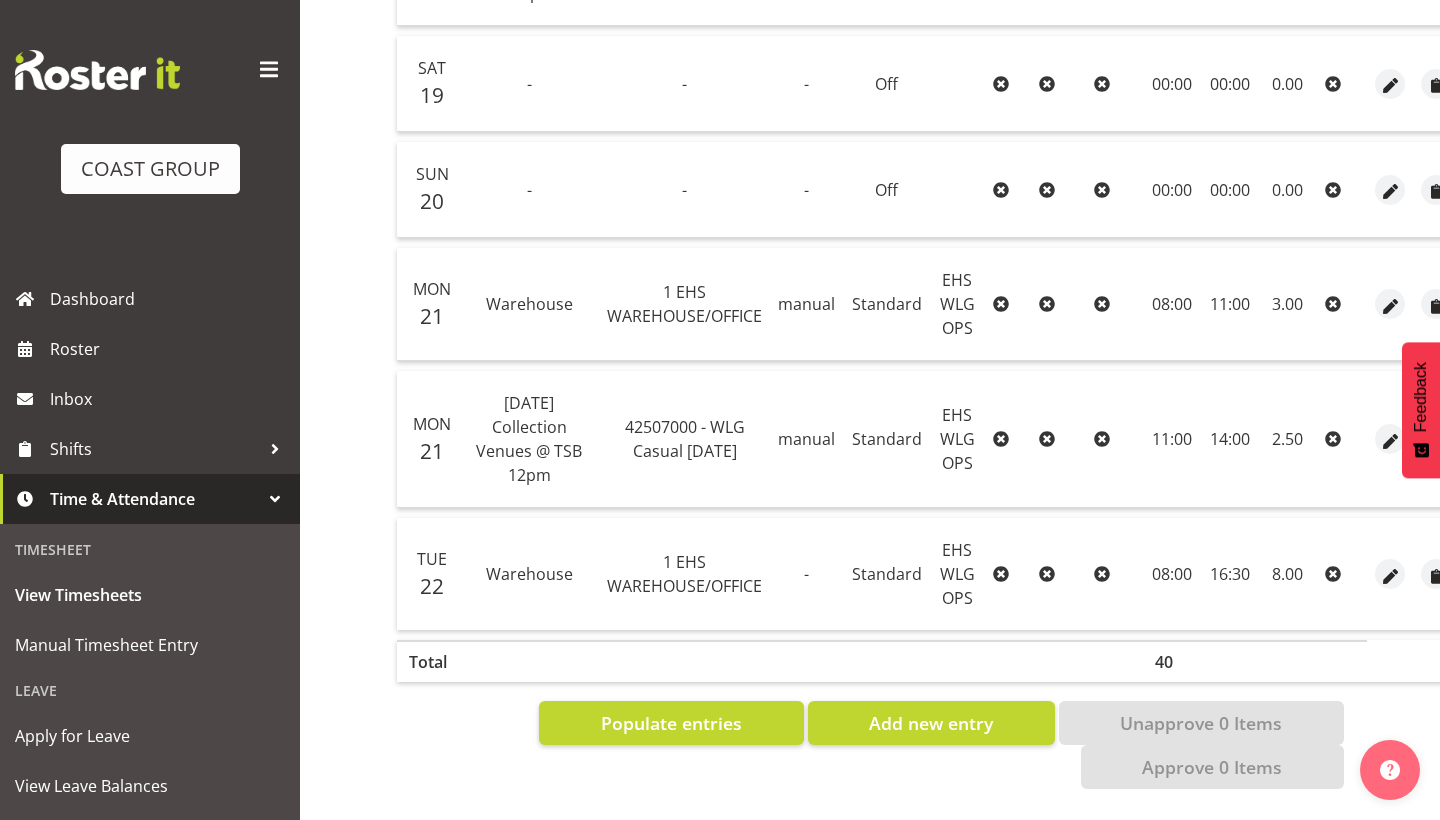 scroll, scrollTop: 1223, scrollLeft: 0, axis: vertical 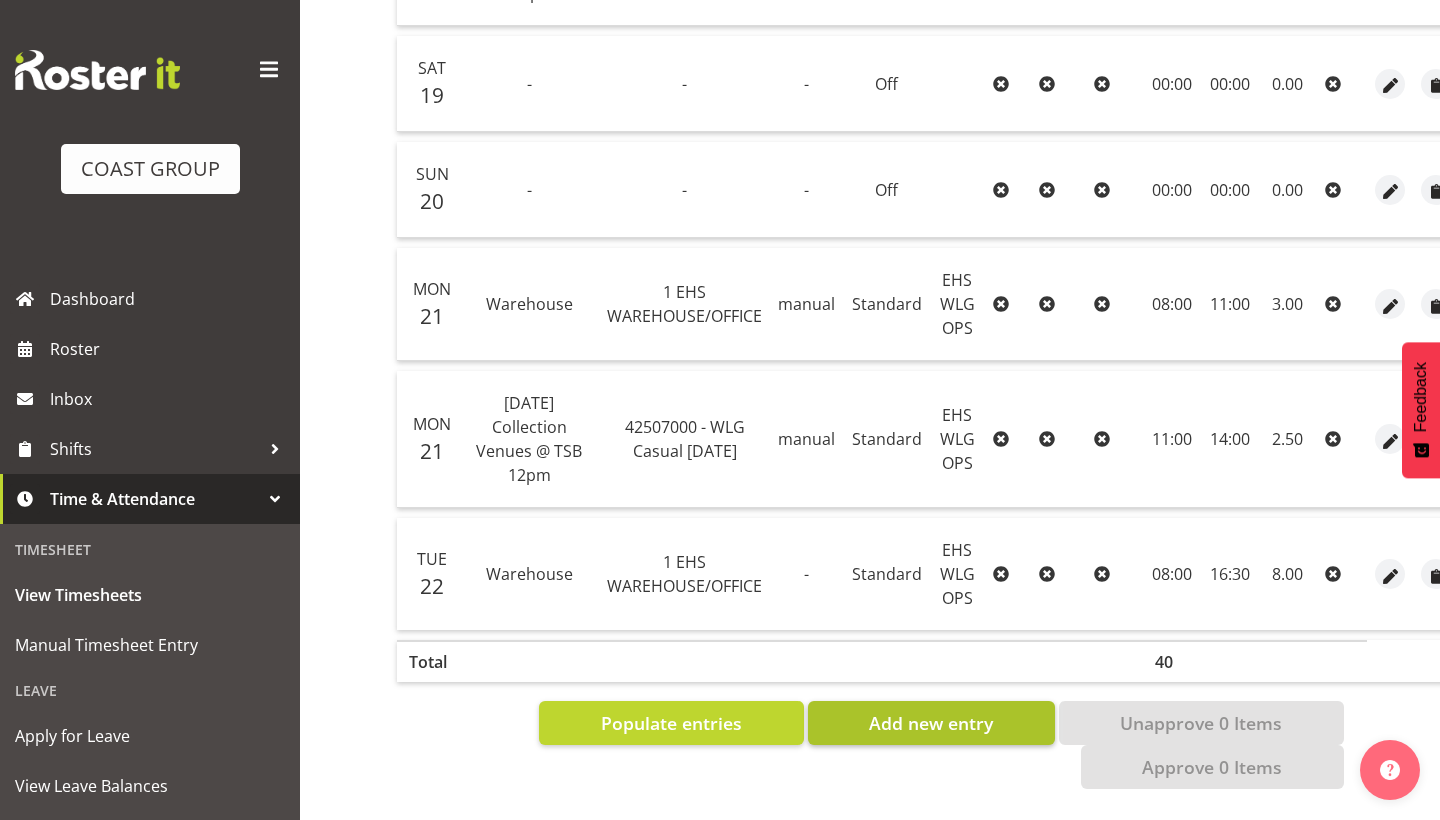 click on "Add new entry" at bounding box center [931, 723] 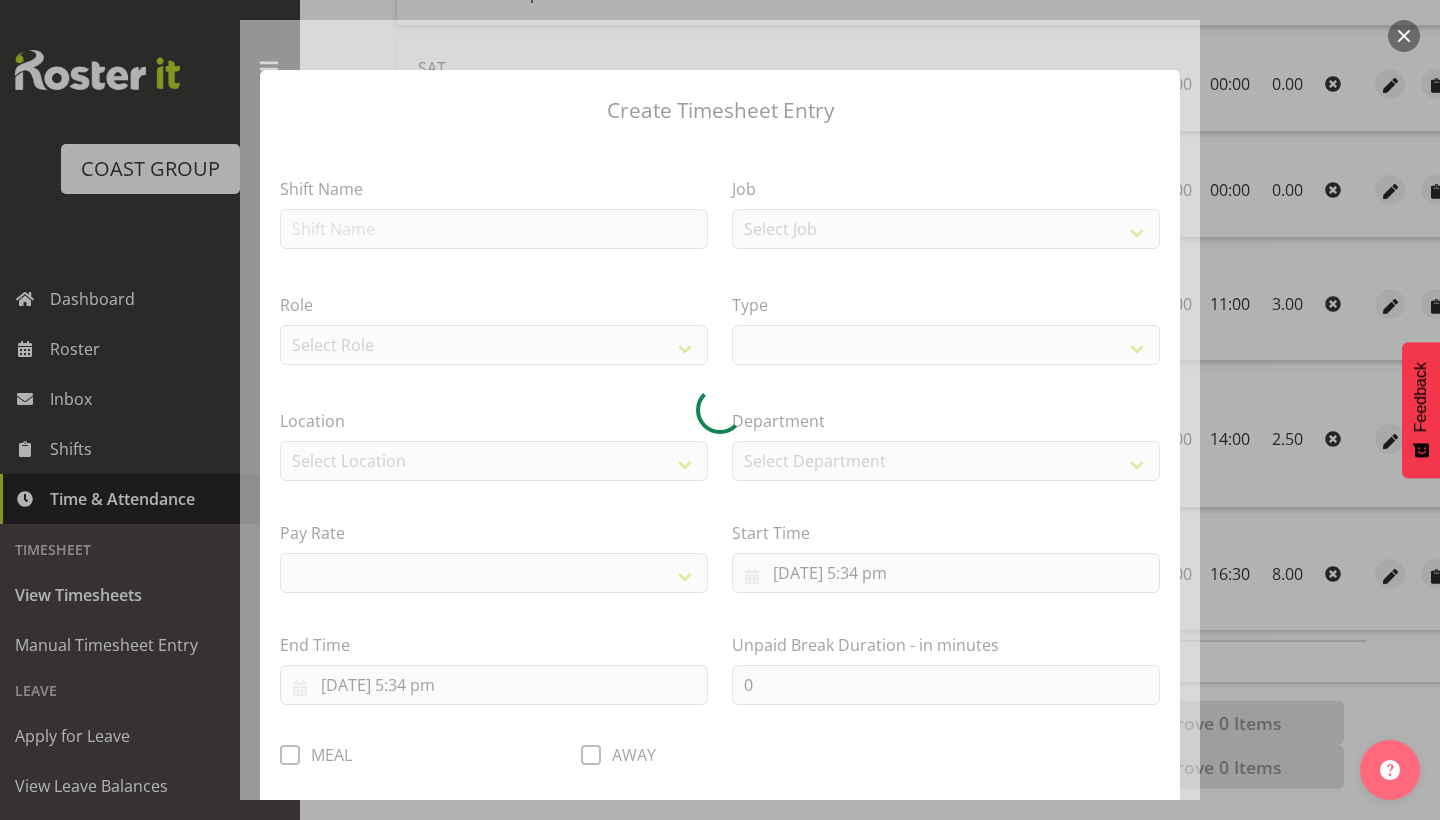 select 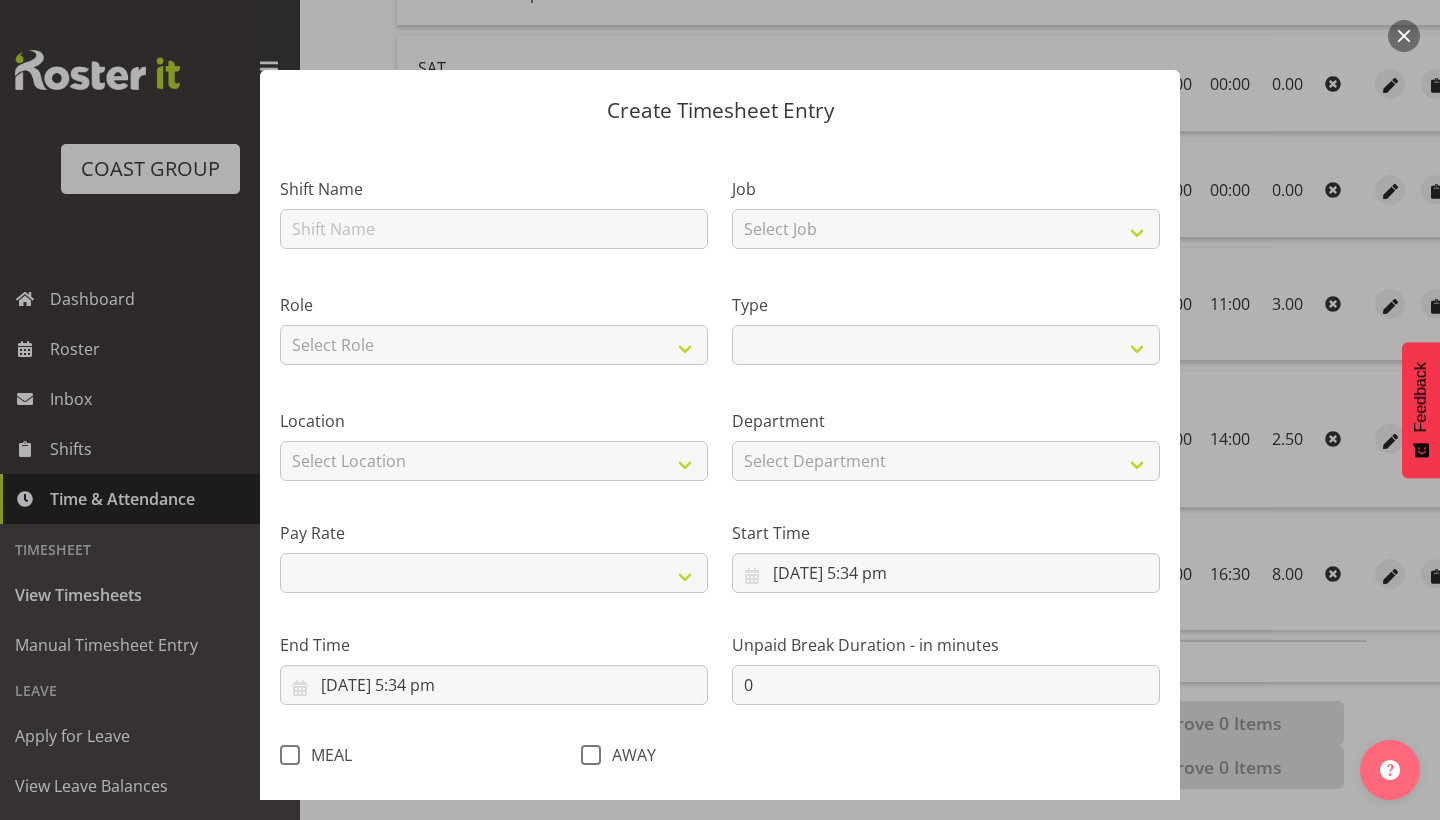 click on "Shift Name" at bounding box center (494, 207) 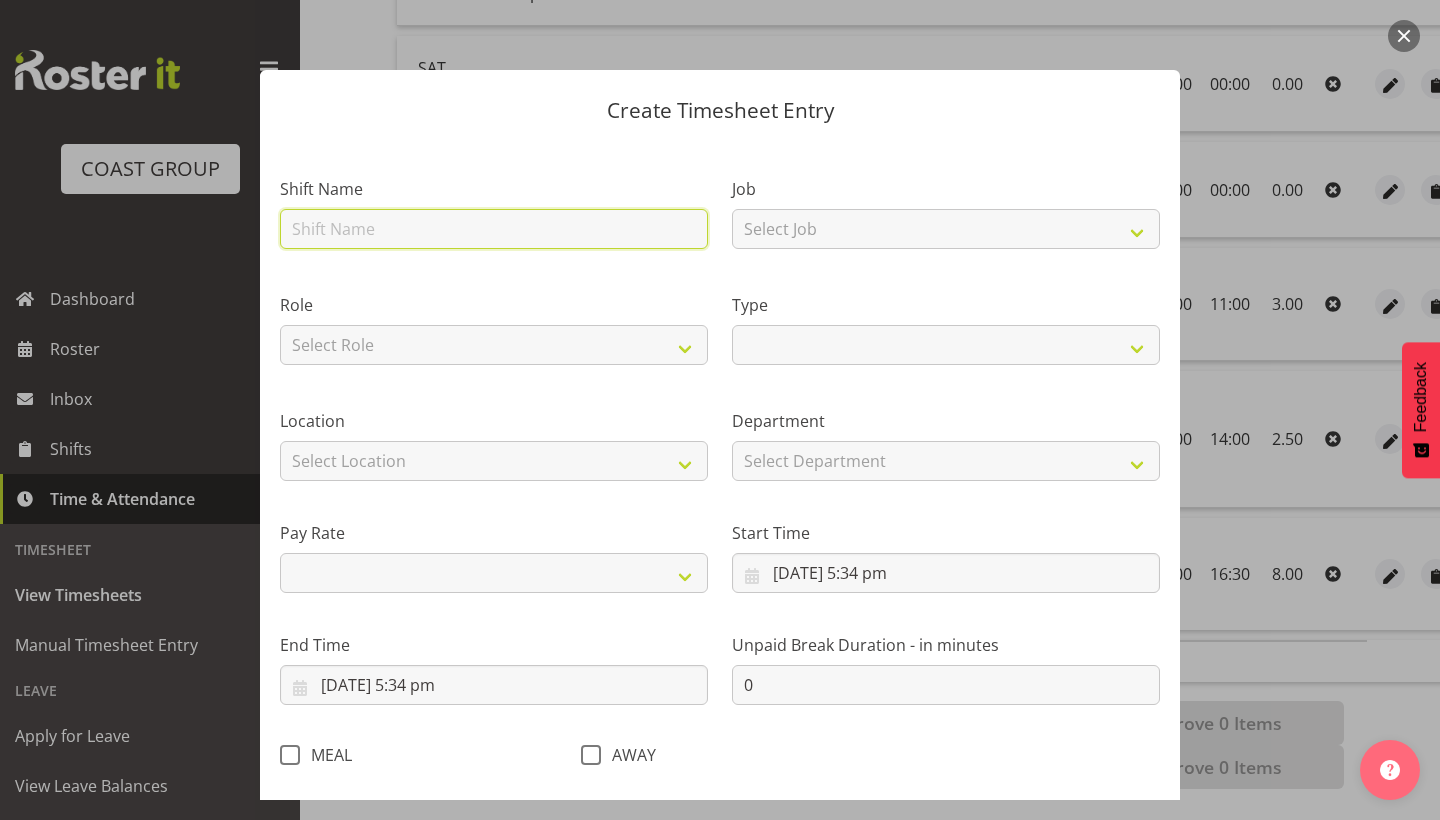click at bounding box center (494, 229) 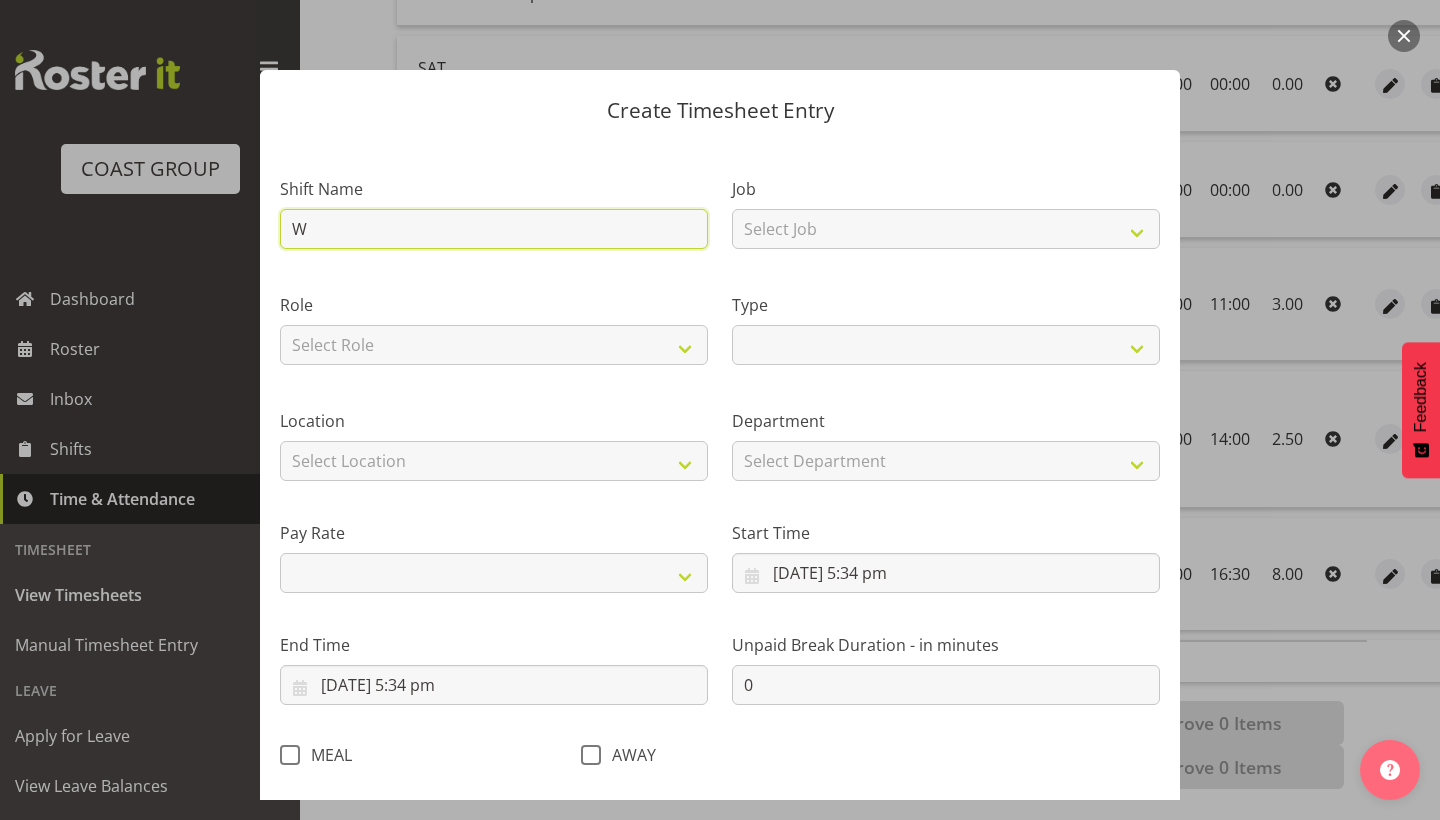 type on "Wa" 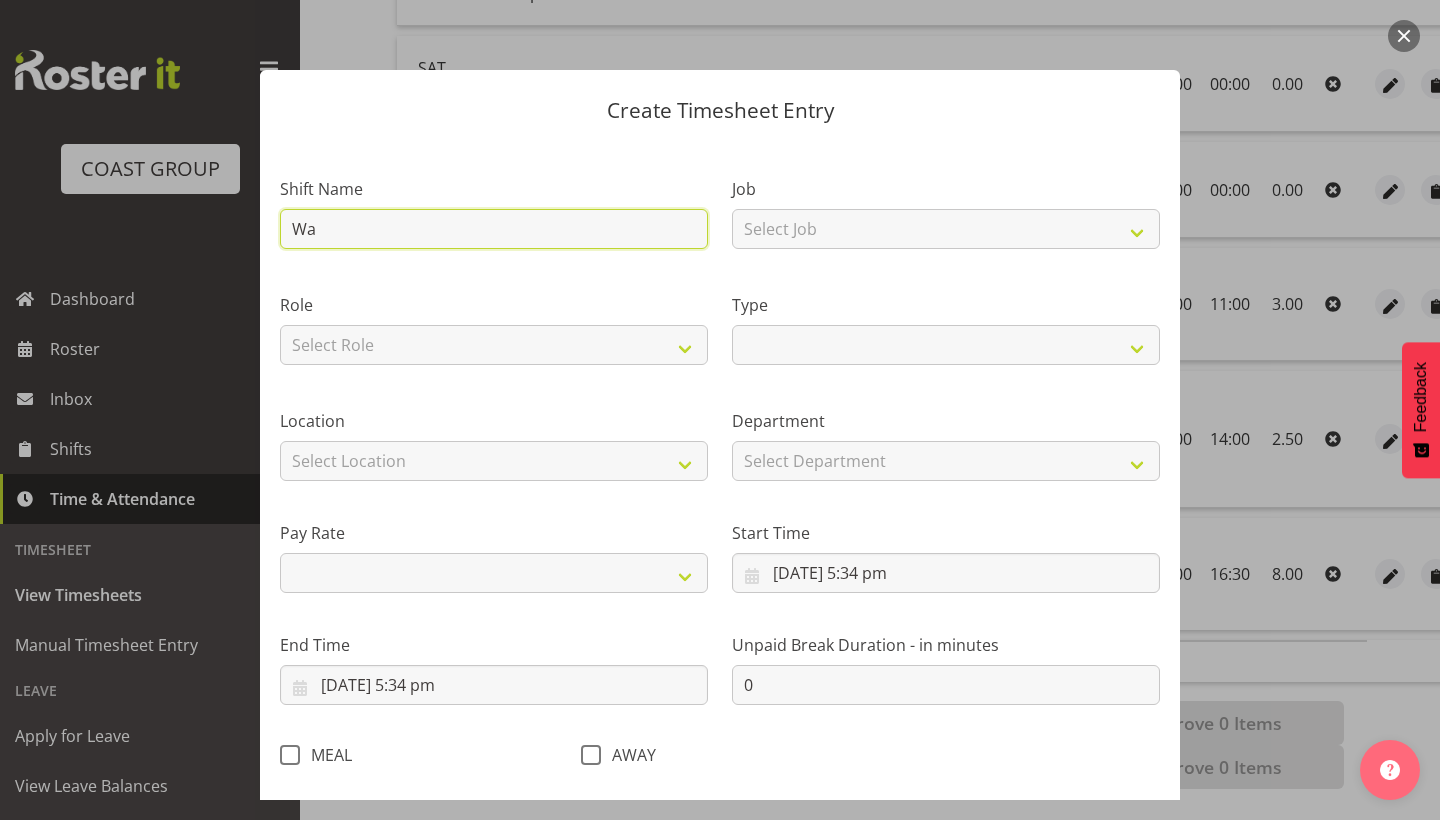 type on "War" 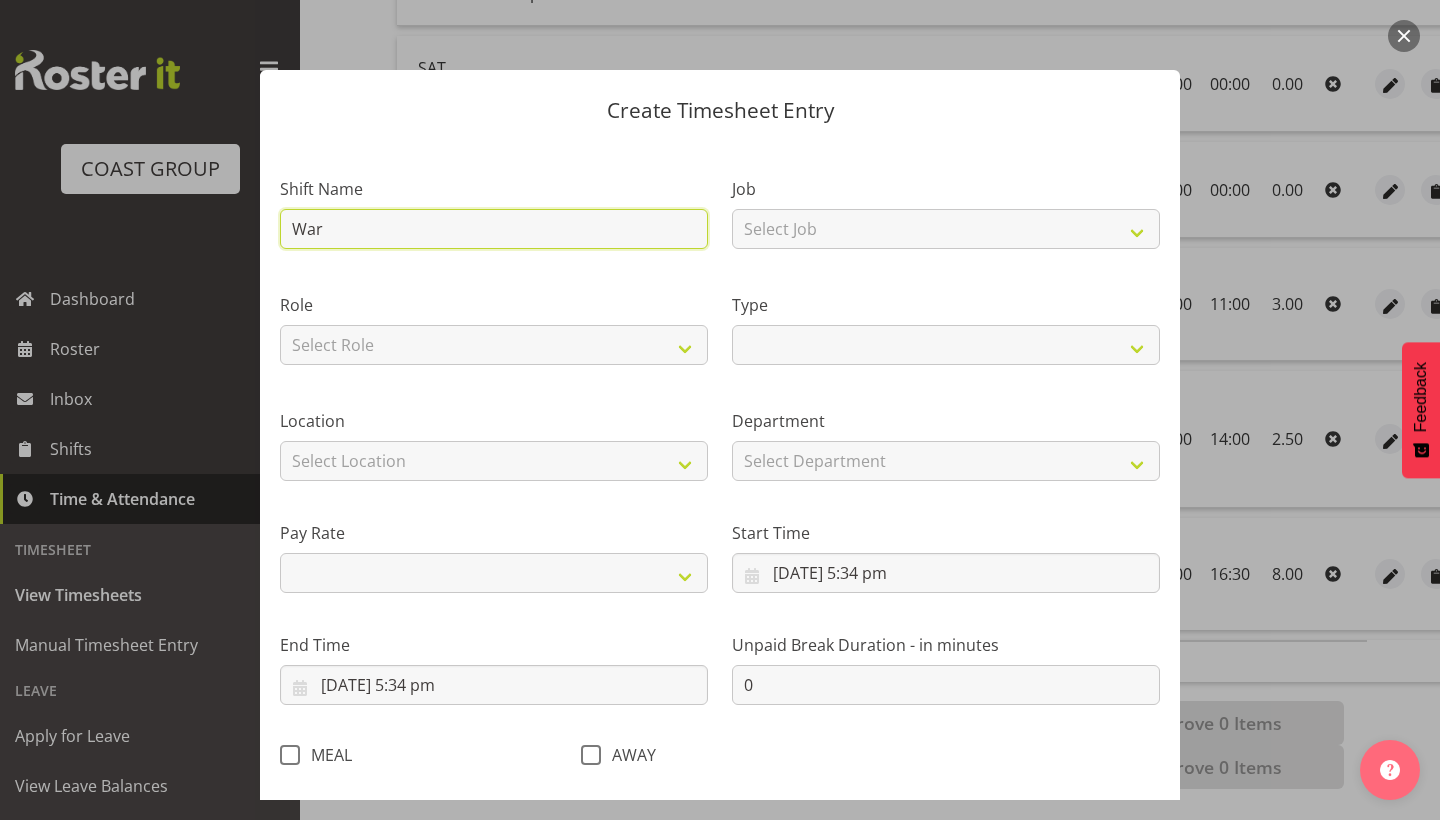 type on "Ware" 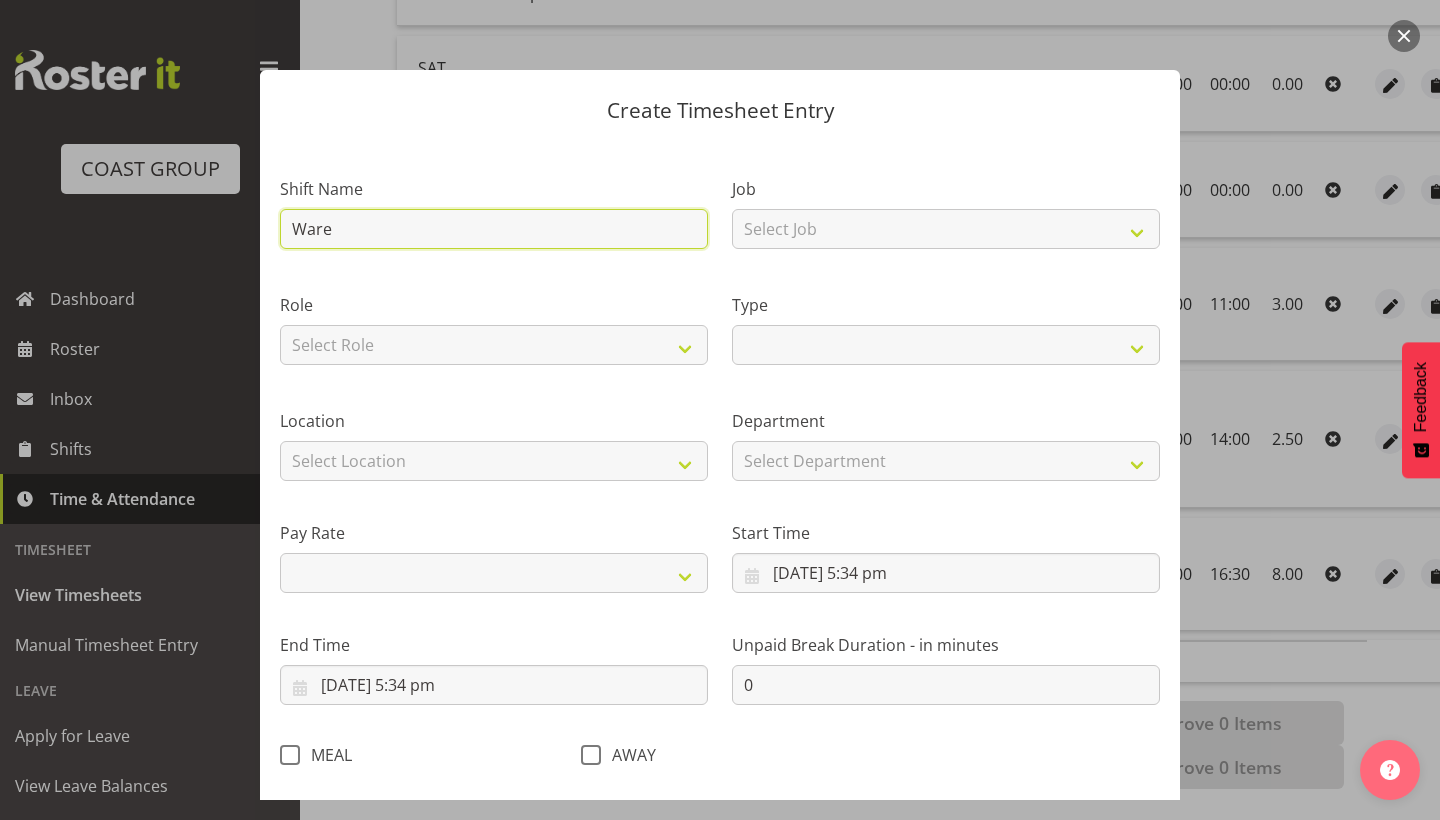 type on "Wareh" 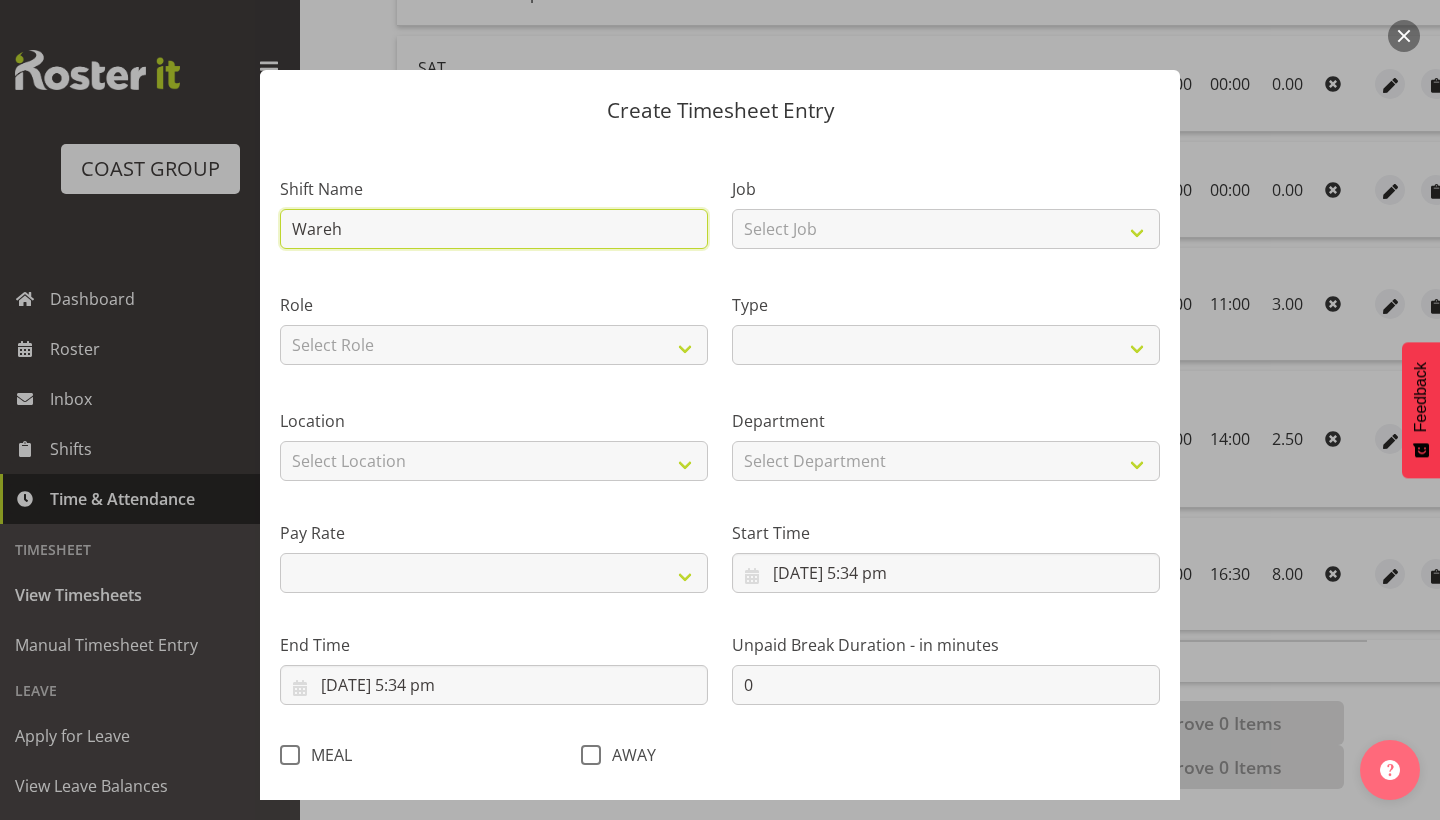 type on "Wareho" 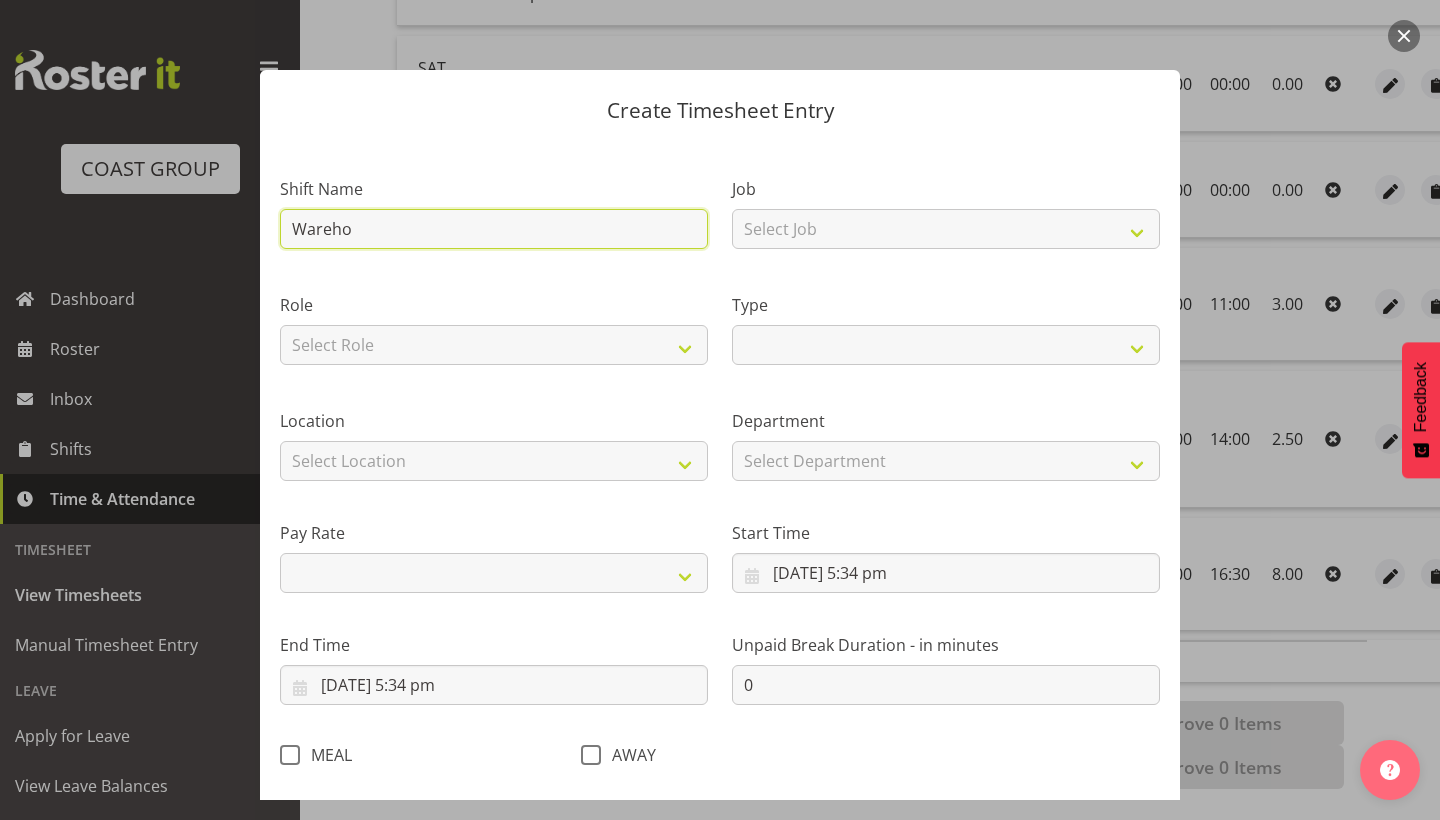 type on "Warehou" 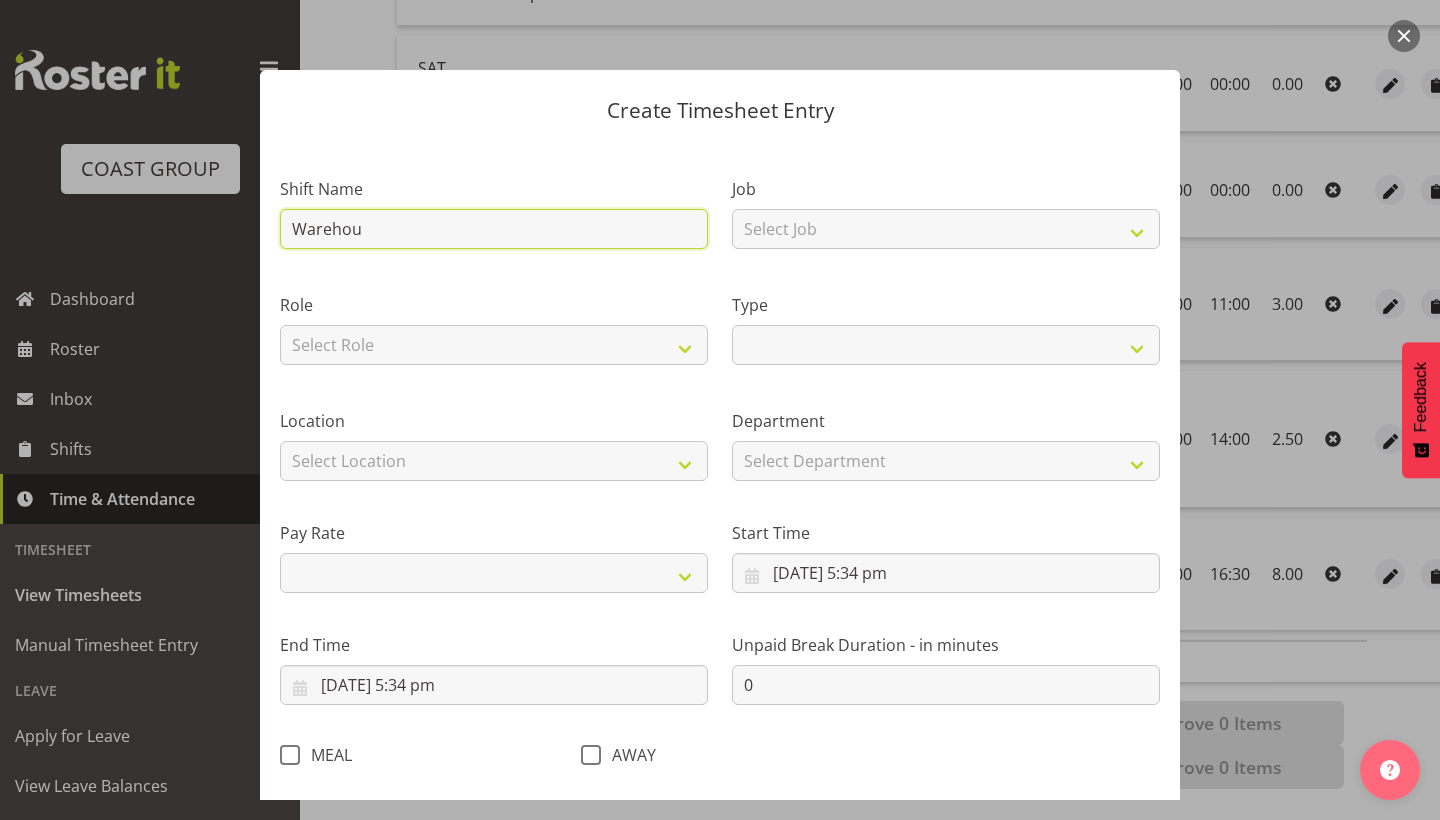 type on "Warehous" 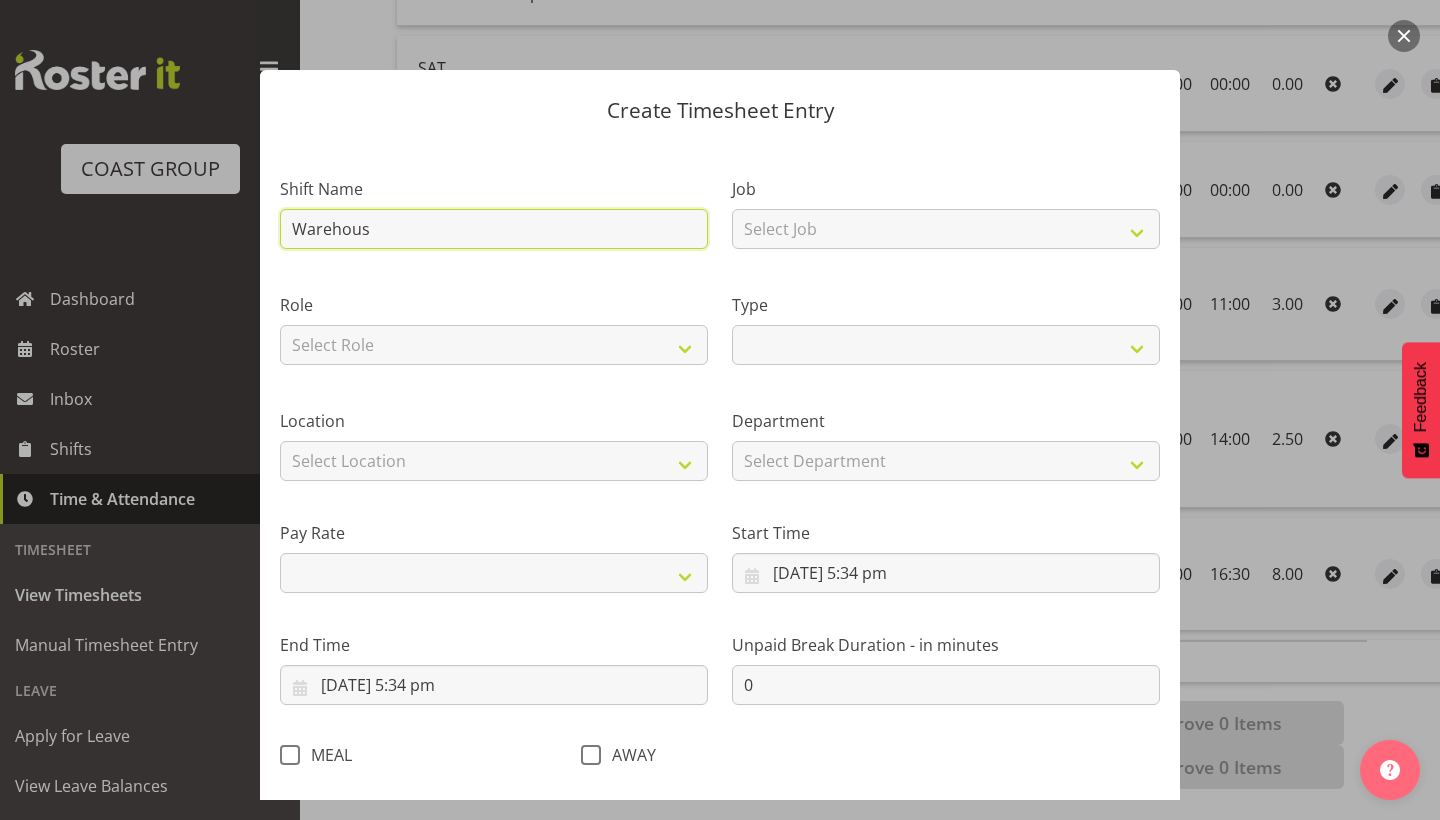 type on "Warehouse" 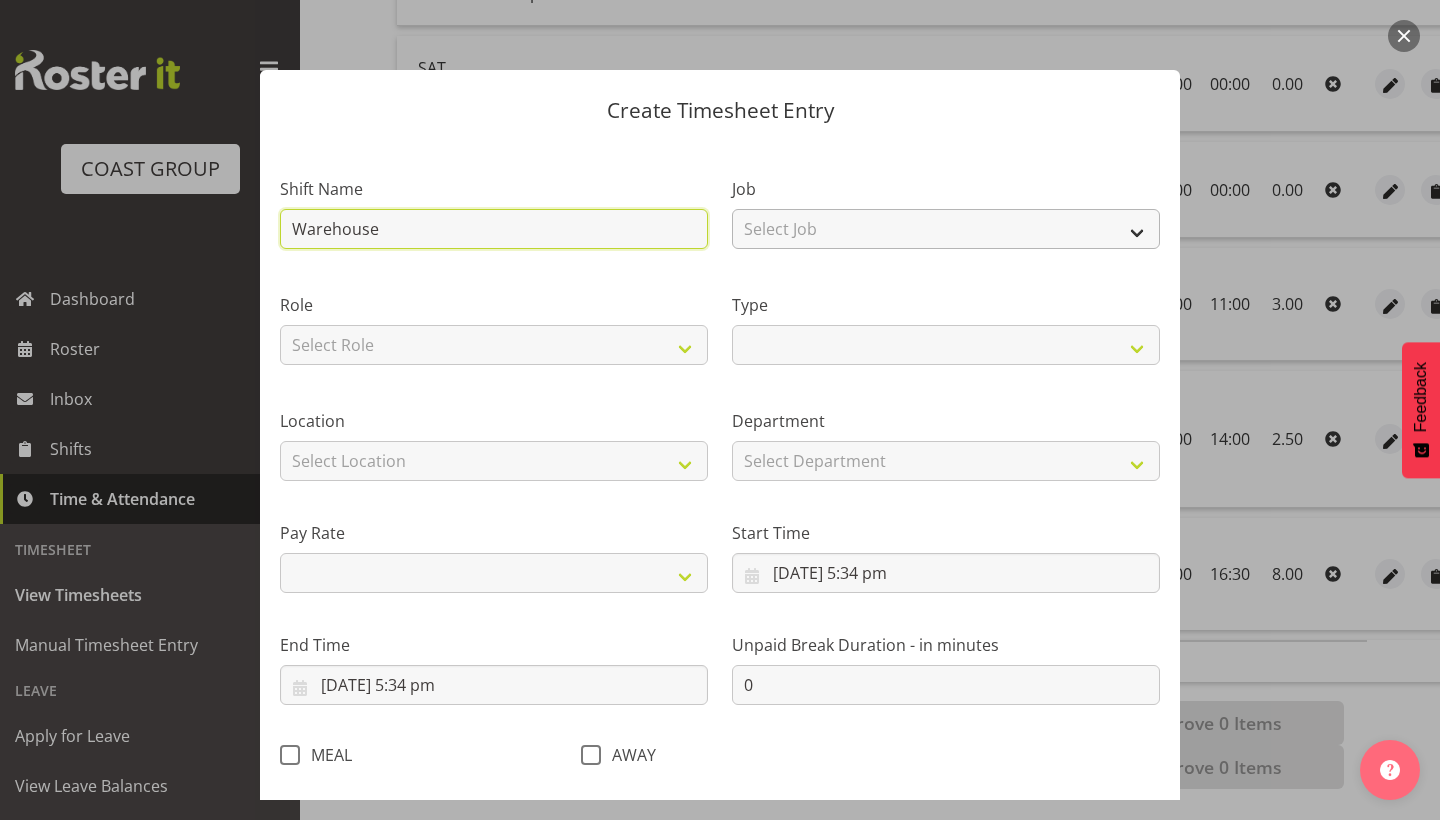 type on "Warehouse" 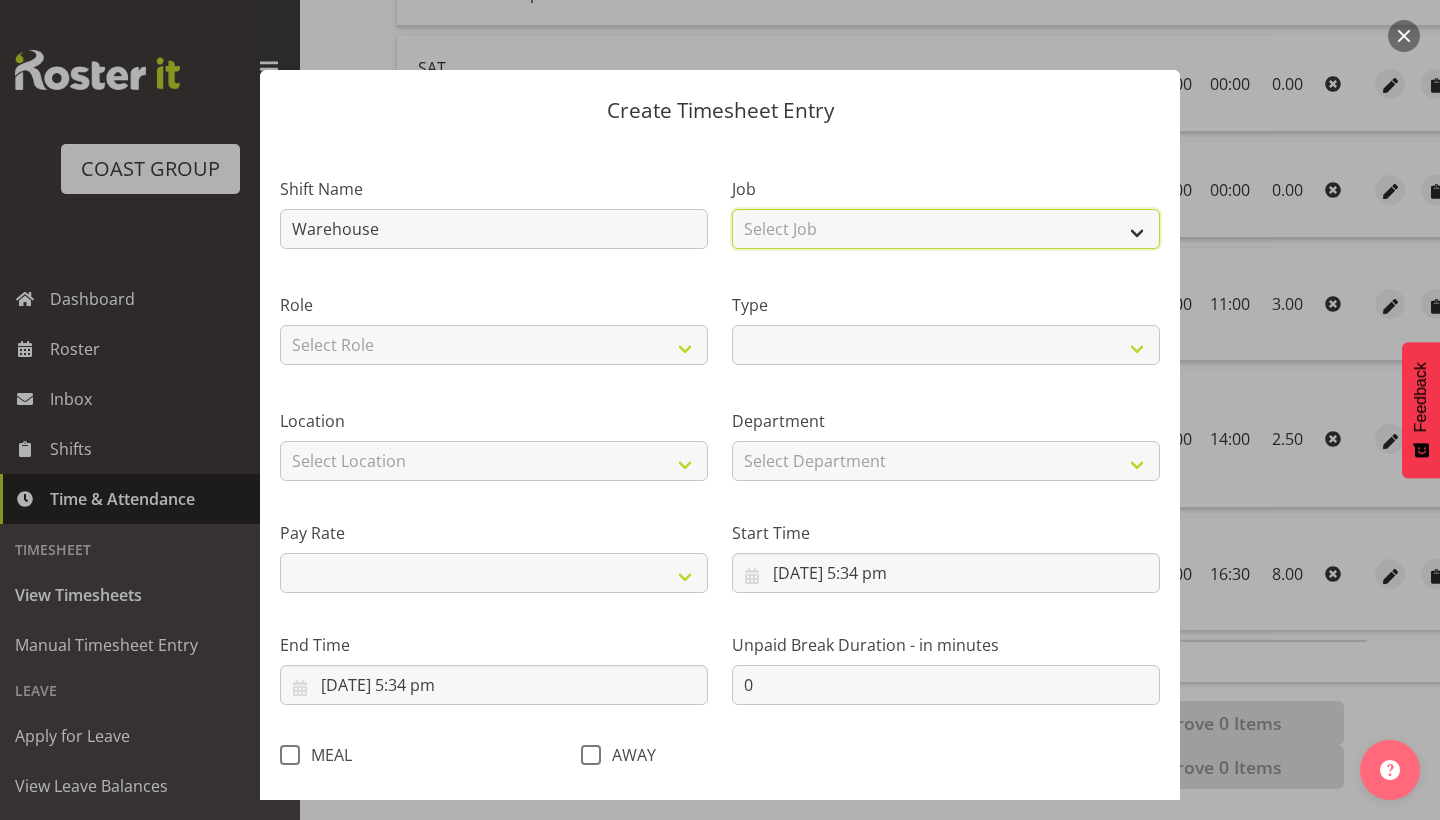 select on "69" 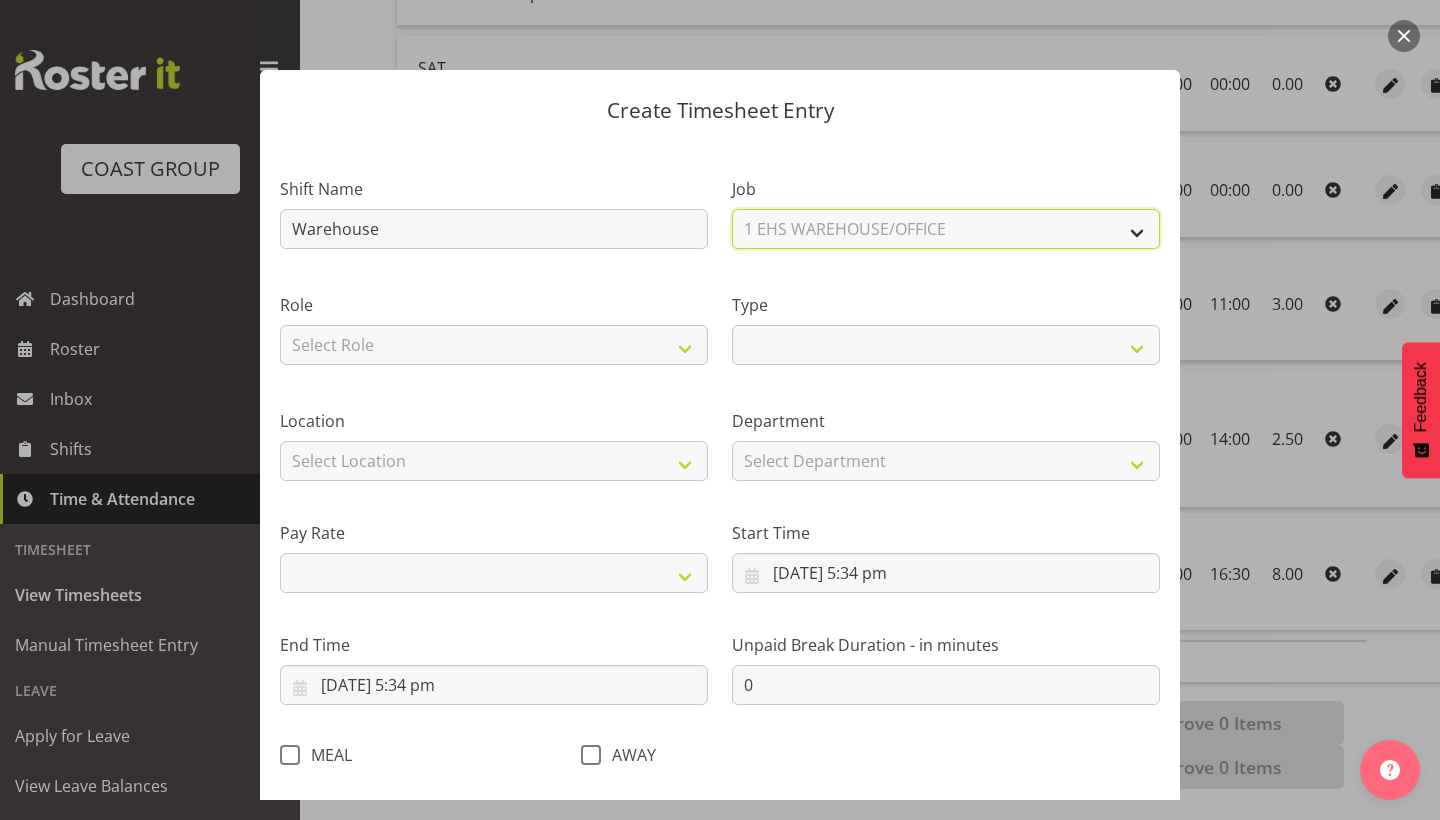 select 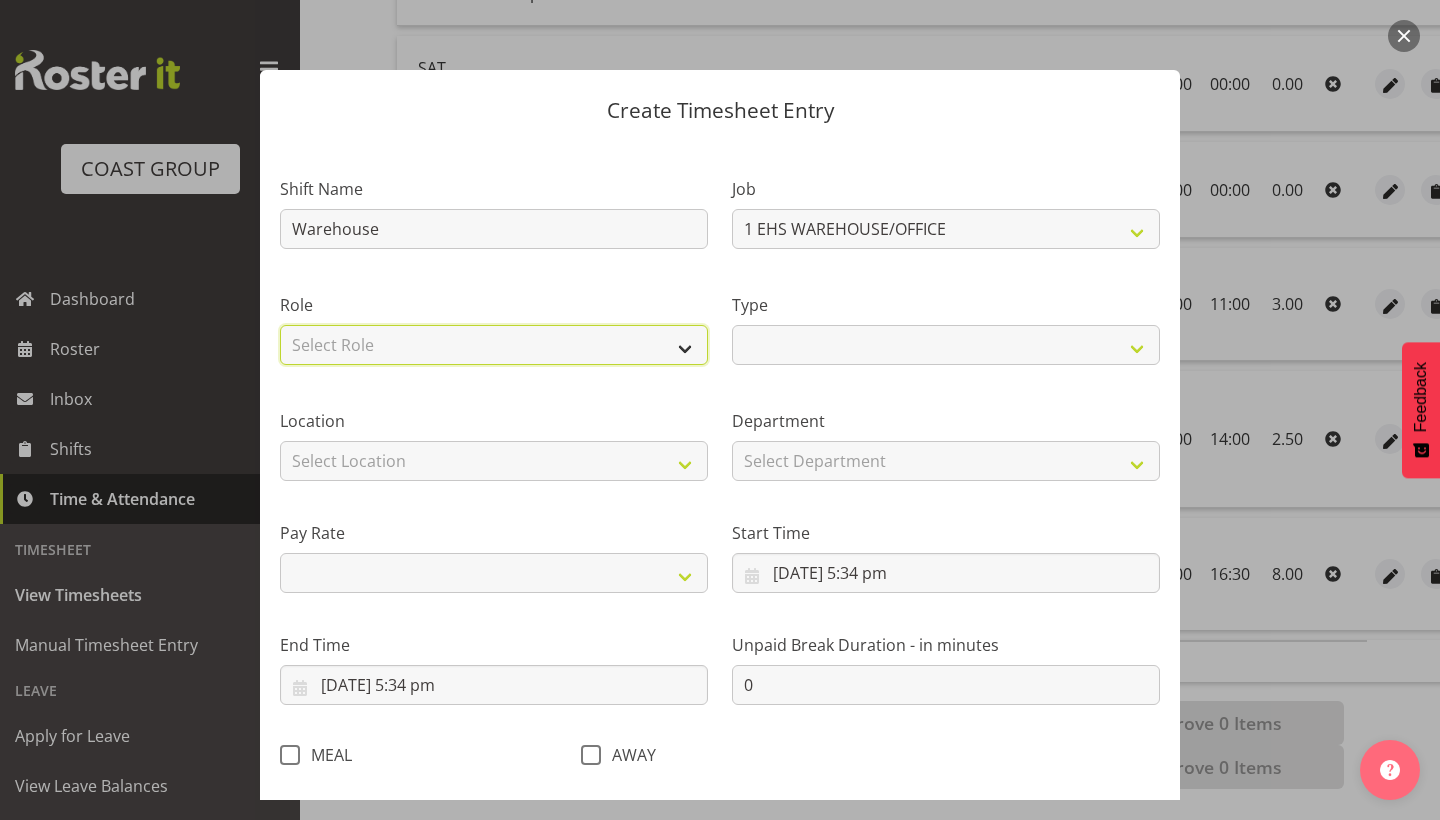 select on "191" 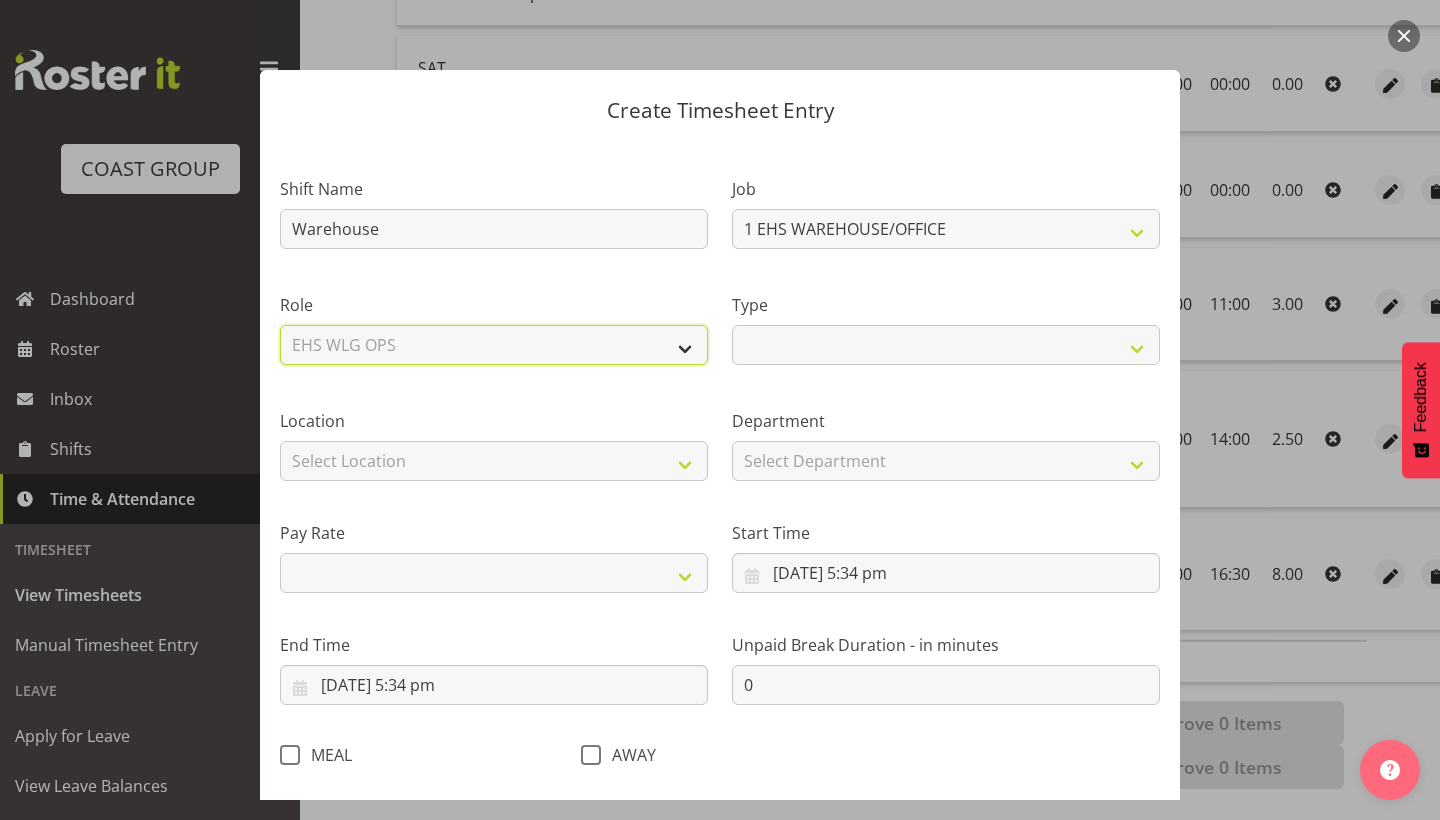 select 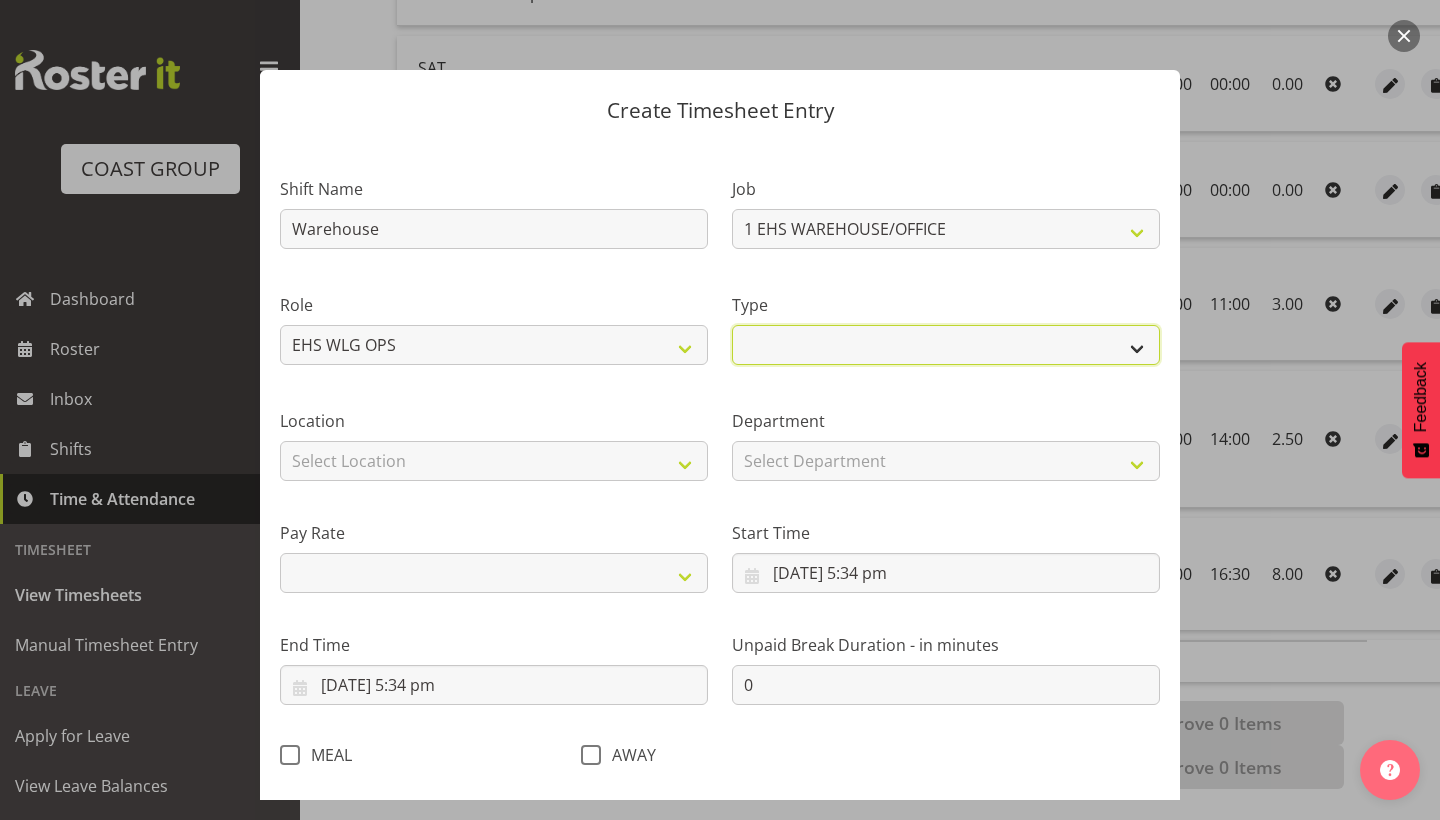 select on "Standard" 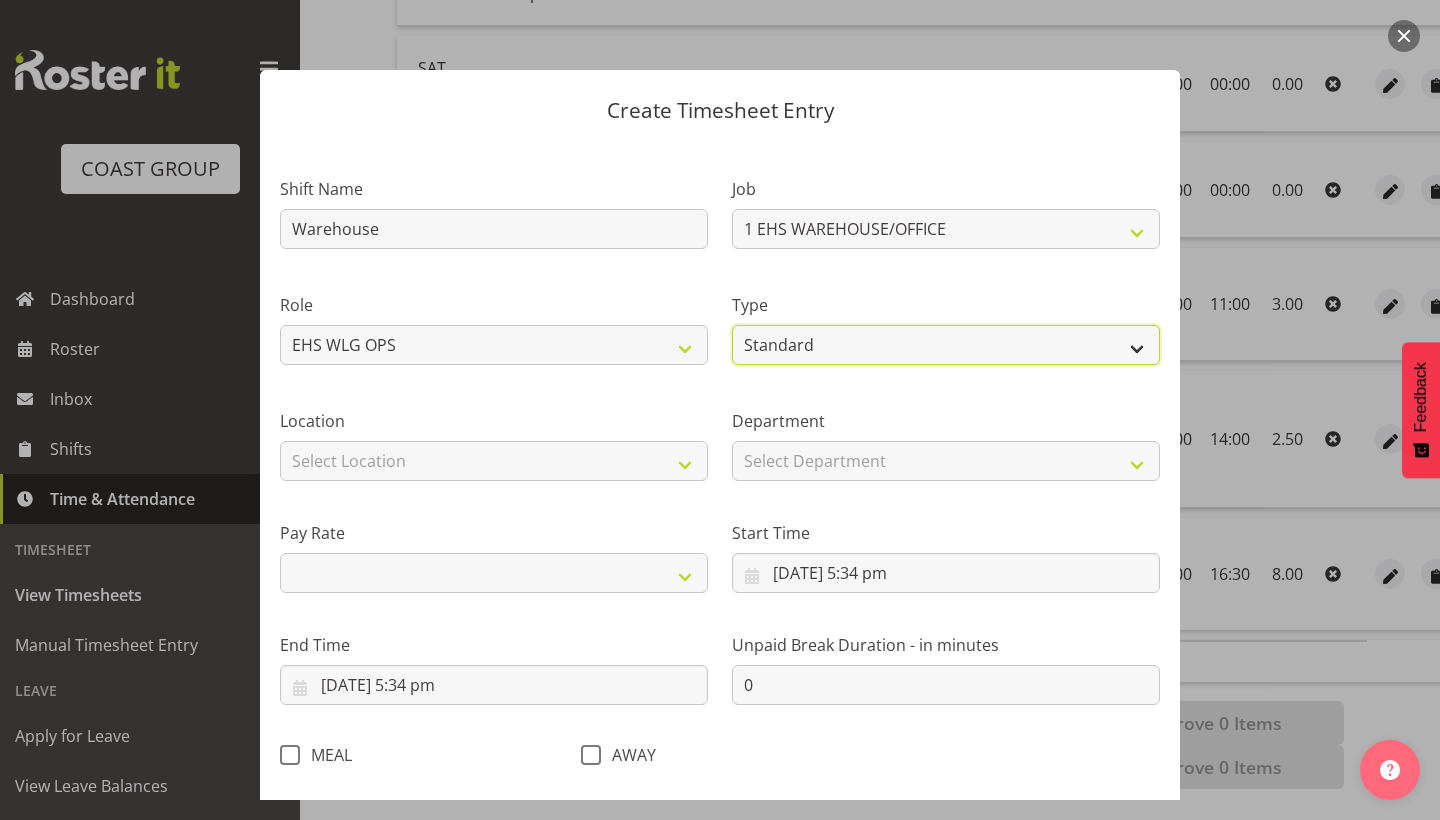 select 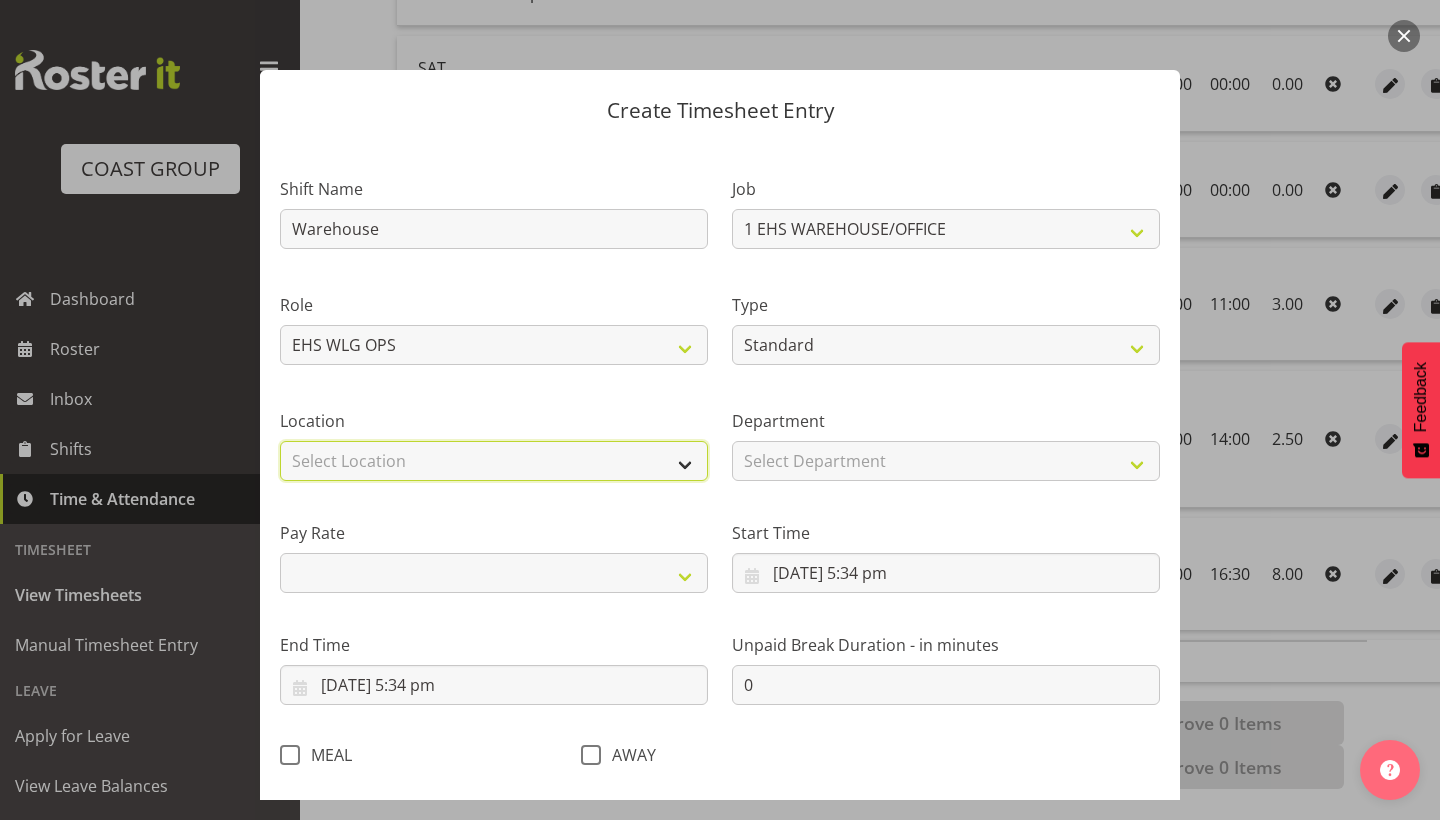 select on "106" 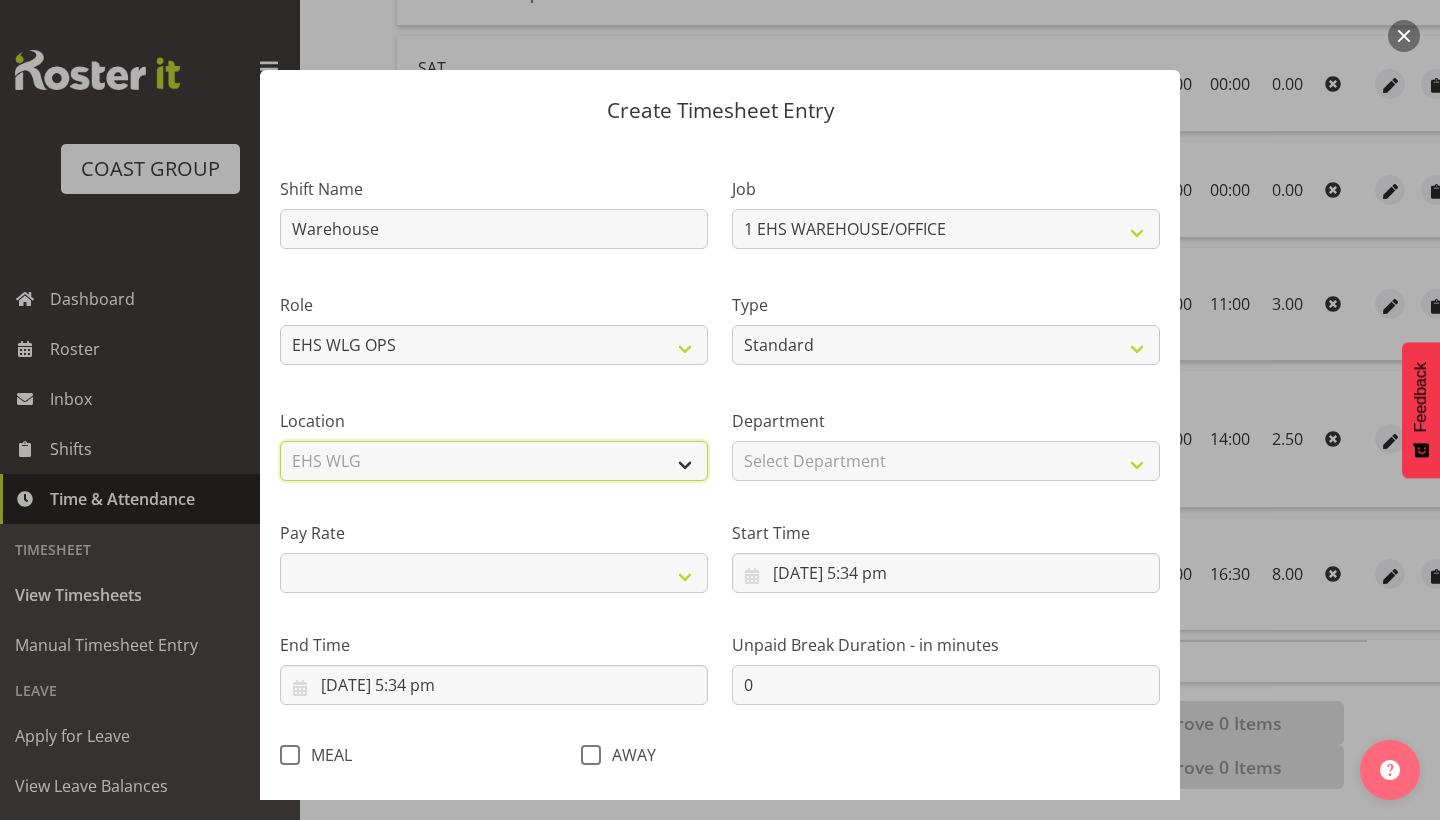 select 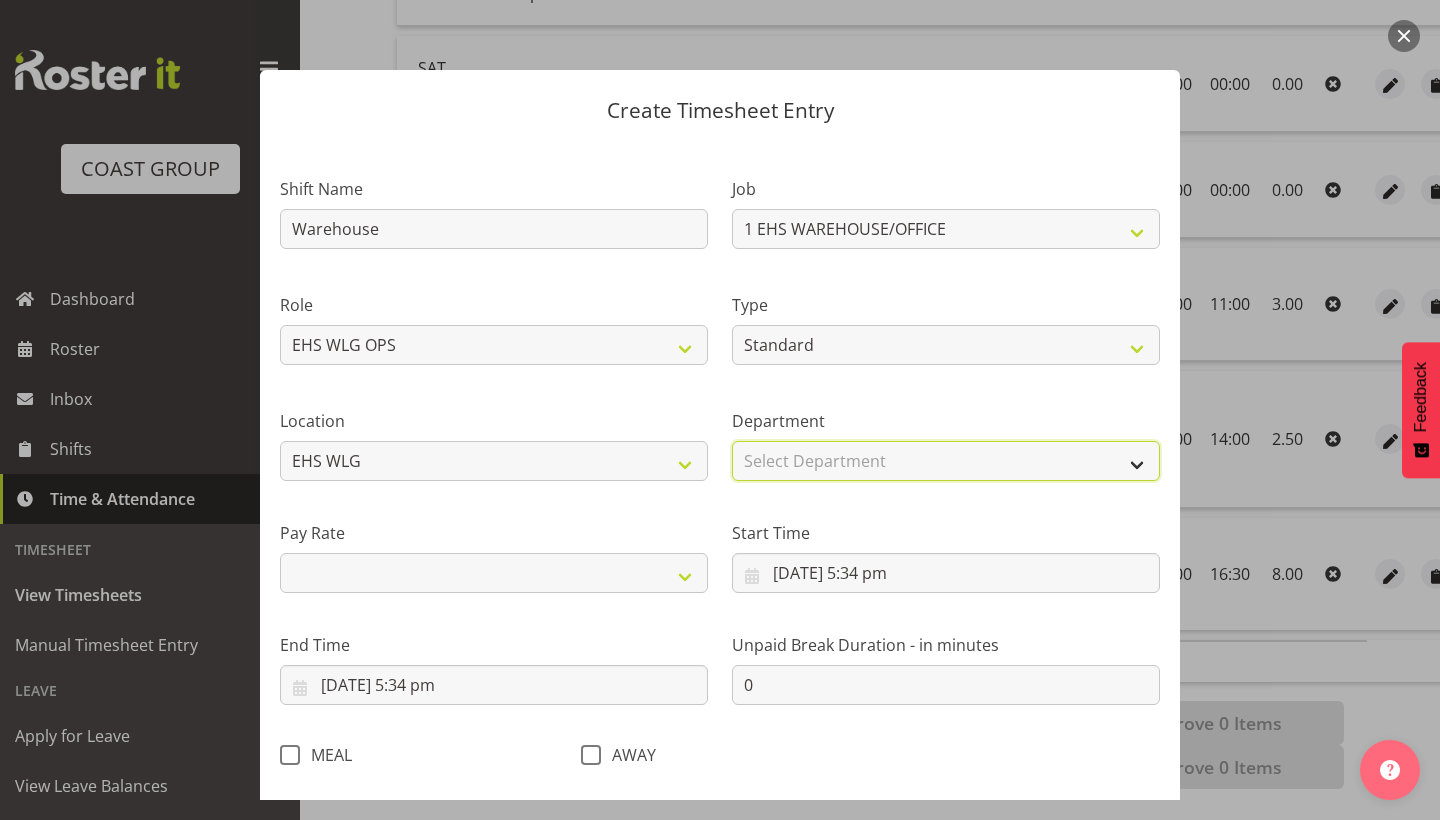 select on "43" 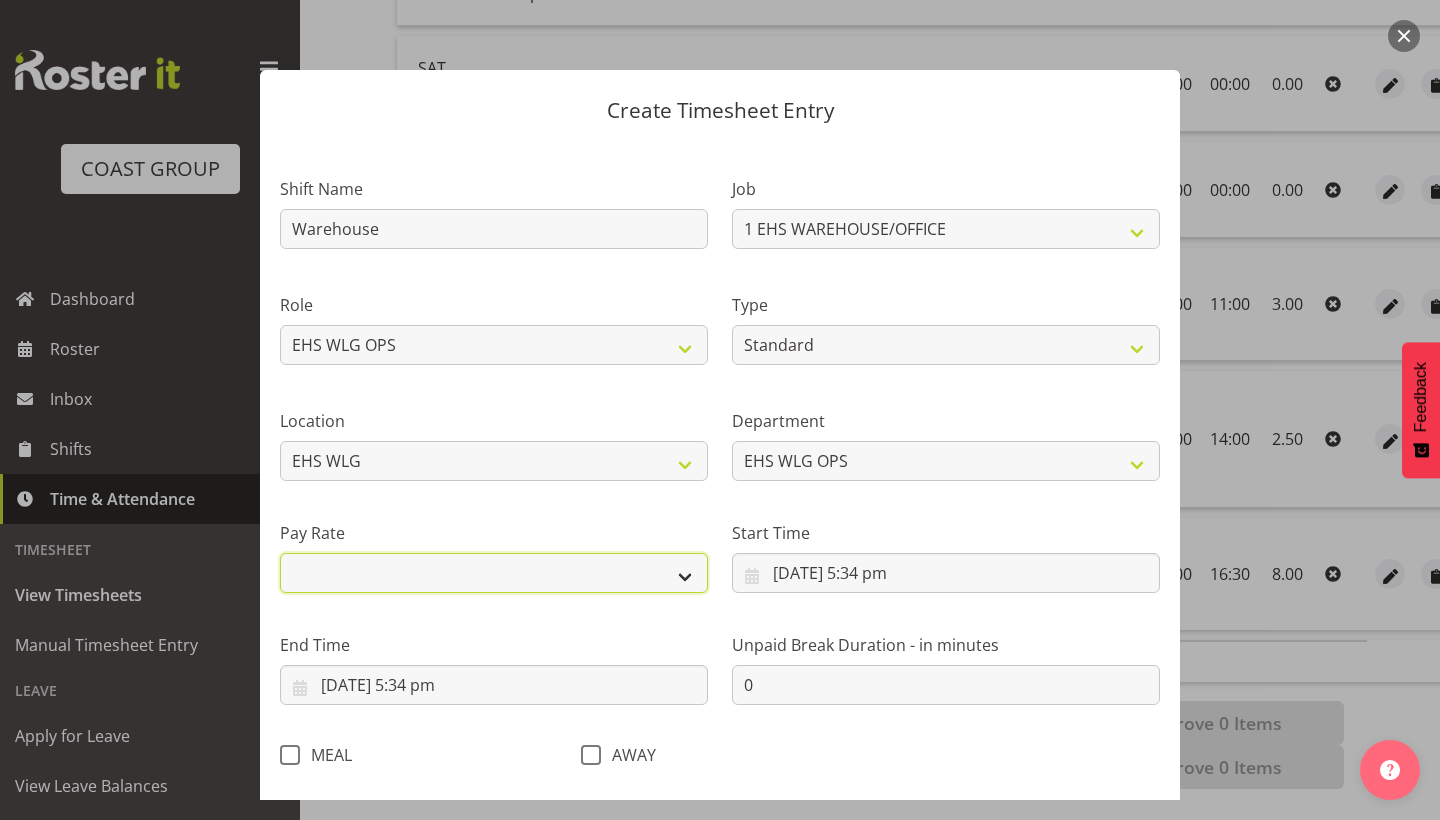select on "primary" 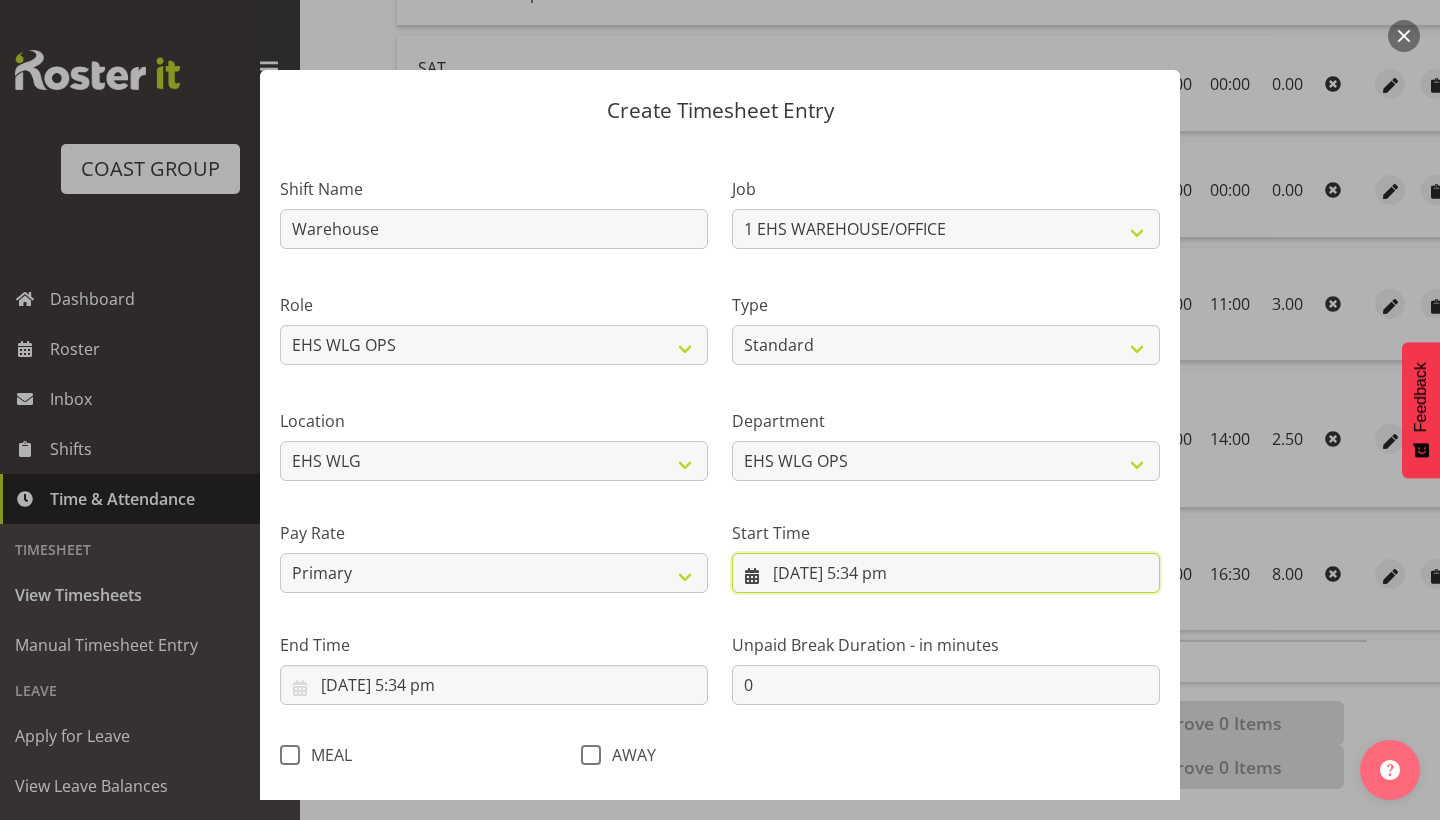 click on "[DATE] 5:34 pm" at bounding box center (946, 573) 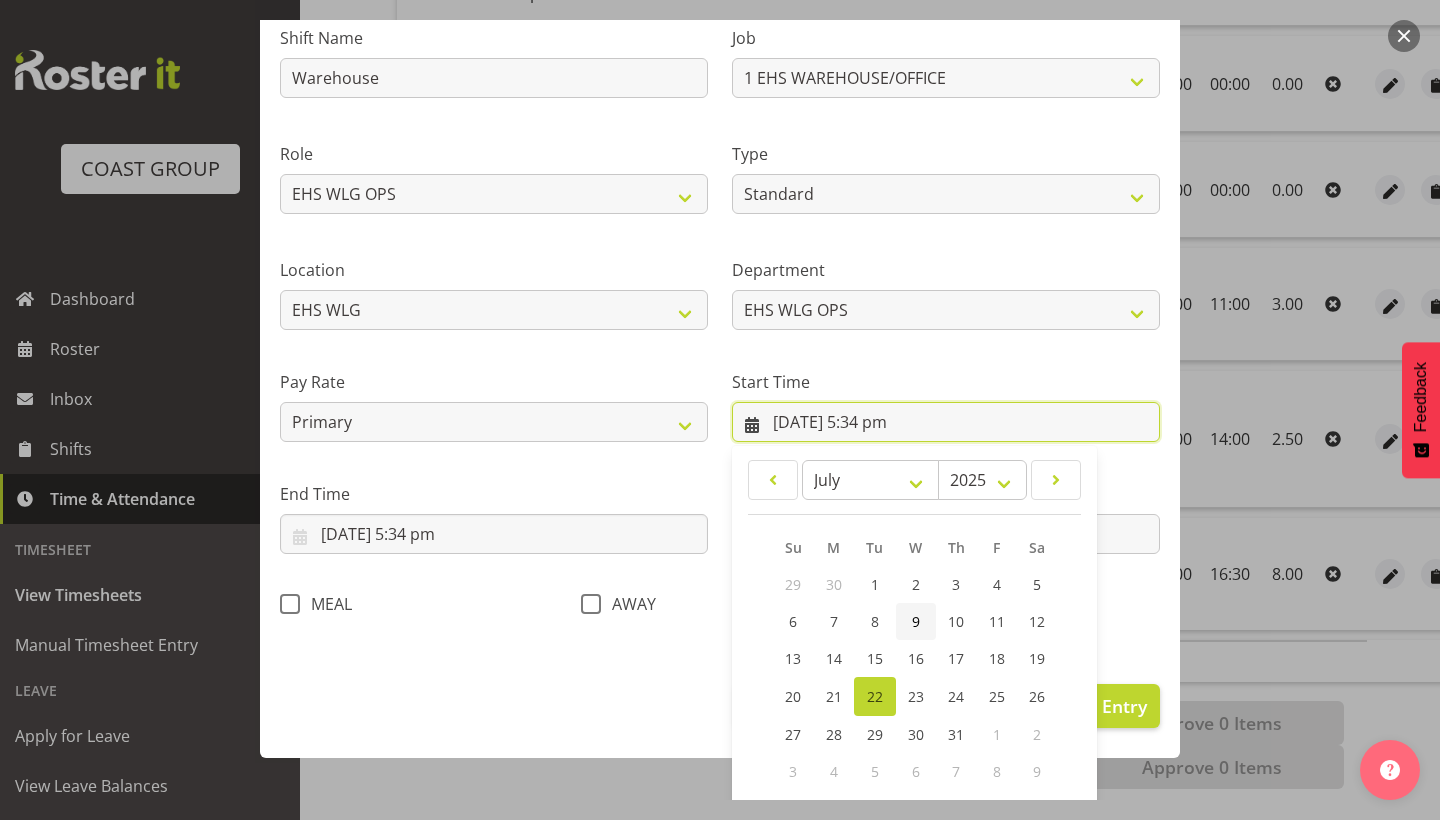 scroll, scrollTop: 152, scrollLeft: 0, axis: vertical 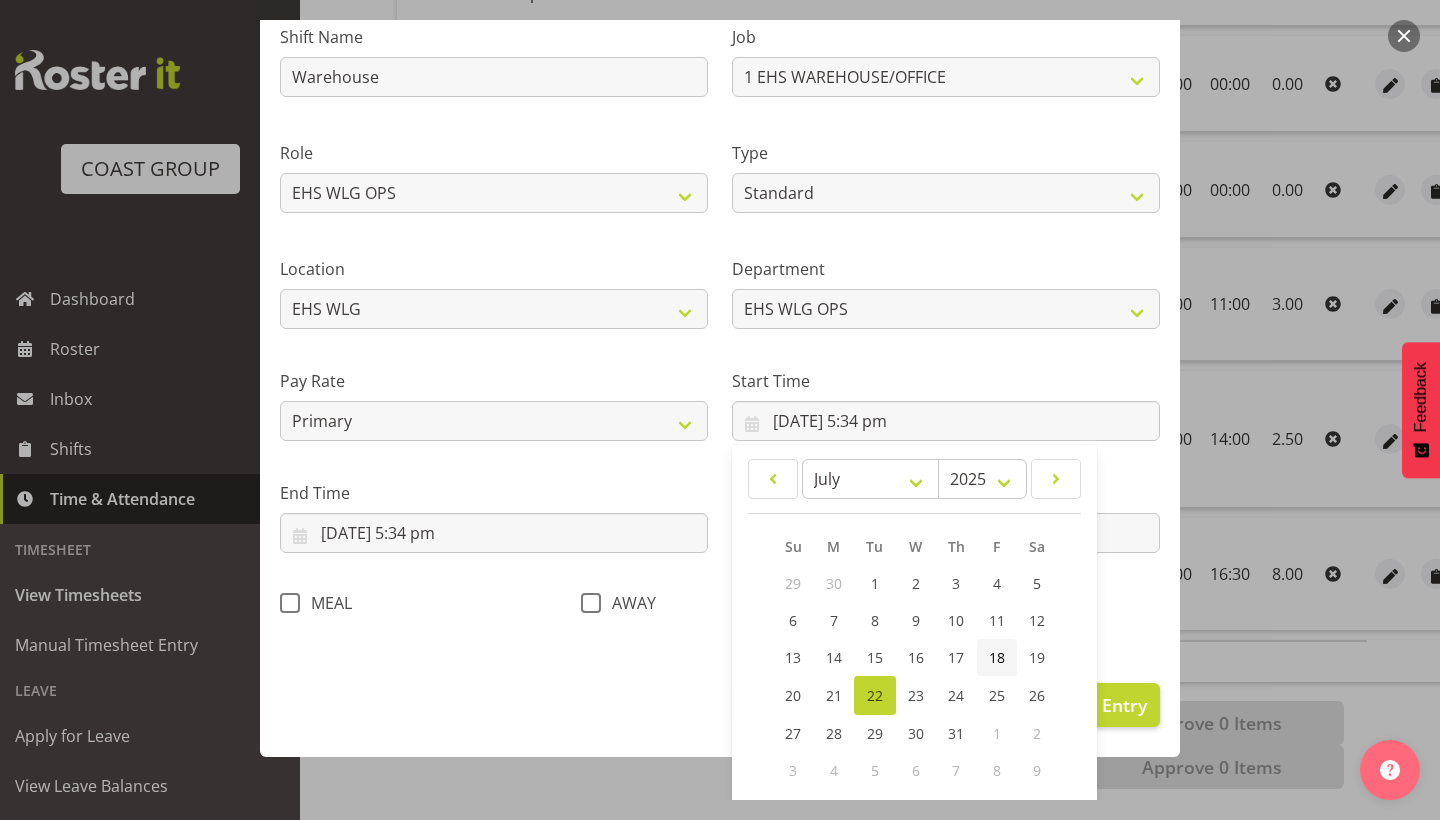 click on "18" at bounding box center (997, 657) 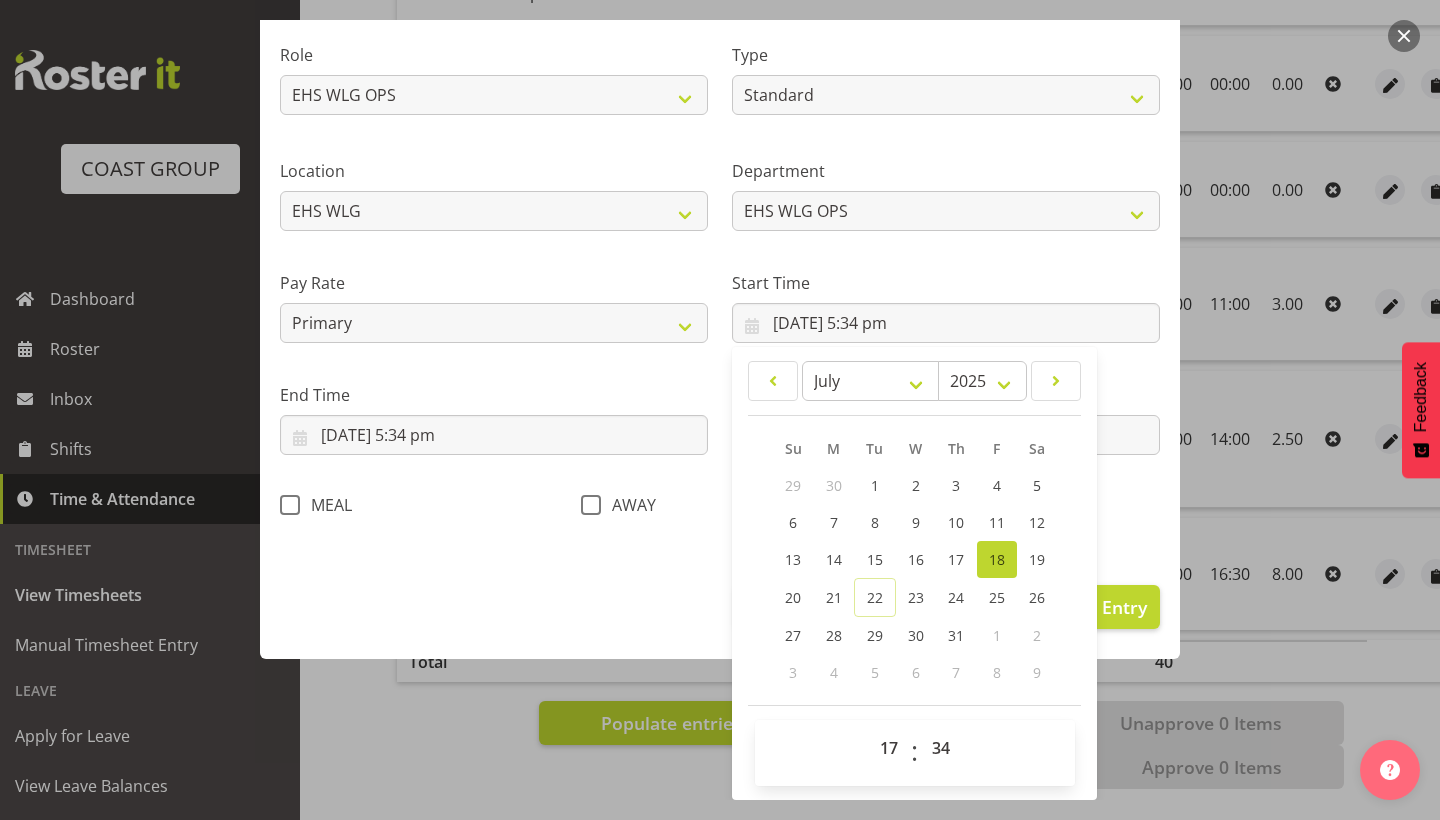 scroll, scrollTop: 249, scrollLeft: 0, axis: vertical 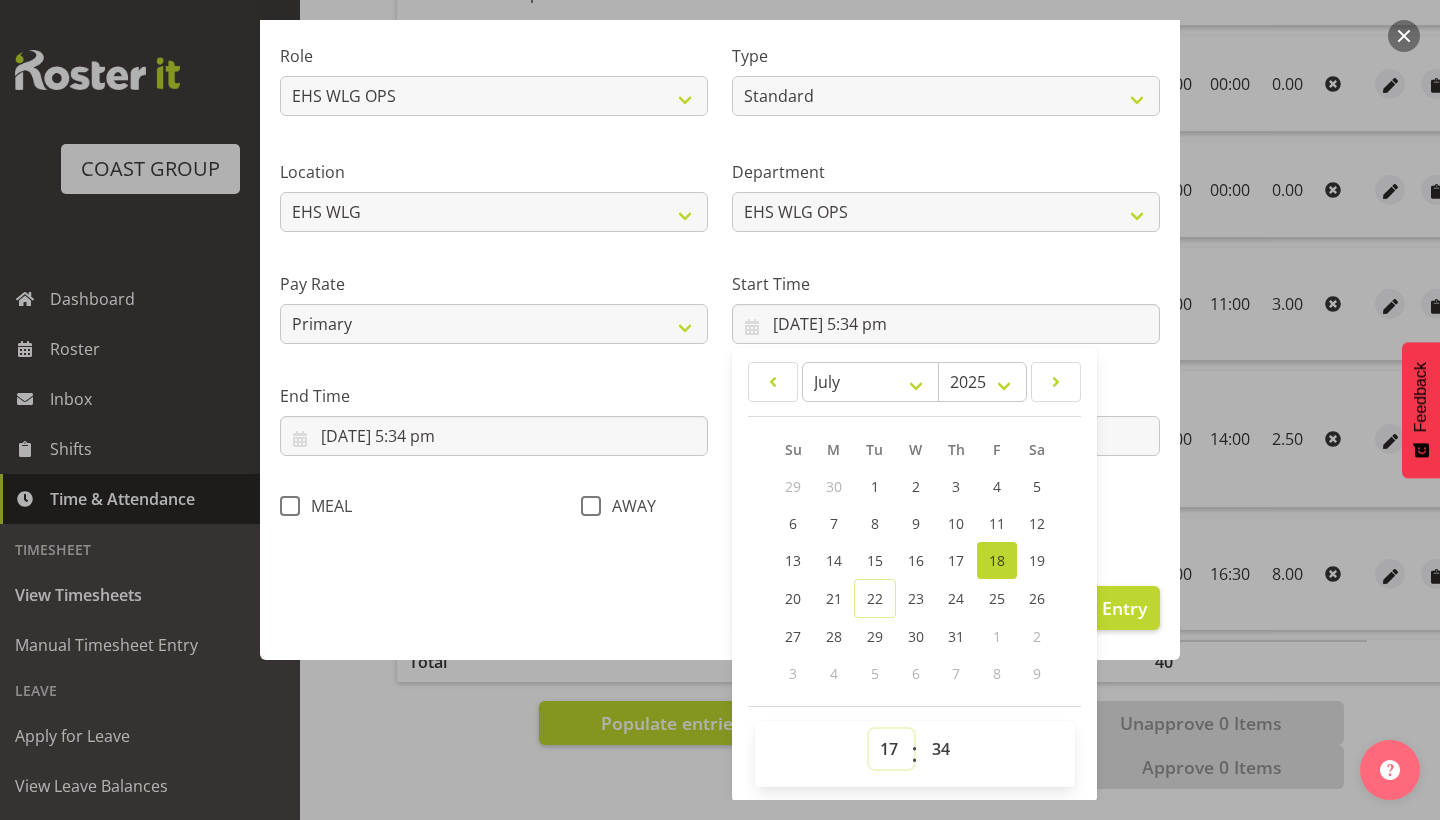 select on "10" 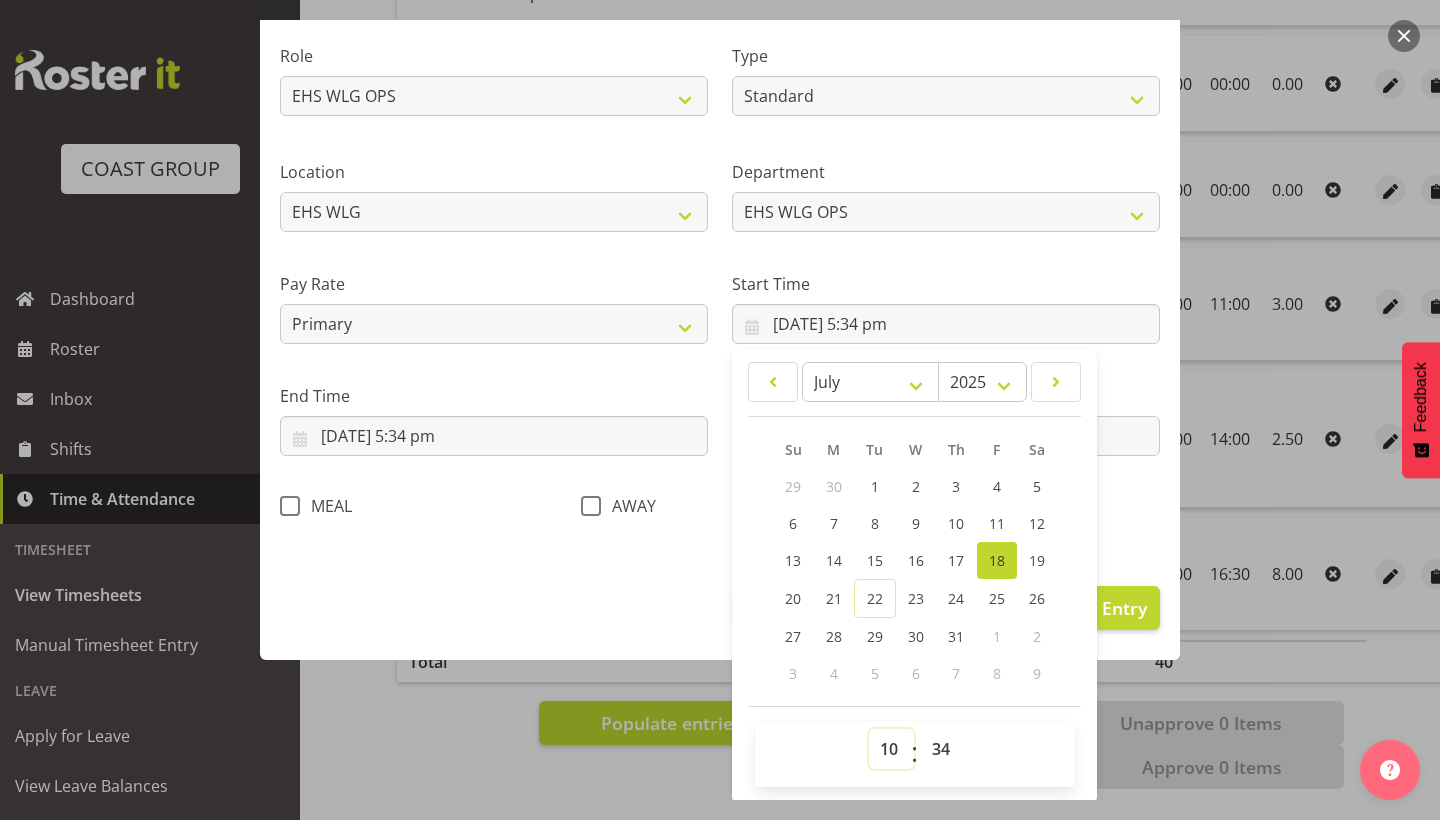 type on "[DATE] 10:34 am" 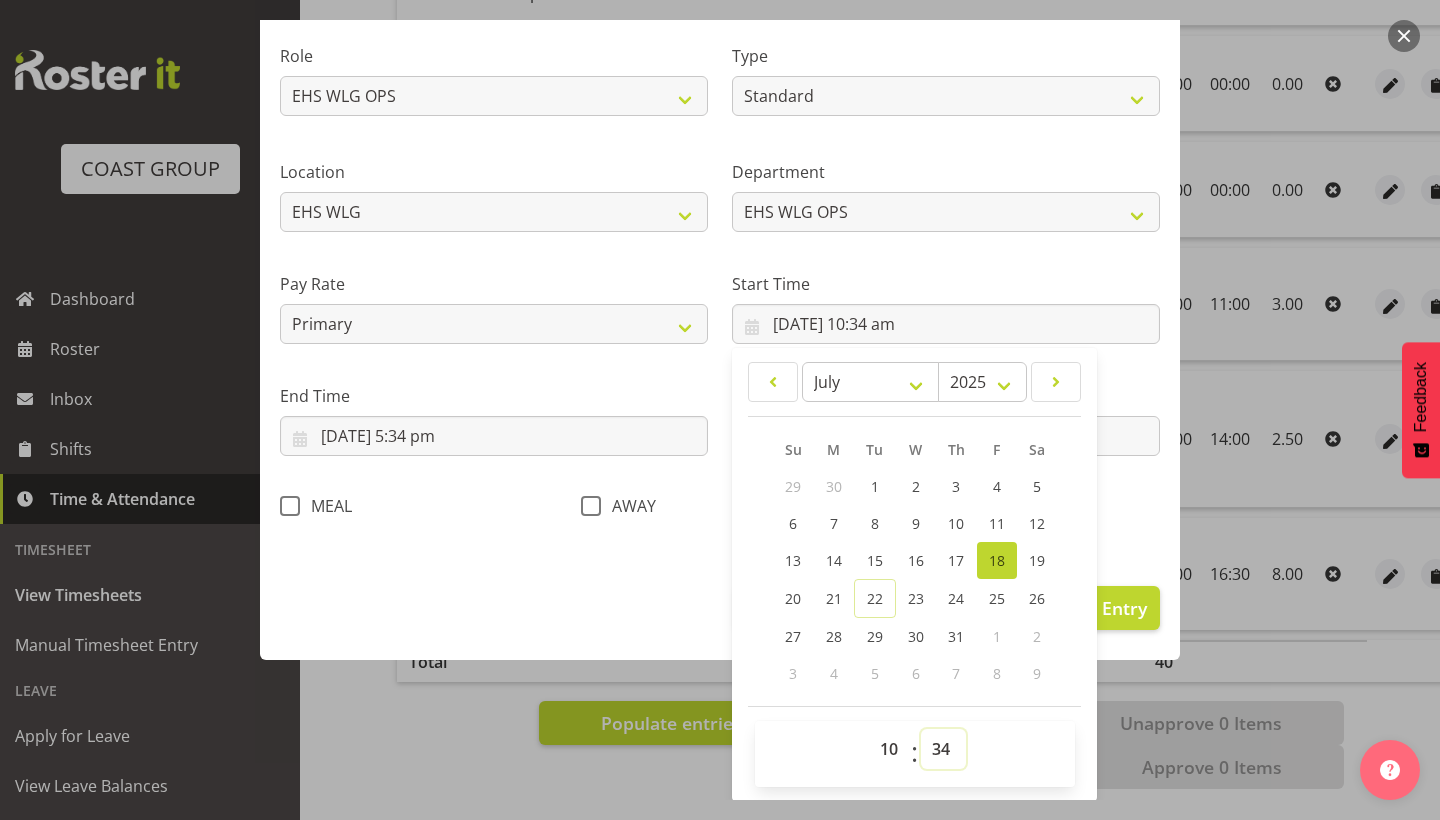 select on "30" 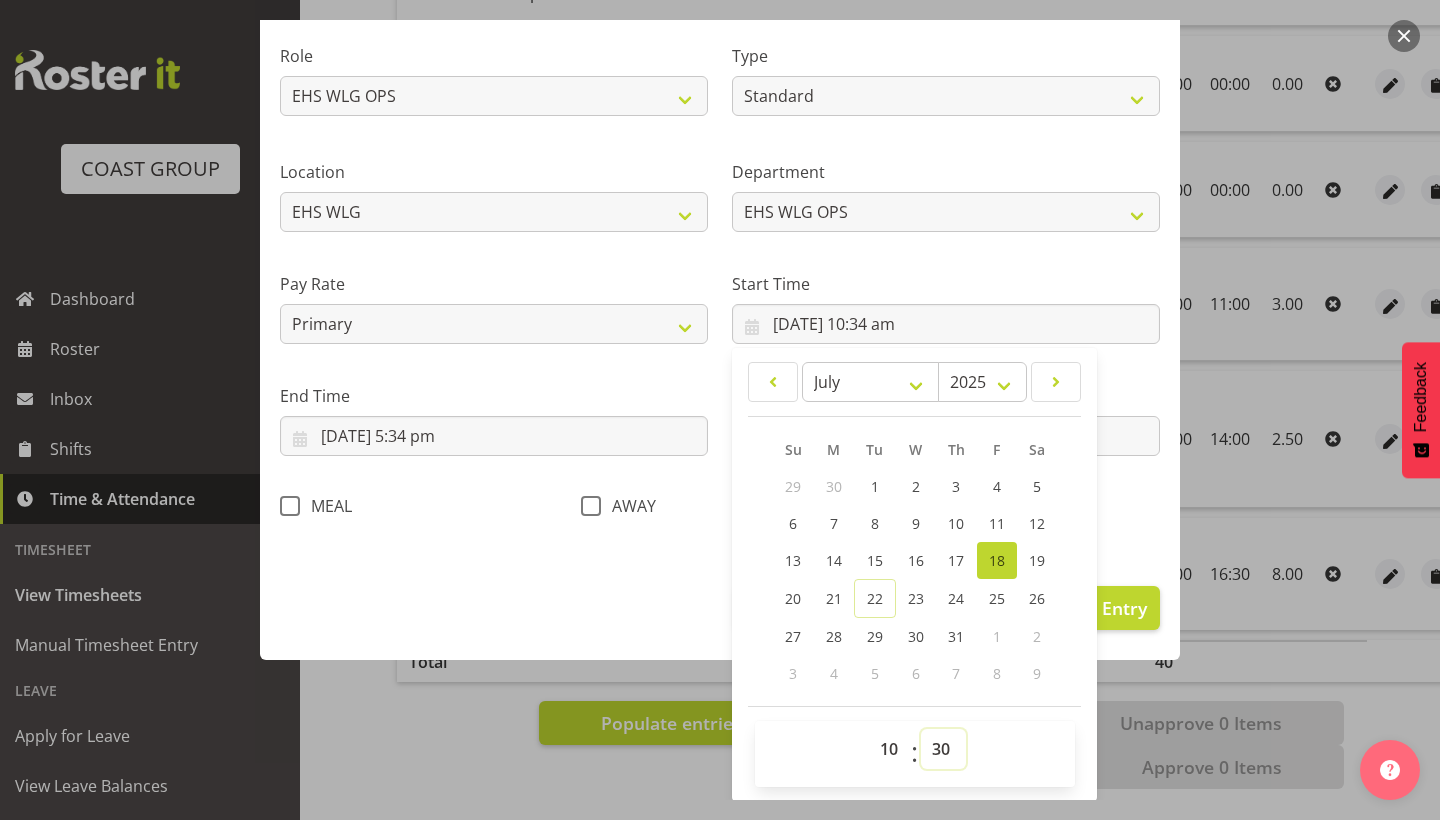 type on "[DATE] 10:30 am" 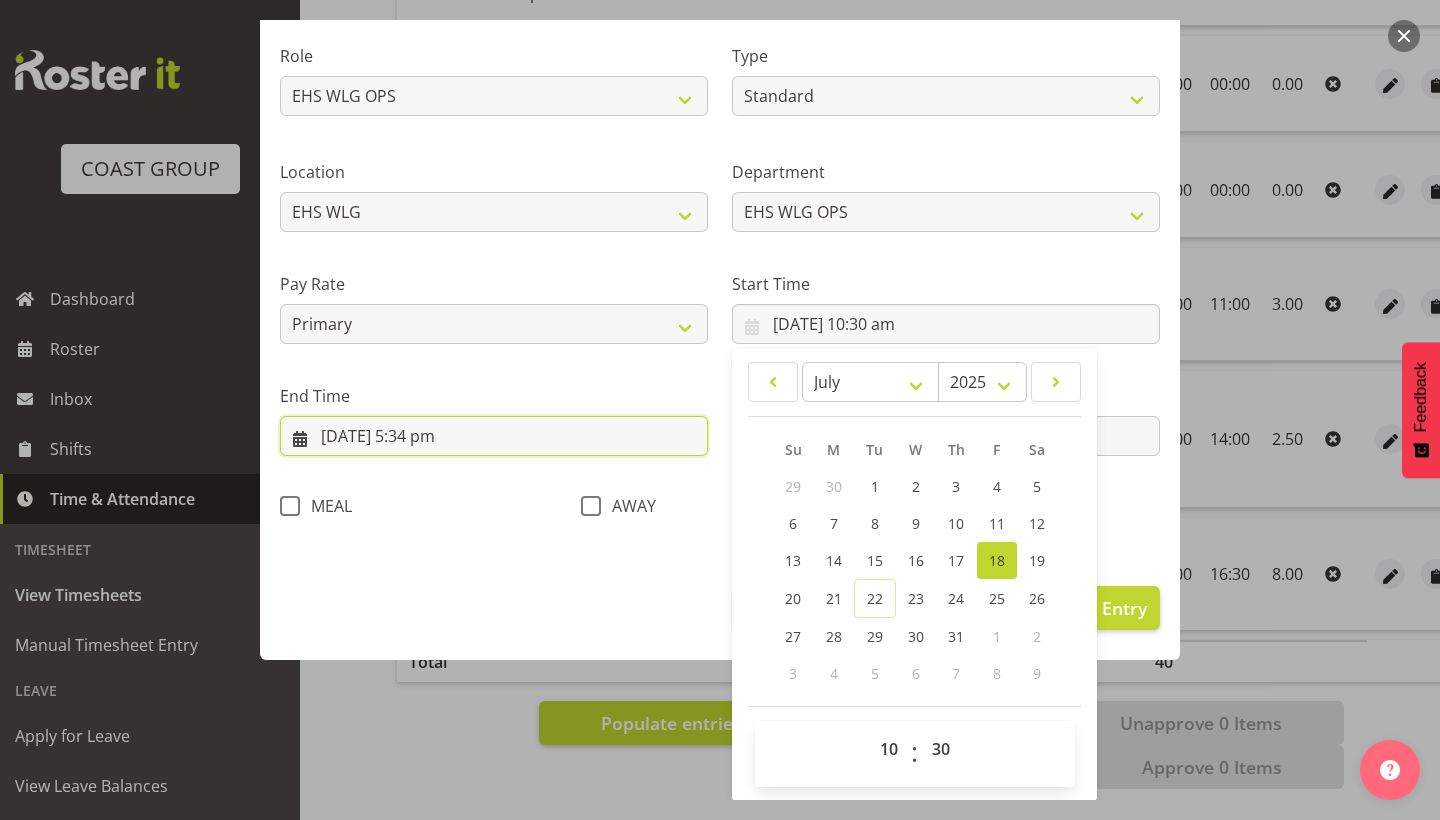 click on "[DATE] 5:34 pm" at bounding box center [494, 436] 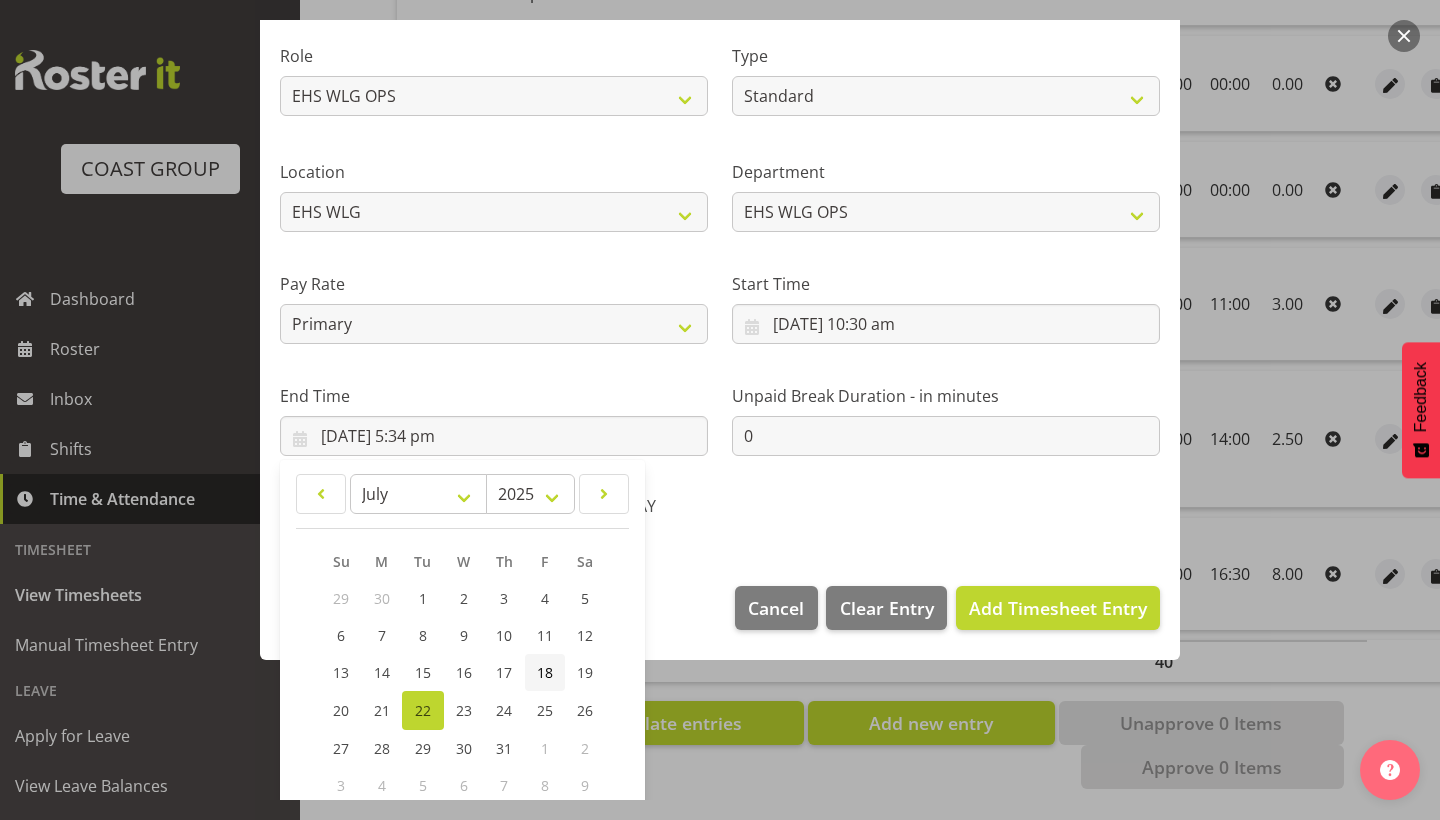 click on "18" at bounding box center (545, 672) 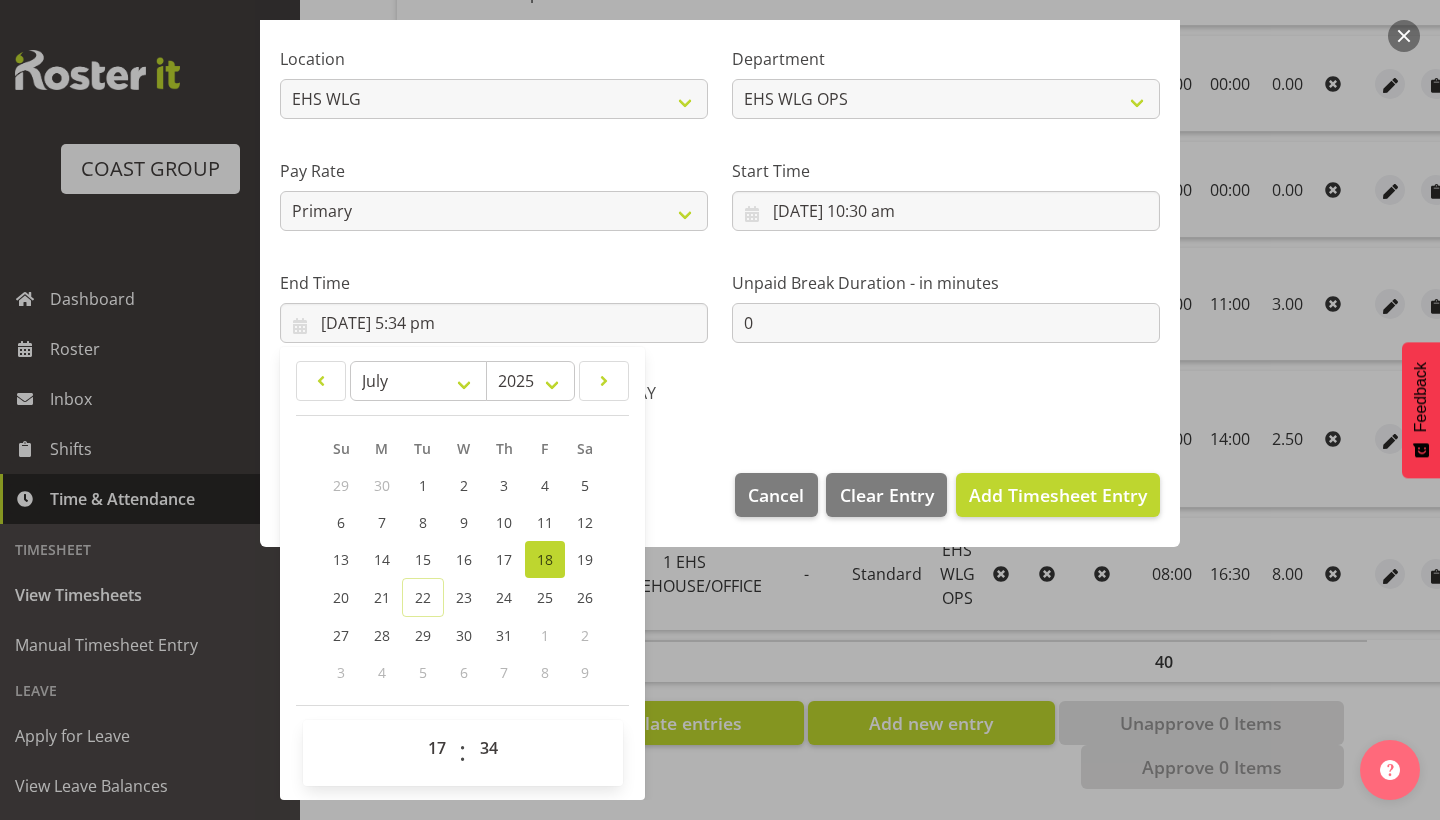 scroll, scrollTop: 361, scrollLeft: 0, axis: vertical 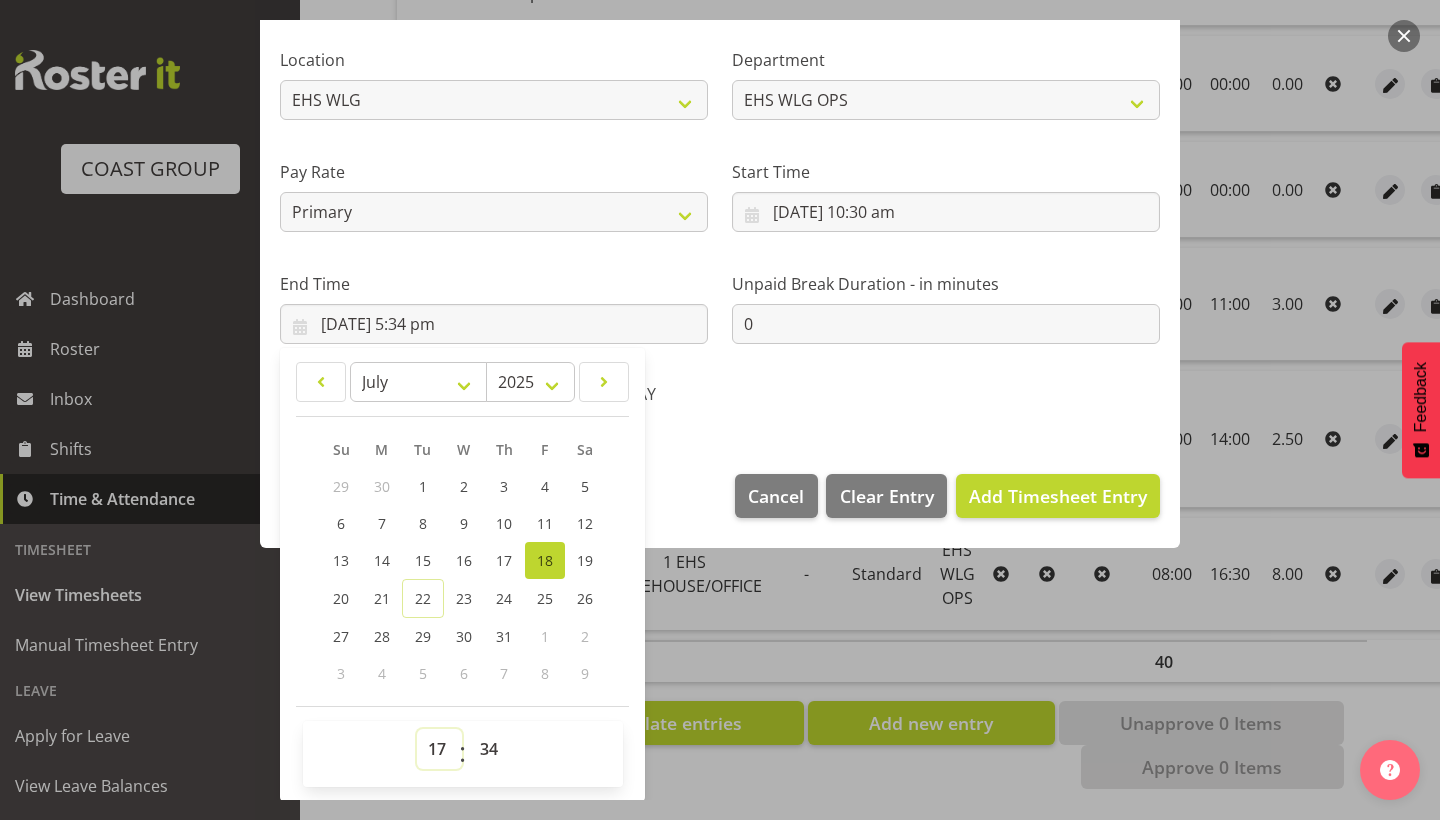 select on "13" 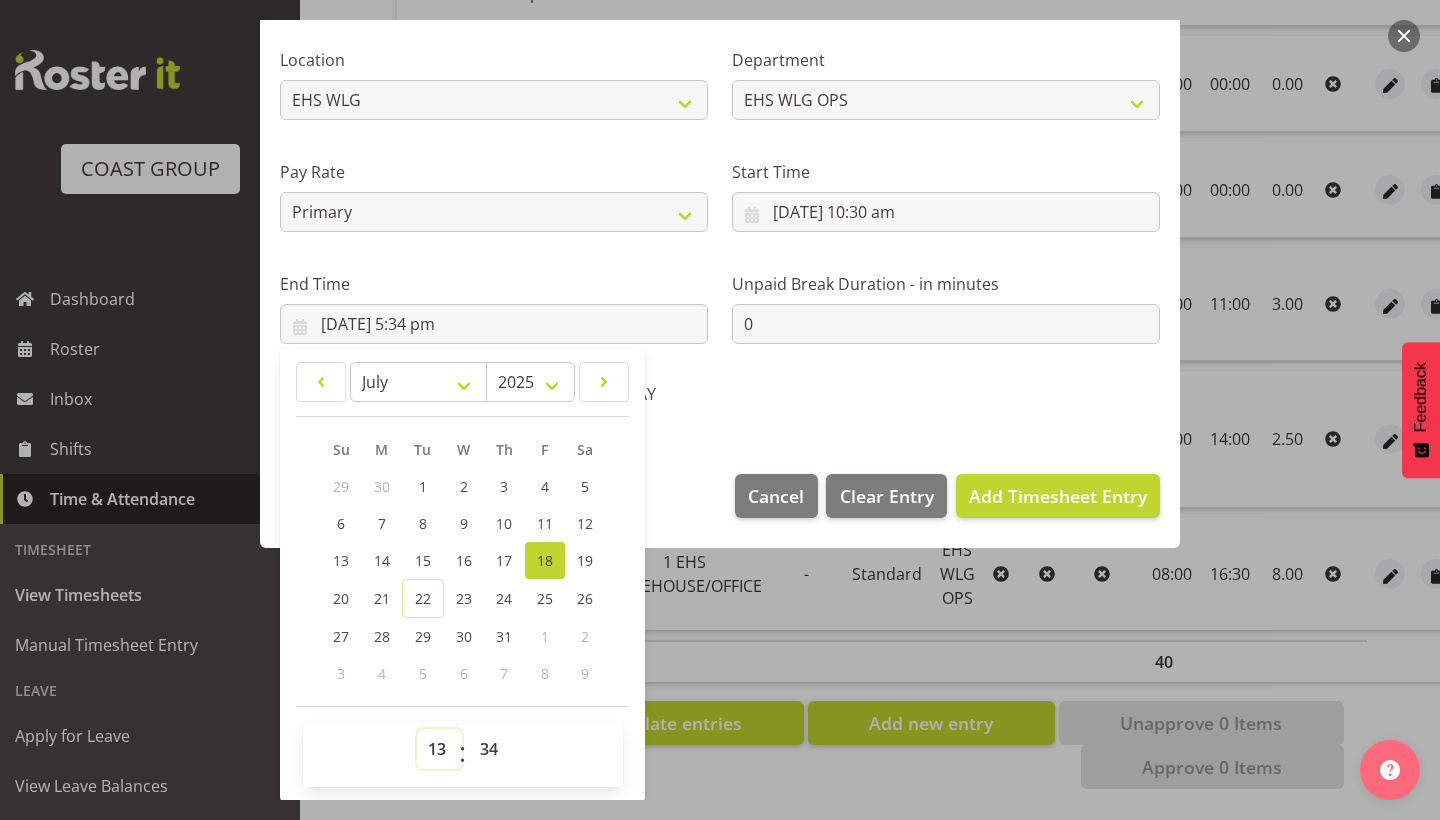 type on "[DATE] 1:34 pm" 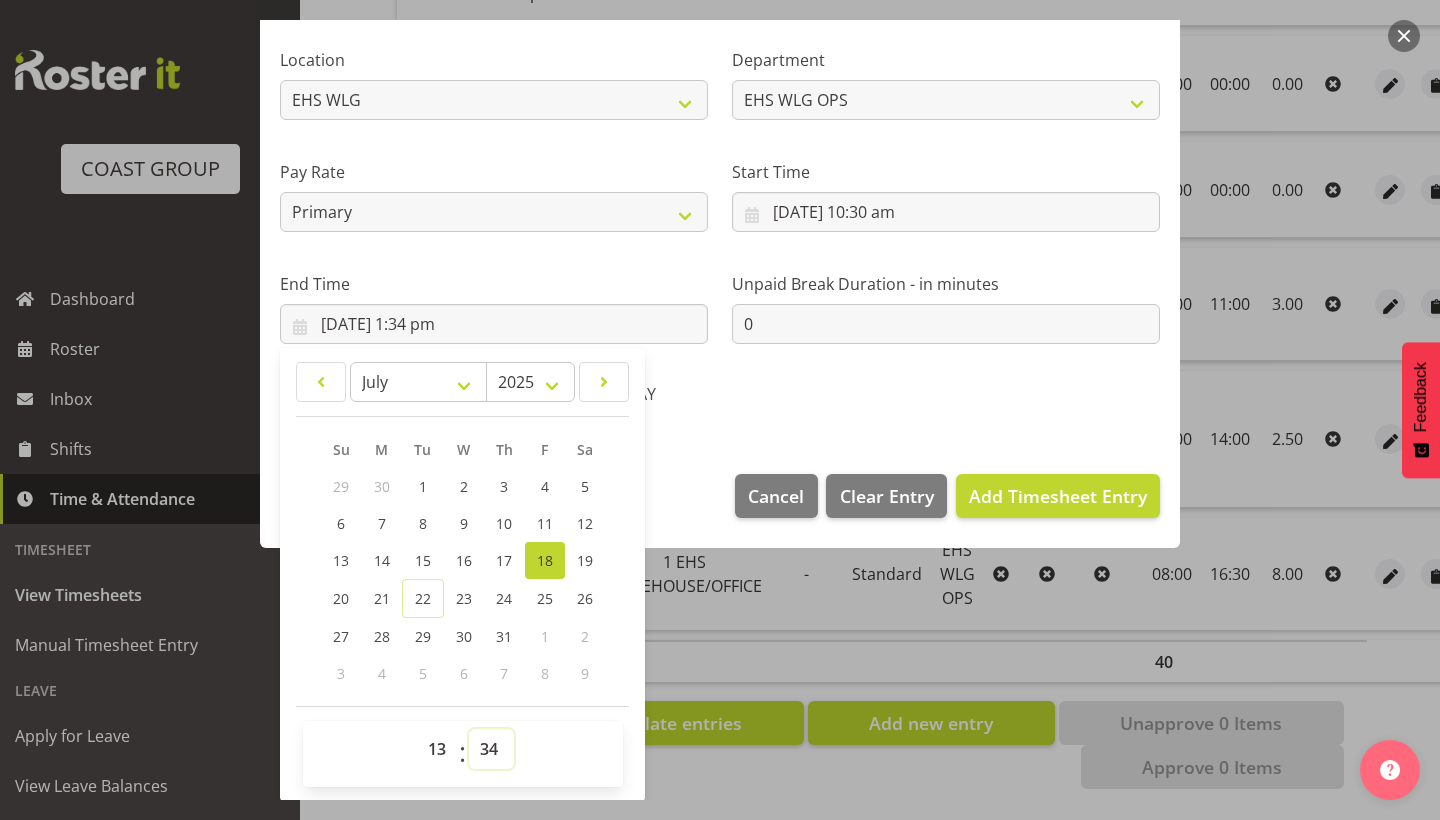 select on "30" 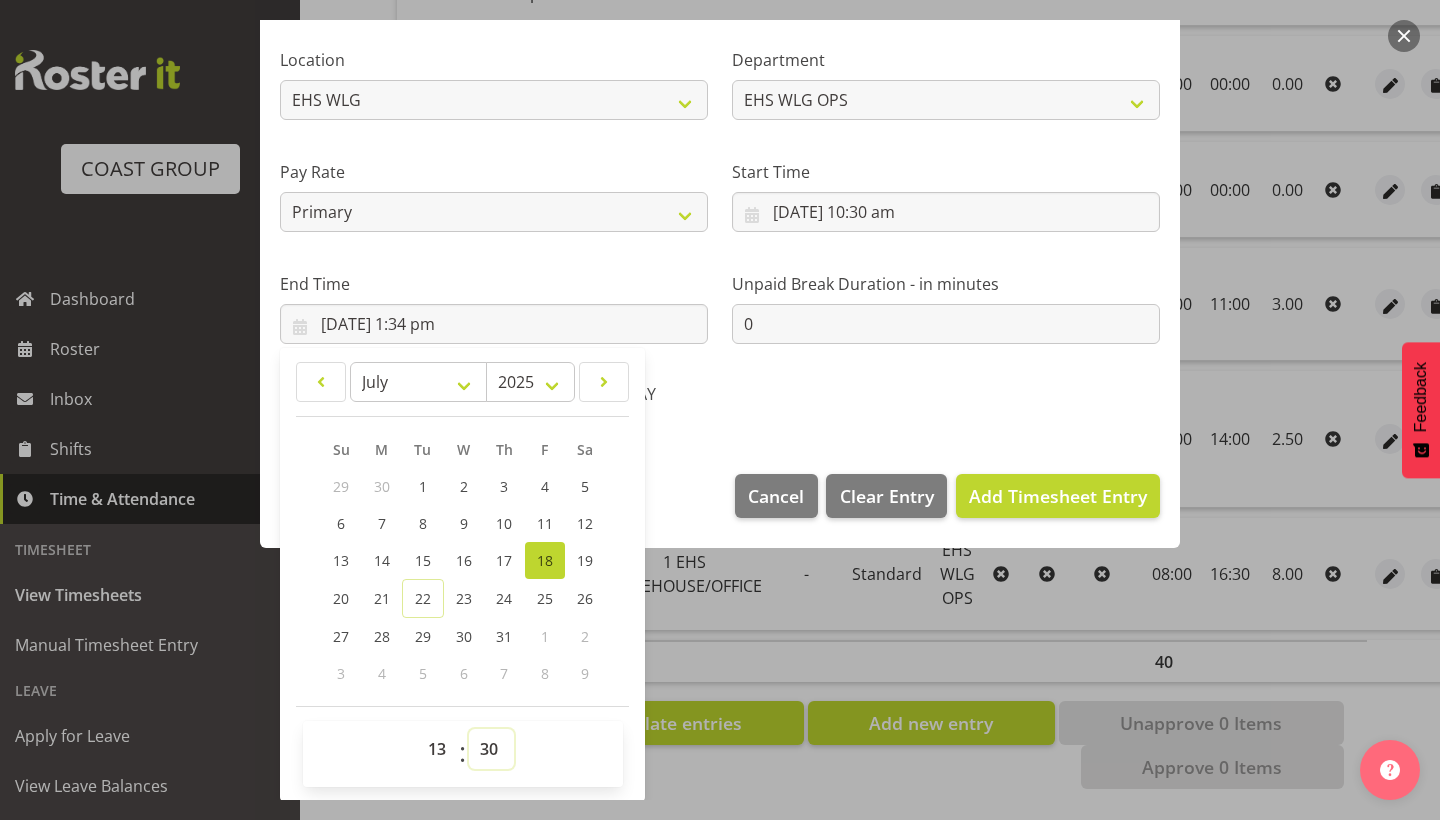 type on "[DATE] 1:30 pm" 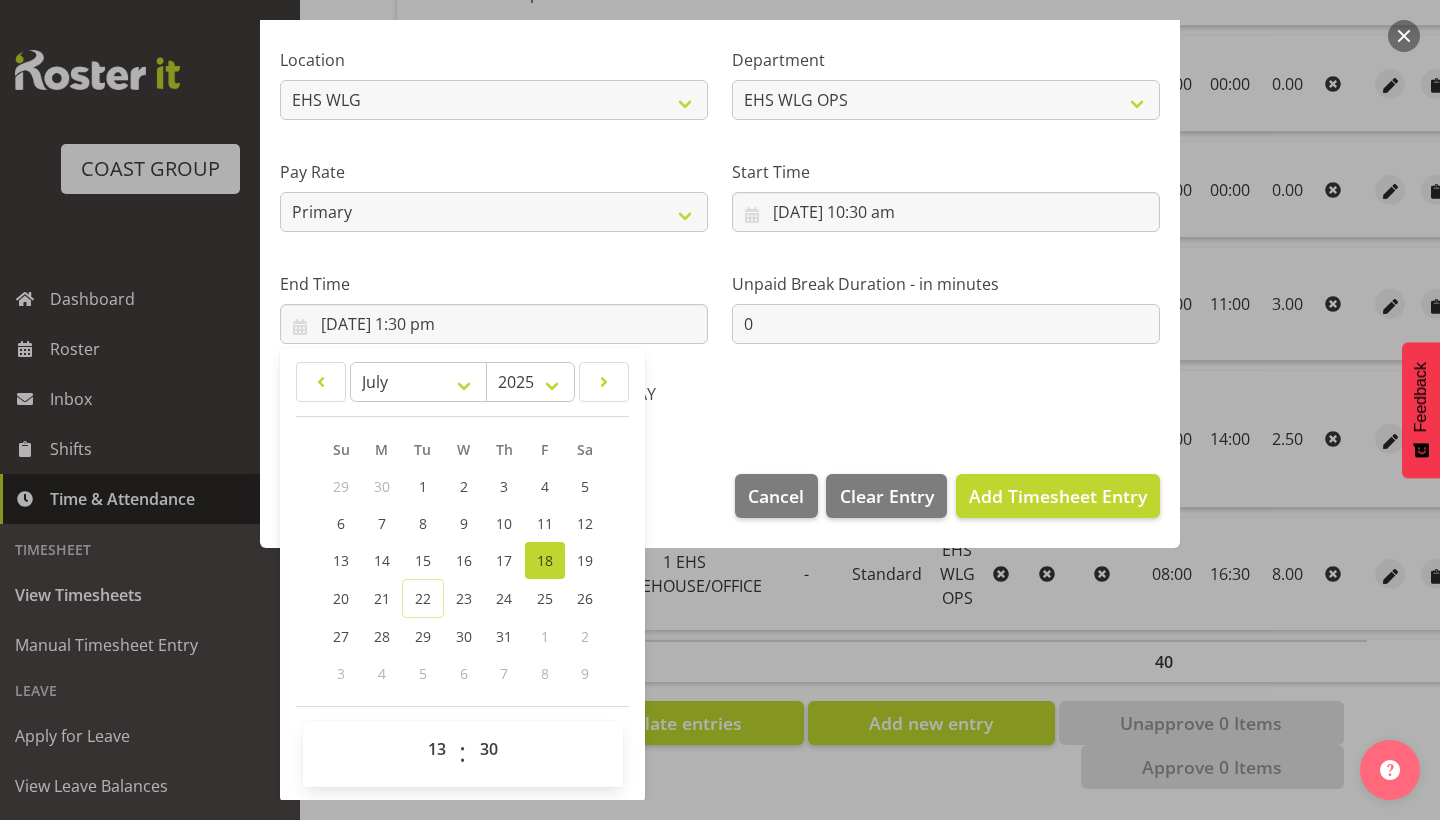 click on "Shift Name Warehouse   Job 1 Carlton Events 1 [PERSON_NAME][GEOGRAPHIC_DATA] 1 [PERSON_NAME][GEOGRAPHIC_DATA] 1 EHS WAREHOUSE/OFFICE 1 GRS 1 SLP Production 1 SLP Tradeshows 12504000 - AKL Casual [DATE] 1250400R - April Casual C&R 2025 12504050 - CDES Engineering and Technology Expo 2025 12504070 - FINZ (National Financial Adviser Conf) 2025 1250407A - Fidelity @ FINZ Conf 2025 1250407B - La Trobe @ FINZ Conf 25 1250407C - Partners Life @ FINZ Conf 25 12504080 - AKL Go Green 2025 12504100 - NZSEE 2025 12504120 - Ester Show 2025 12504150 - Test-[PERSON_NAME]-May 12505000 - AKL Casual [DATE] 1250500R - May Casual C&R 2025 12505020 - Hutchwilco Boat Show 2025 1250502R - Hutchwilco Boat Show 2025 - C&R 12505030 - NZOHS Conference 2025 12505040 - Aotearoa Art Fair 2025 12505060 - Waipa Home Show 2025 12505070 - CAS 2025 1250507A - CAS 2025 - 200 Doors 1250507B - CAS 2025 - Cutera 1250507C - CAS 2025 - Dermocosmetica 12505080 - [GEOGRAPHIC_DATA] Conference 2025 1250508A - Zeiss @ [GEOGRAPHIC_DATA] 25 1250508B - Roche @ [GEOGRAPHIC_DATA] 25 1250508C - [GEOGRAPHIC_DATA] @ [GEOGRAPHIC_DATA] 25 COAST IT" at bounding box center [720, 105] 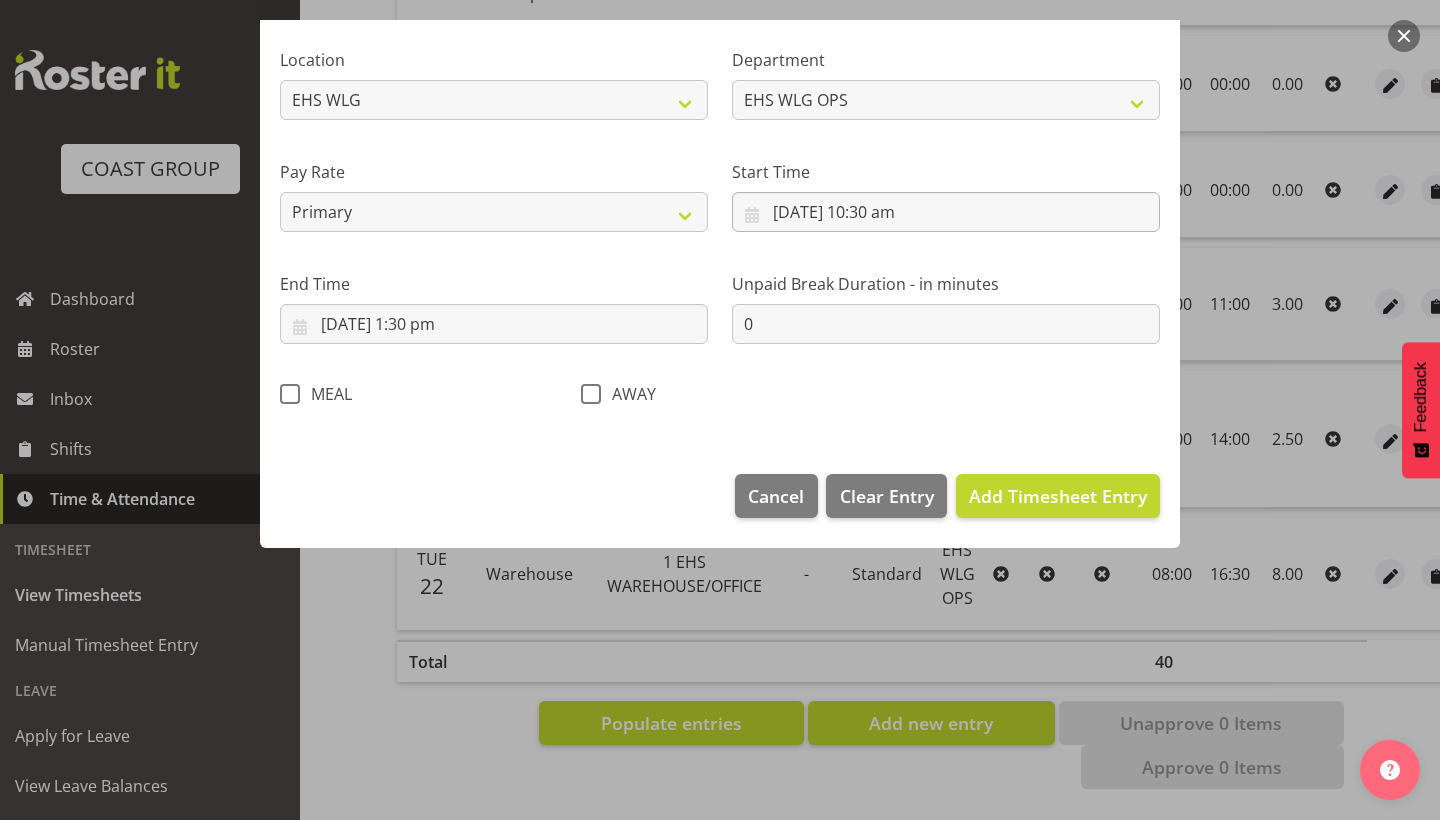 scroll, scrollTop: 108, scrollLeft: 0, axis: vertical 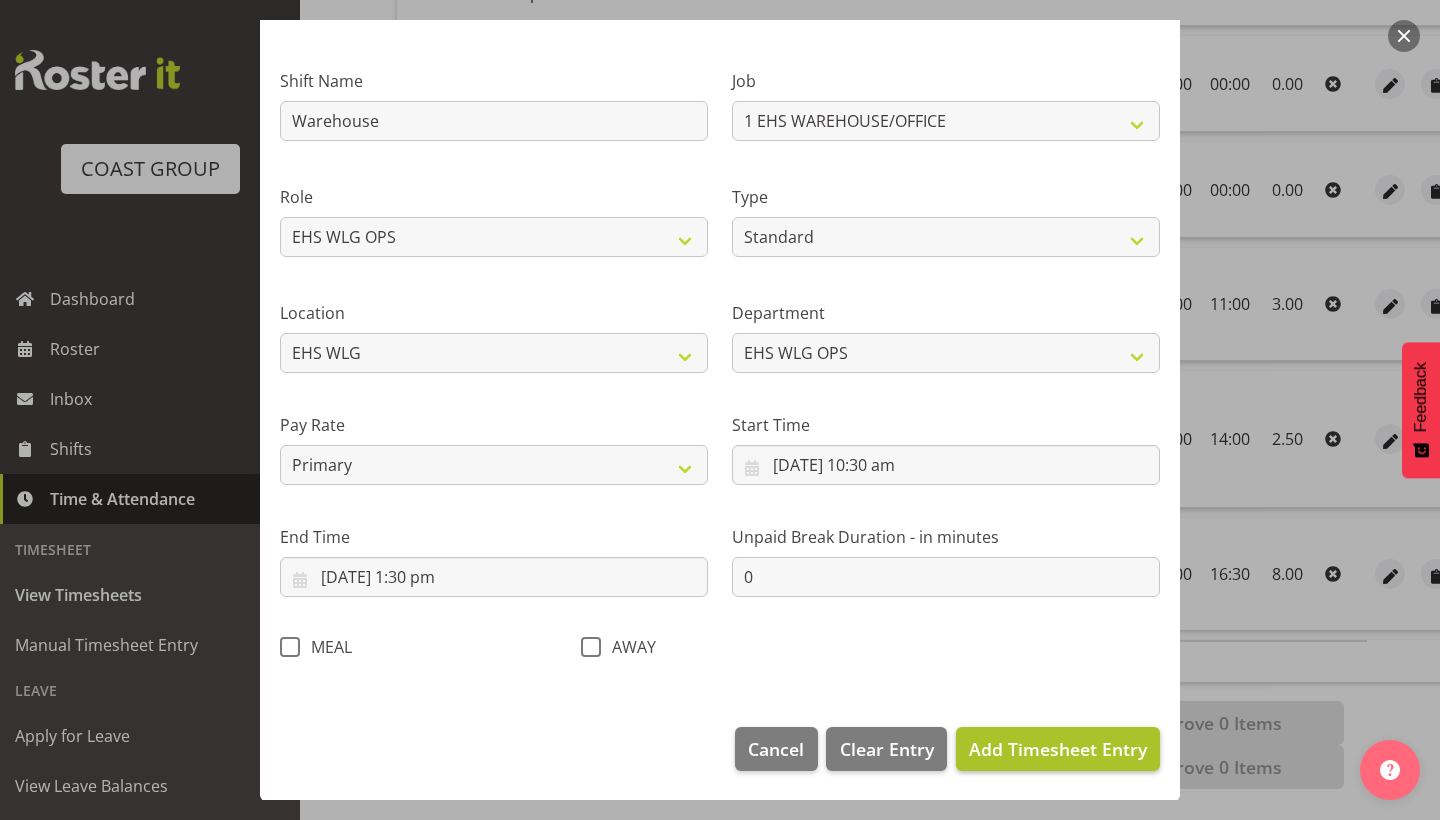 click on "Add Timesheet Entry" at bounding box center [1058, 749] 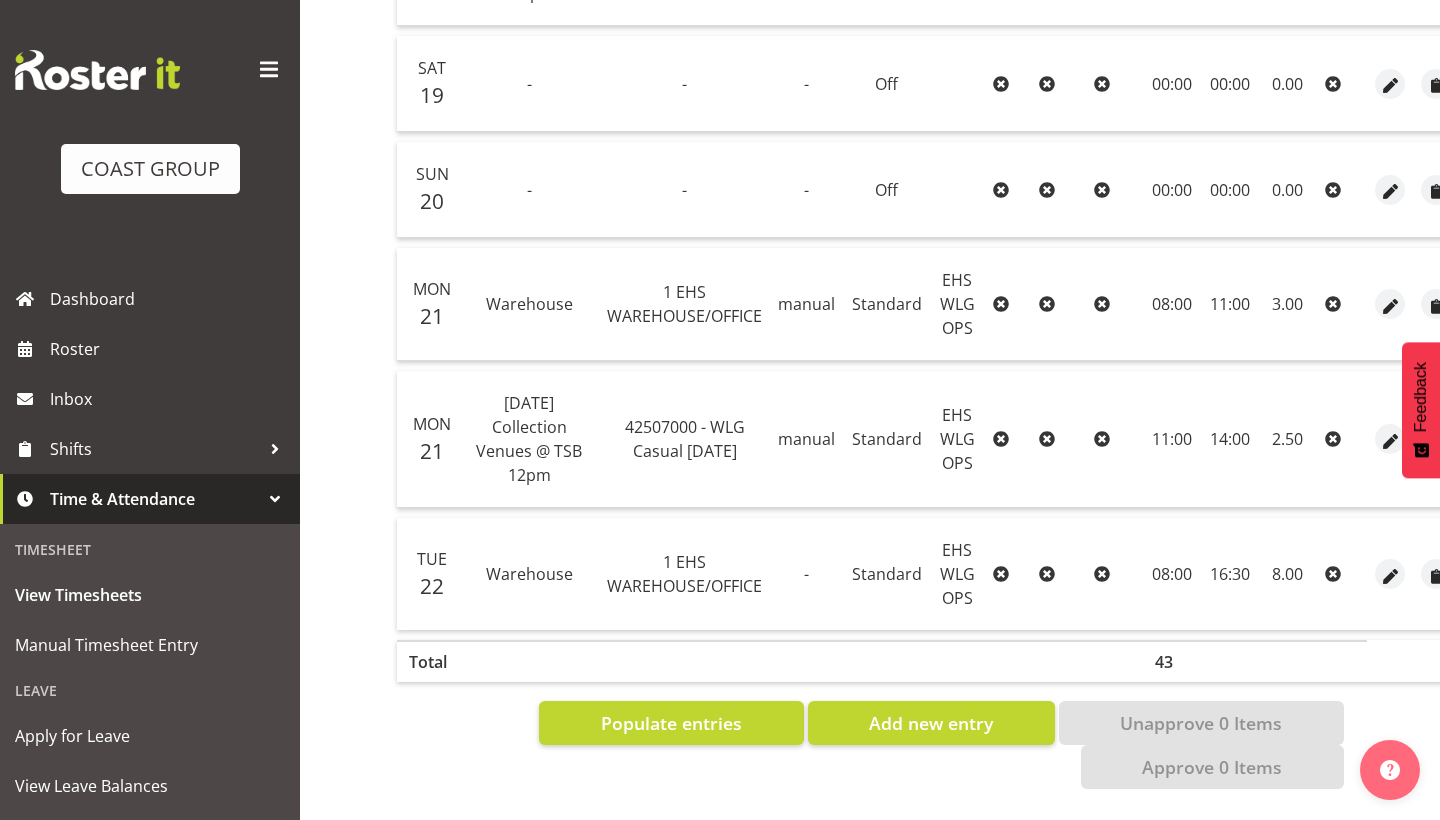 scroll, scrollTop: 1262, scrollLeft: 0, axis: vertical 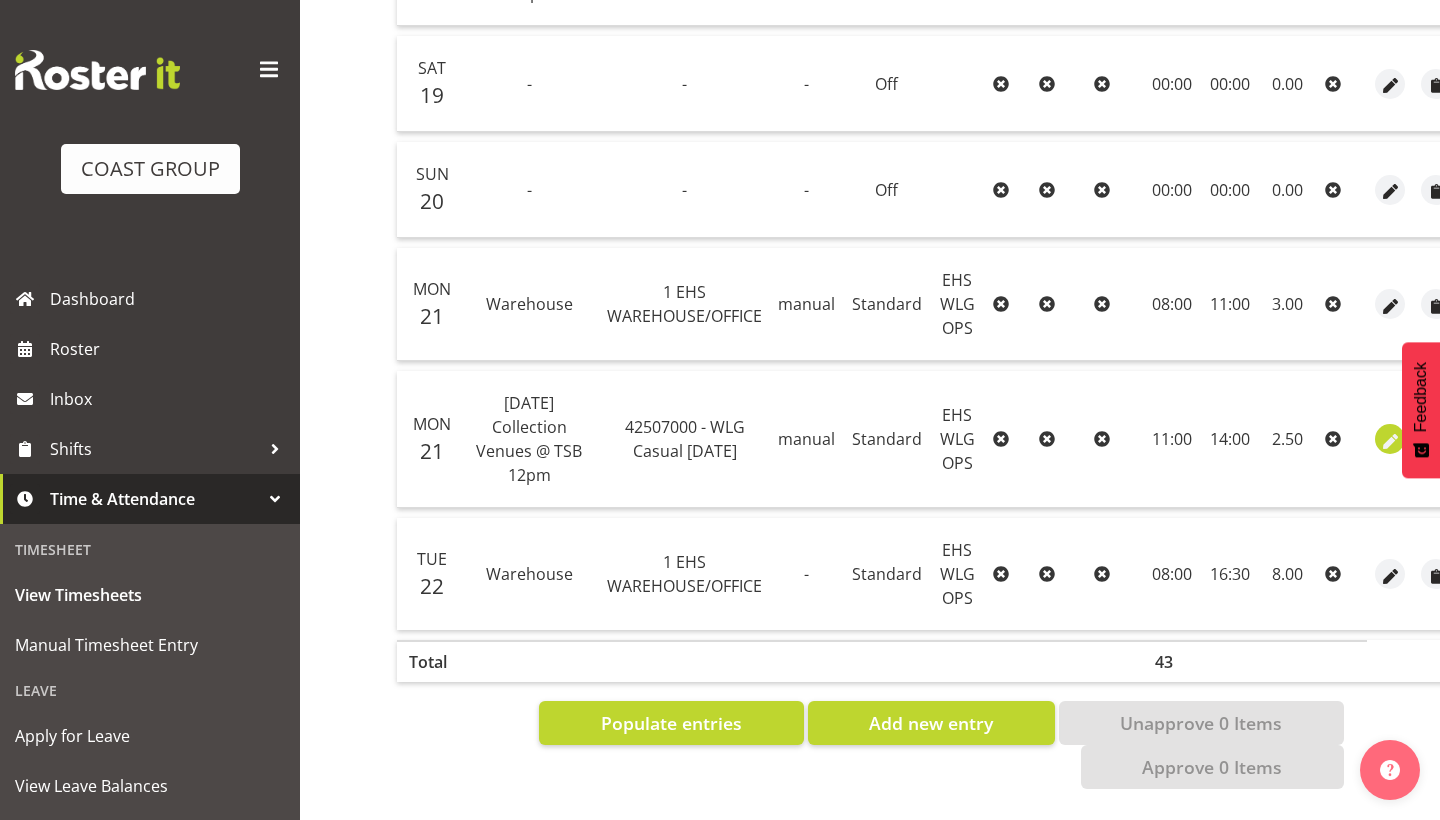 click at bounding box center [1390, 441] 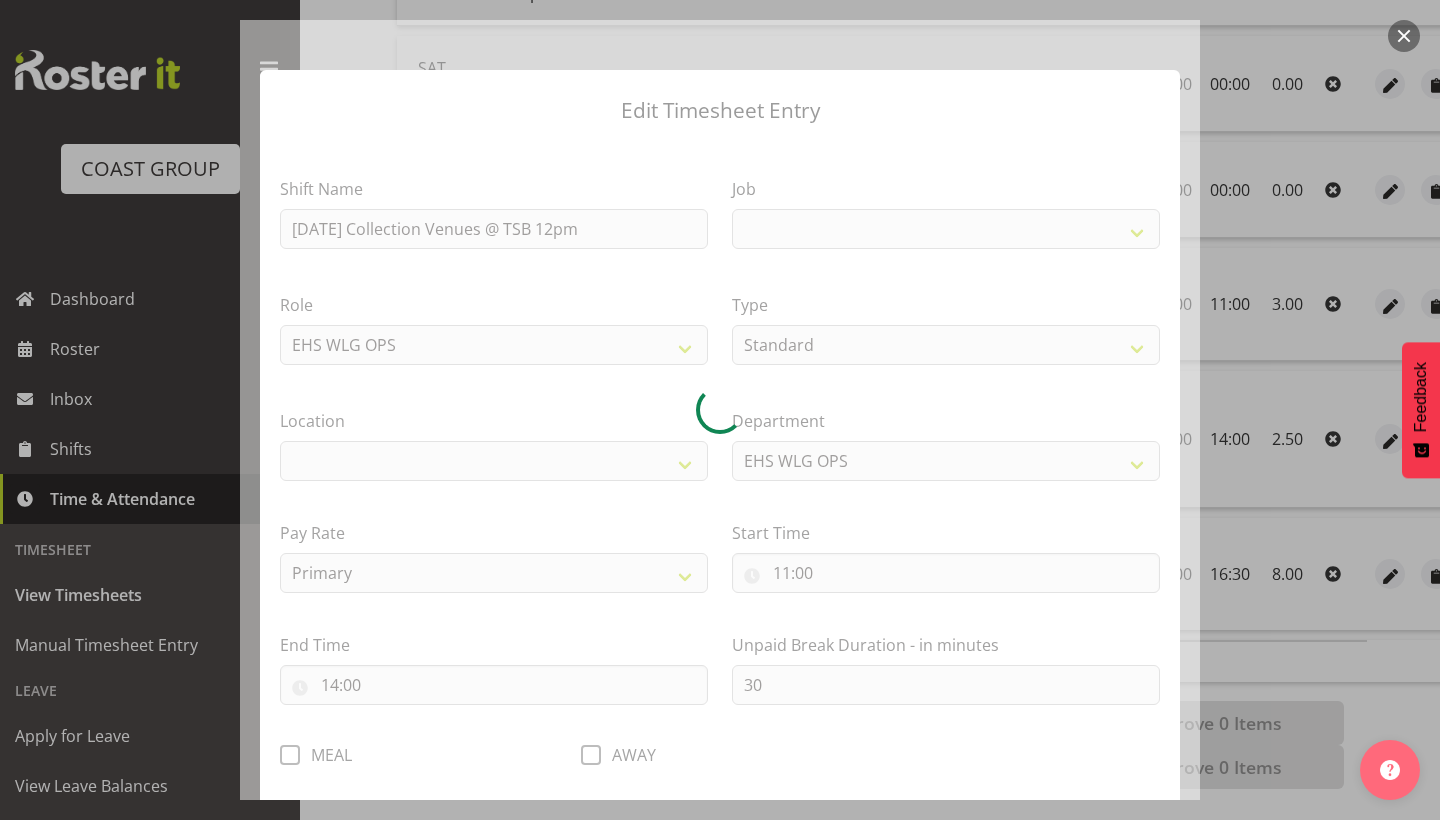 select 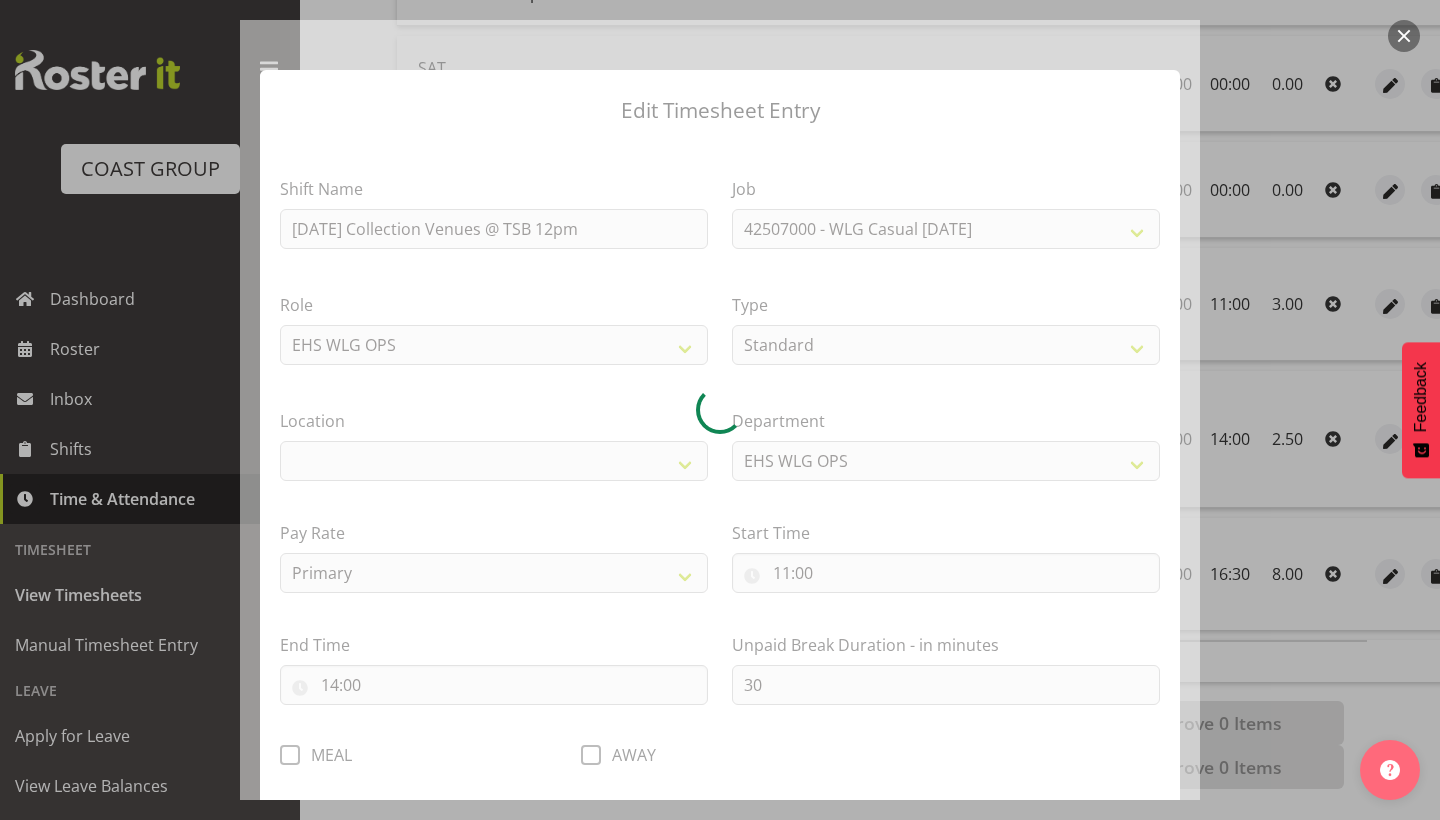 select on "106" 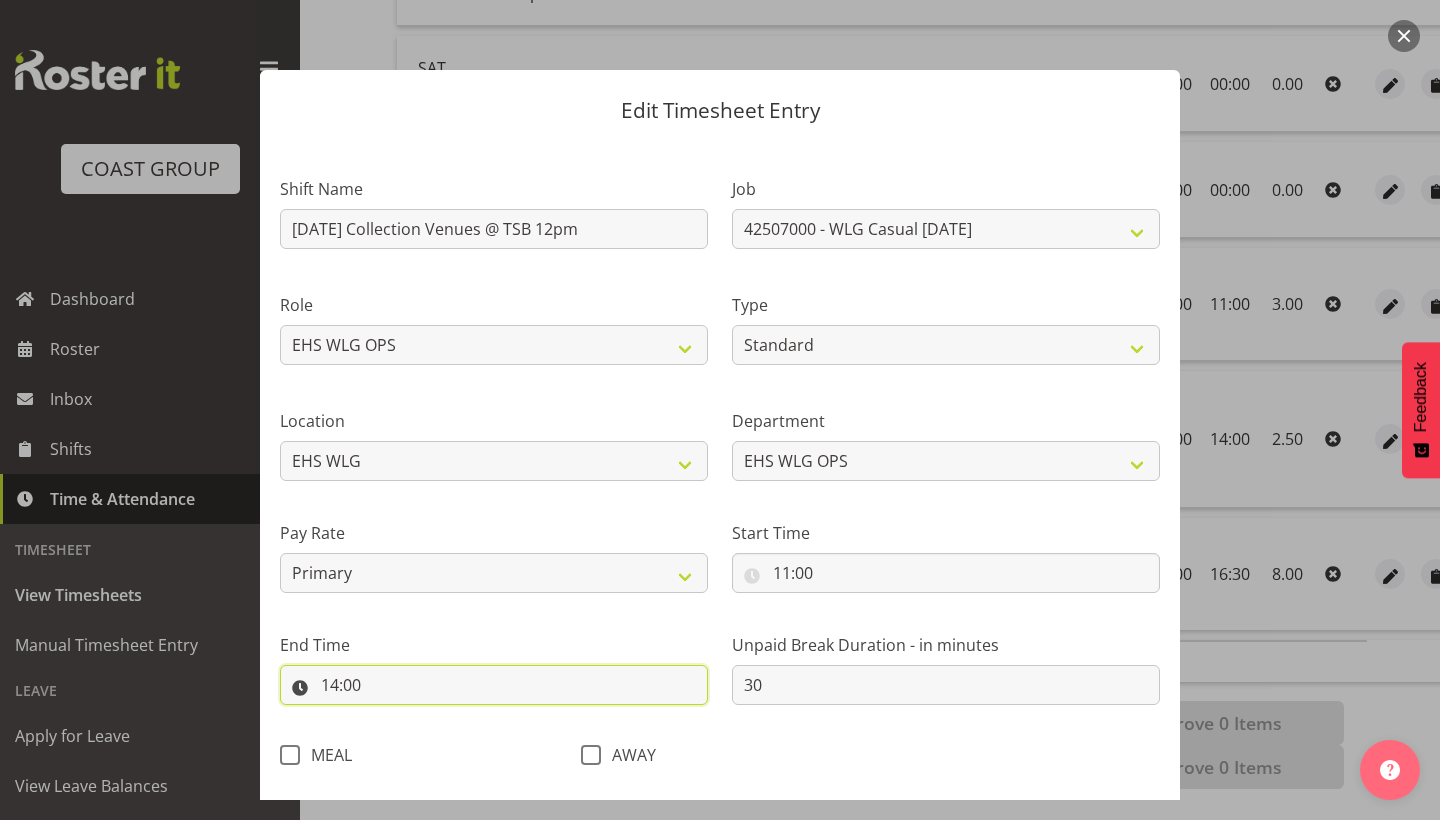 click on "14:00" at bounding box center (494, 685) 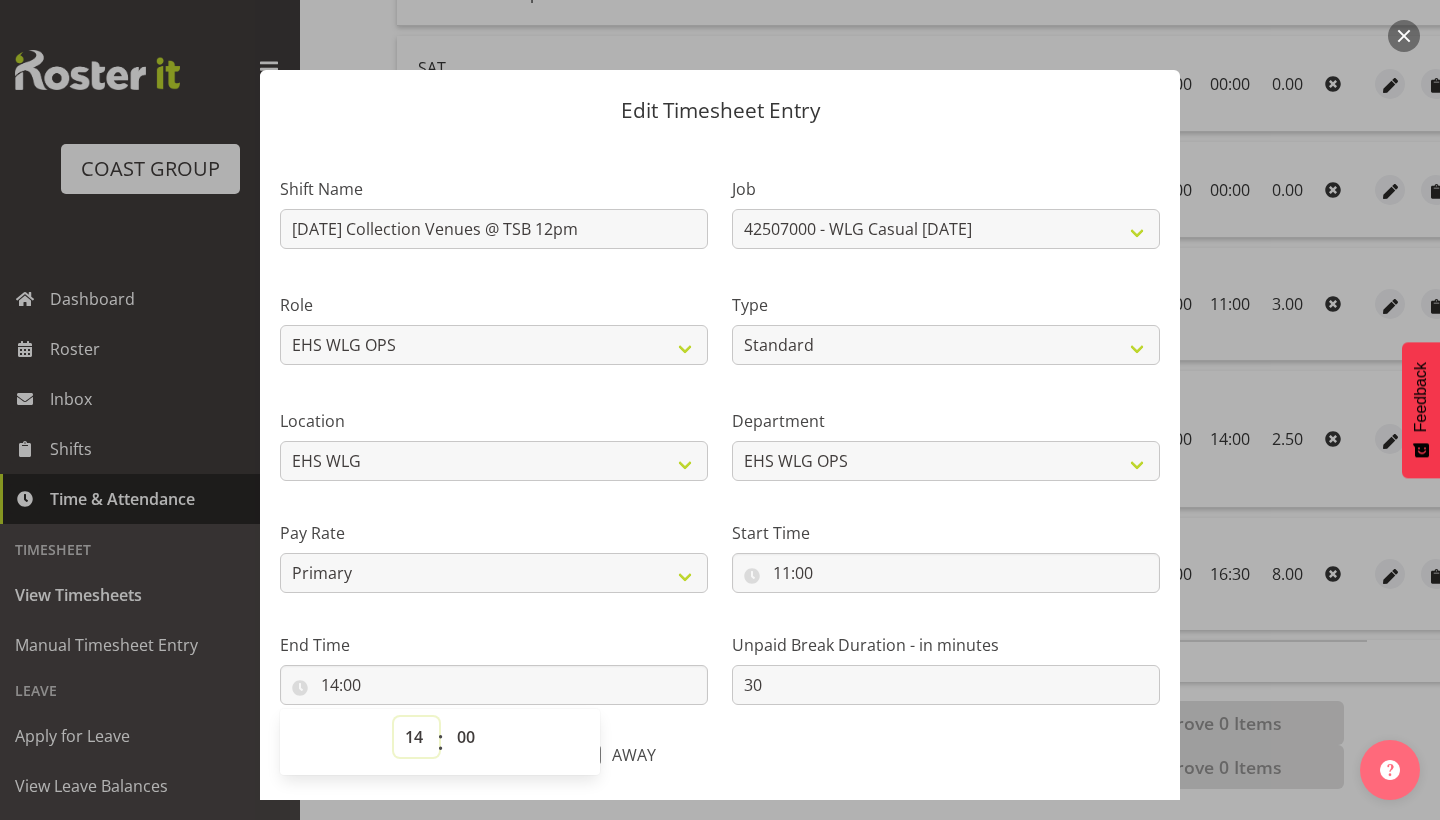 select on "16" 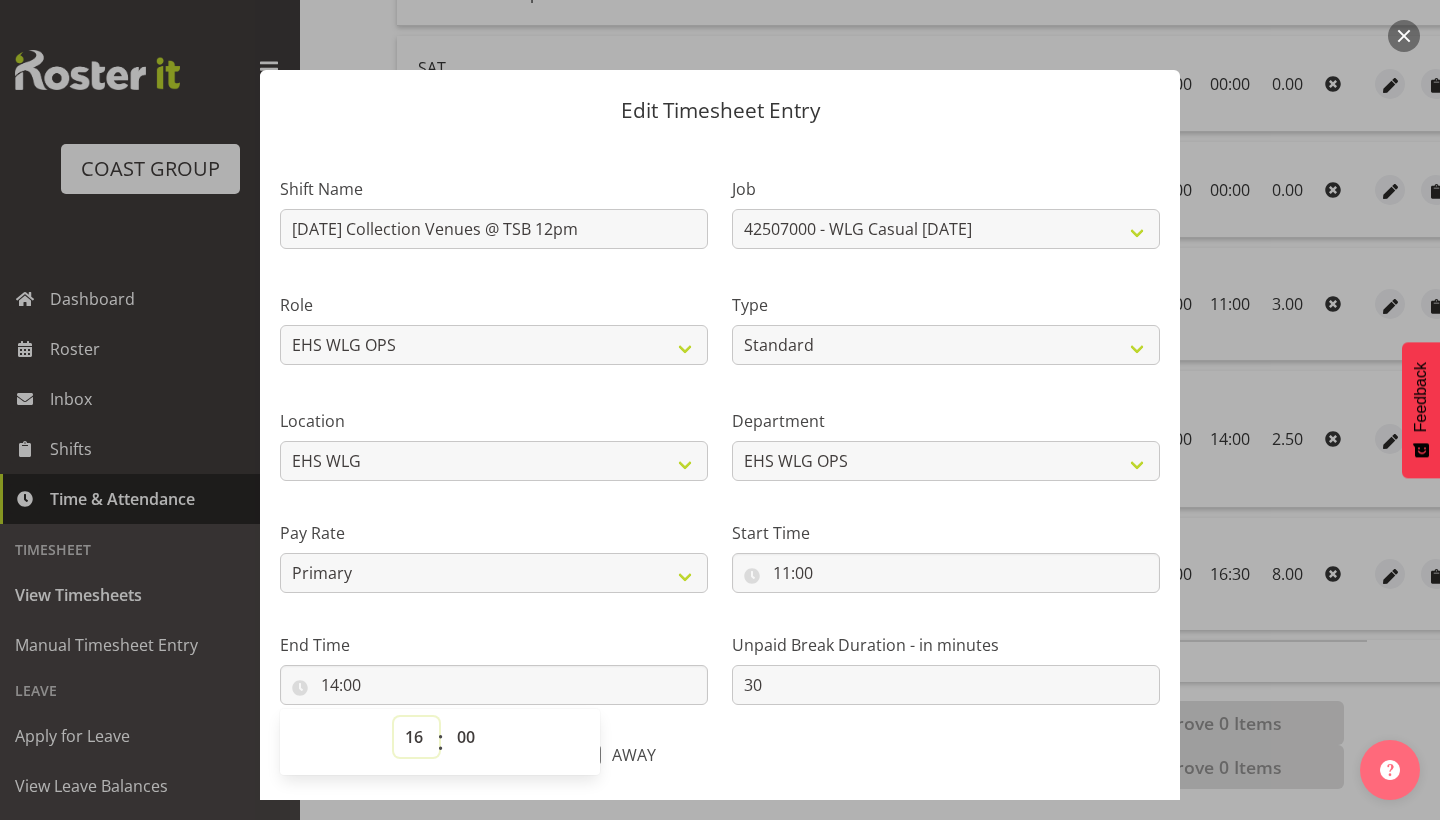 type on "16:00" 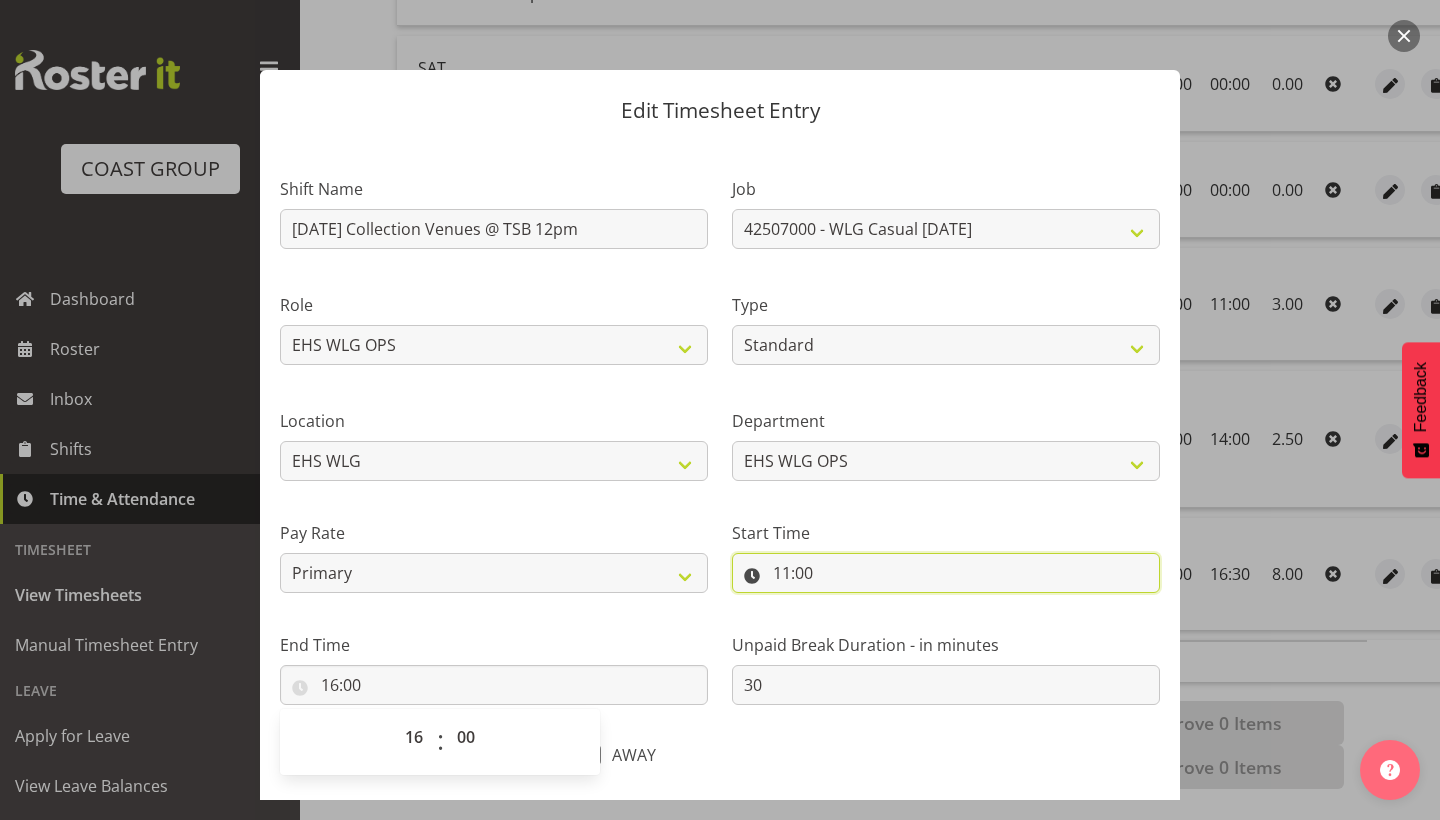 click on "11:00" at bounding box center (946, 573) 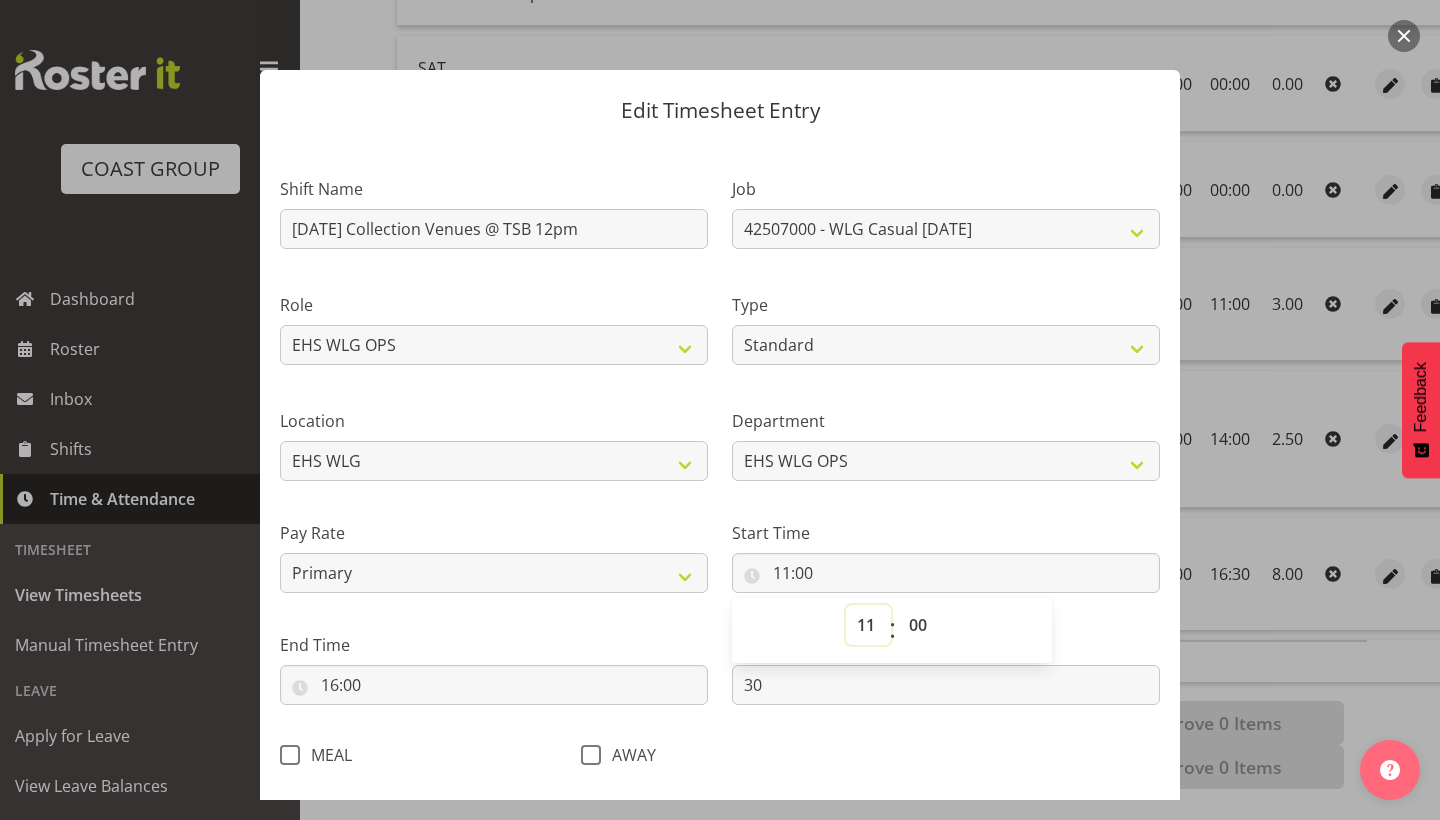 select on "13" 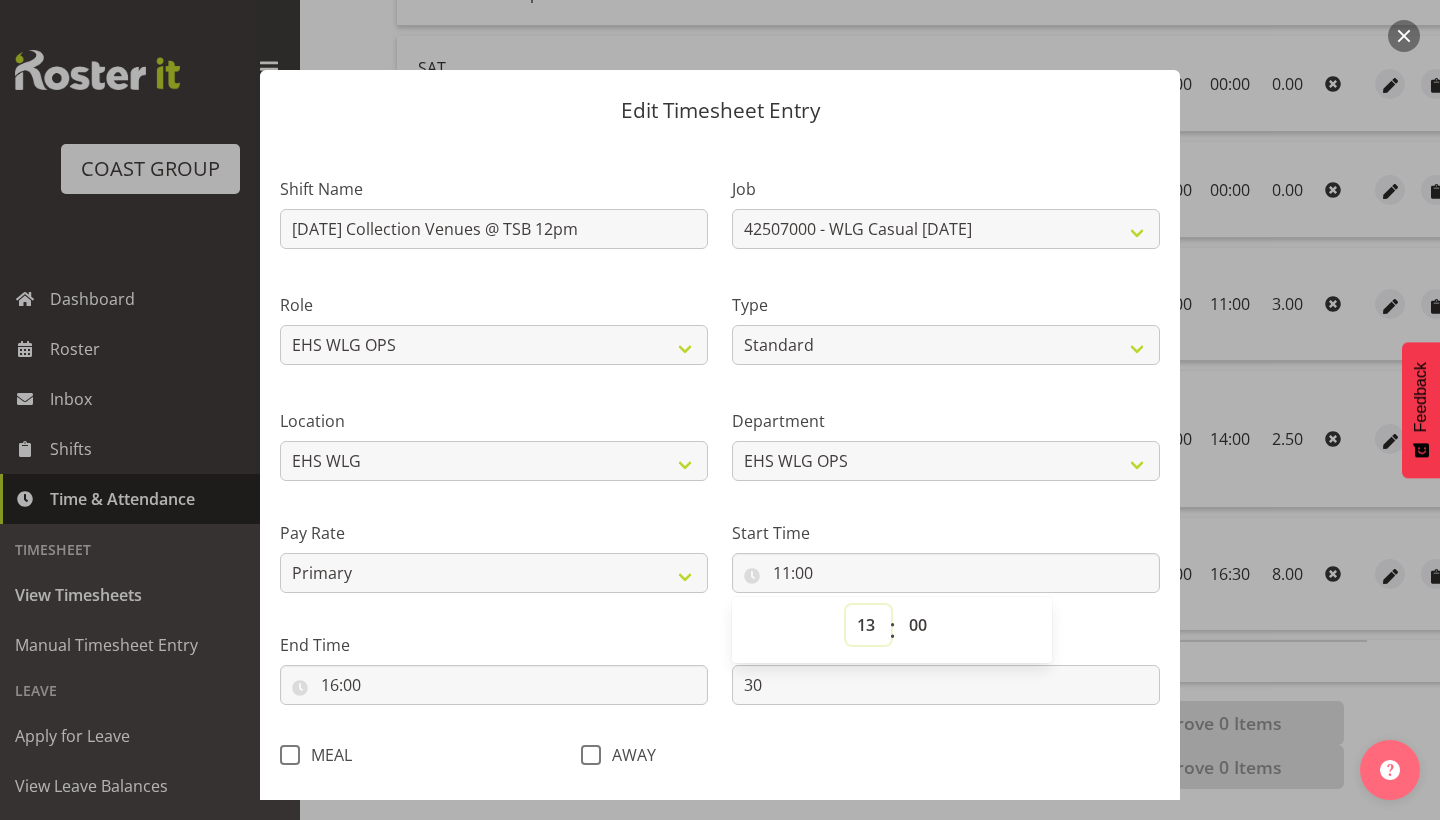 type on "13:00" 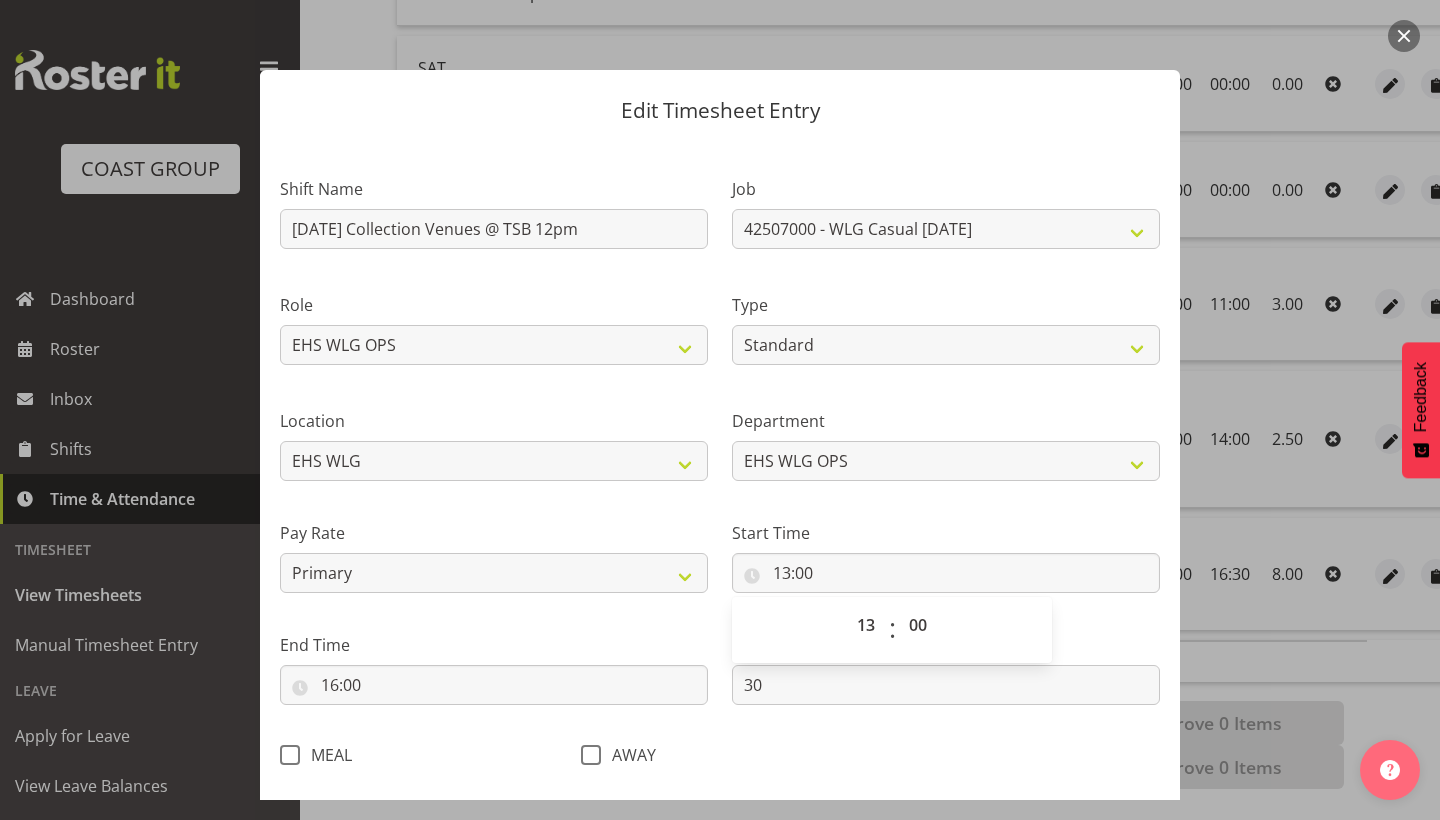 click on "Shift Name [DATE] Collection Venues @ TSB 12pm   Job 1 Carlton Events 1 [PERSON_NAME][GEOGRAPHIC_DATA] 1 [PERSON_NAME][GEOGRAPHIC_DATA] 1 EHS WAREHOUSE/OFFICE 1 GRS 1 SLP Production 1 SLP Tradeshows 12504000 - AKL Casual [DATE] 1250400R - April Casual C&R 2025 12504050 - CDES Engineering and Technology Expo 2025 12504070 - FINZ (National Financial Adviser Conf) 2025 1250407A - Fidelity @ FINZ Conf 2025 1250407B - La Trobe @ FINZ Conf 25 1250407C - Partners Life @ FINZ Conf 25 12504080 - AKL Go Green 2025 12504100 - NZSEE 2025 12504120 - Ester Show 2025 12504150 - Test-[PERSON_NAME]-May 12505000 - AKL Casual [DATE] 1250500R - May Casual C&R 2025 12505020 - Hutchwilco Boat Show 2025 1250502R - Hutchwilco Boat Show 2025 - C&R 12505030 - NZOHS Conference 2025 12505040 - [GEOGRAPHIC_DATA] Art Fair 2025 12505060 - Waipa Home Show 2025 12505070 - CAS 2025 1250507A - CAS 2025 - 200 Doors 1250507B - CAS 2025 - Cutera 1250507C - CAS 2025 - Dermocosmetica 12505080 - [GEOGRAPHIC_DATA] Conference 2025 1250508A - Zeiss @ [GEOGRAPHIC_DATA] 25 1250508B - Roche @ Ranzco 25 C000521 Maxim" at bounding box center (720, 466) 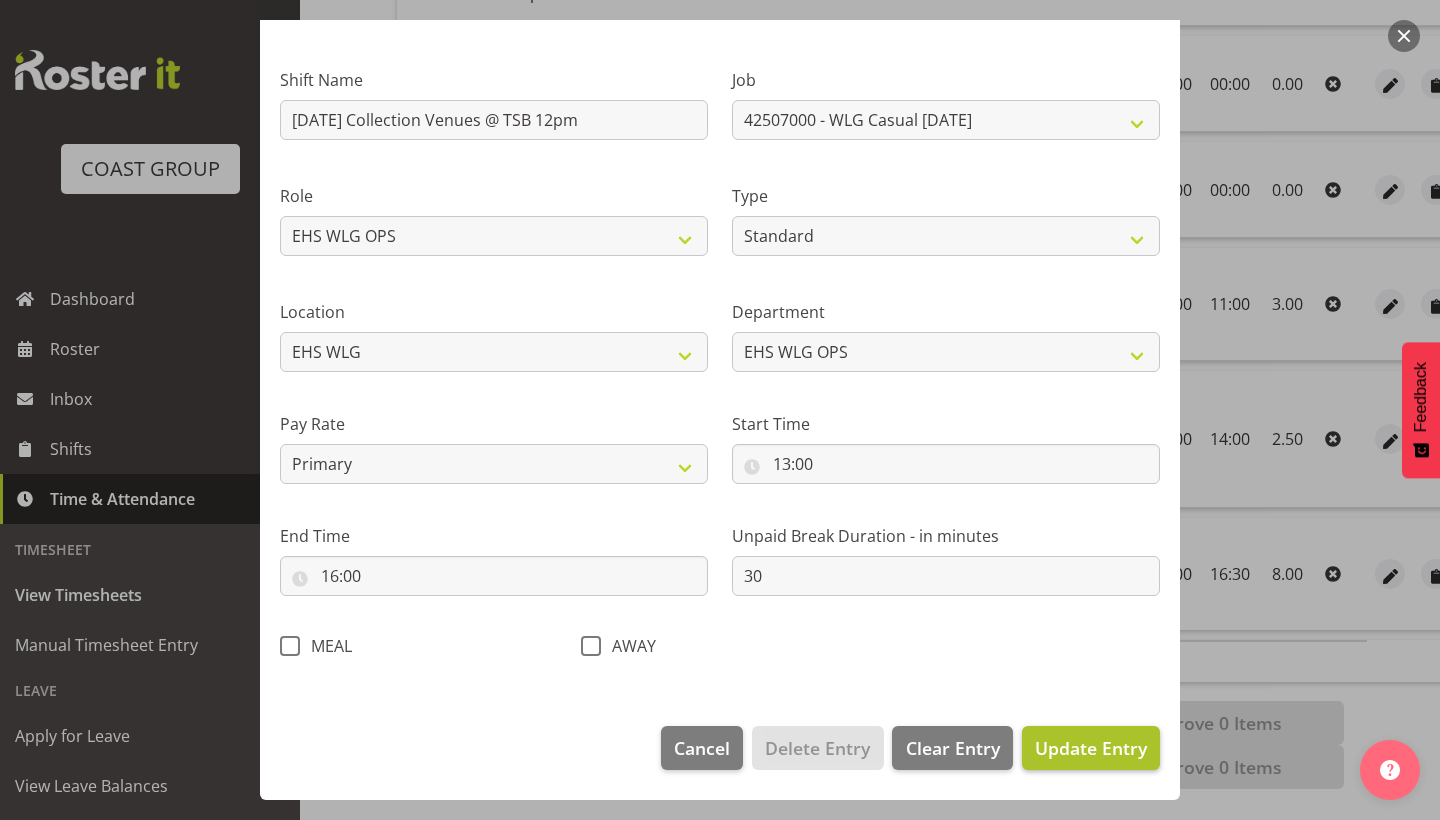 scroll, scrollTop: 108, scrollLeft: 0, axis: vertical 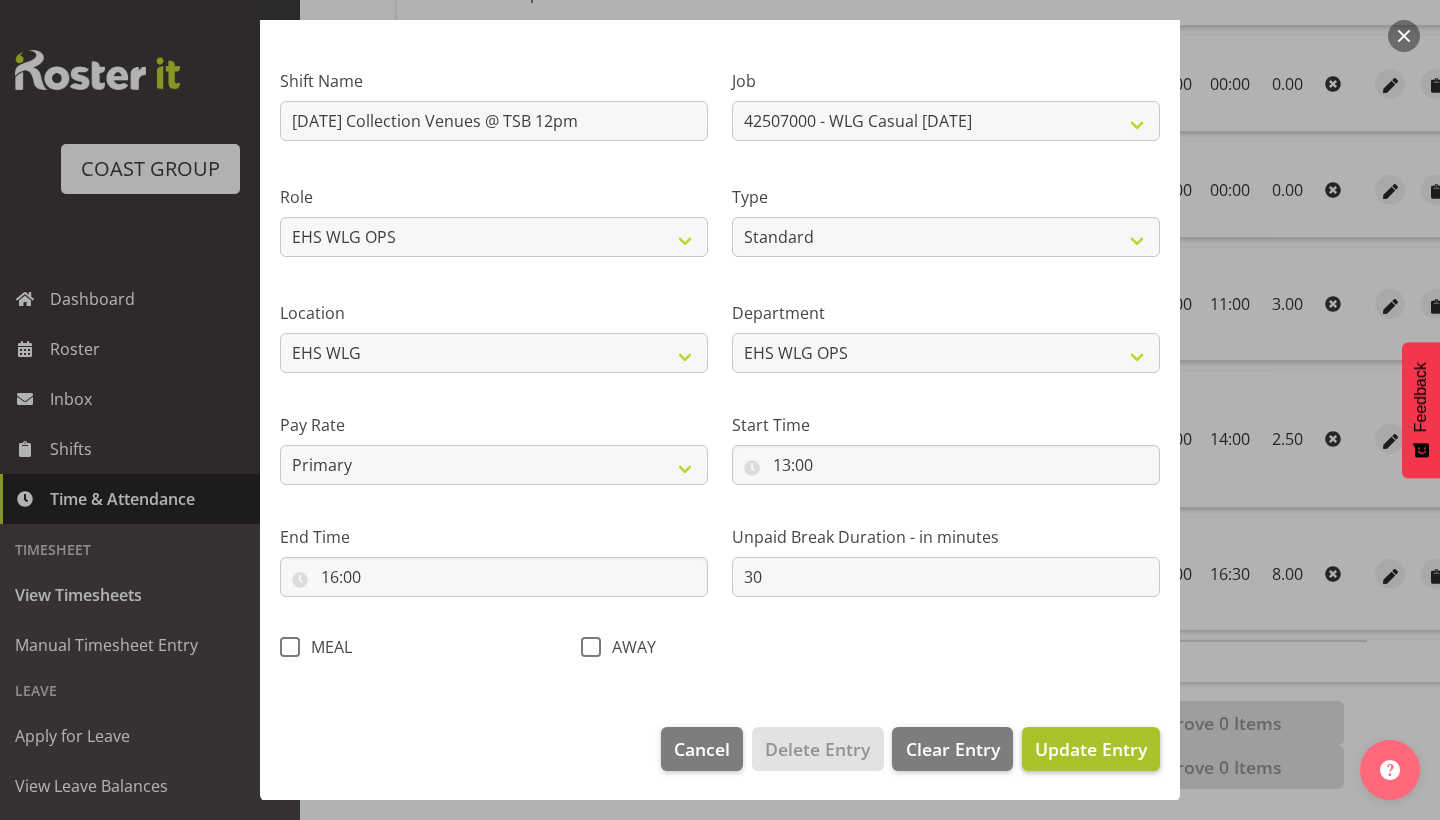 click on "Update Entry" at bounding box center [1091, 749] 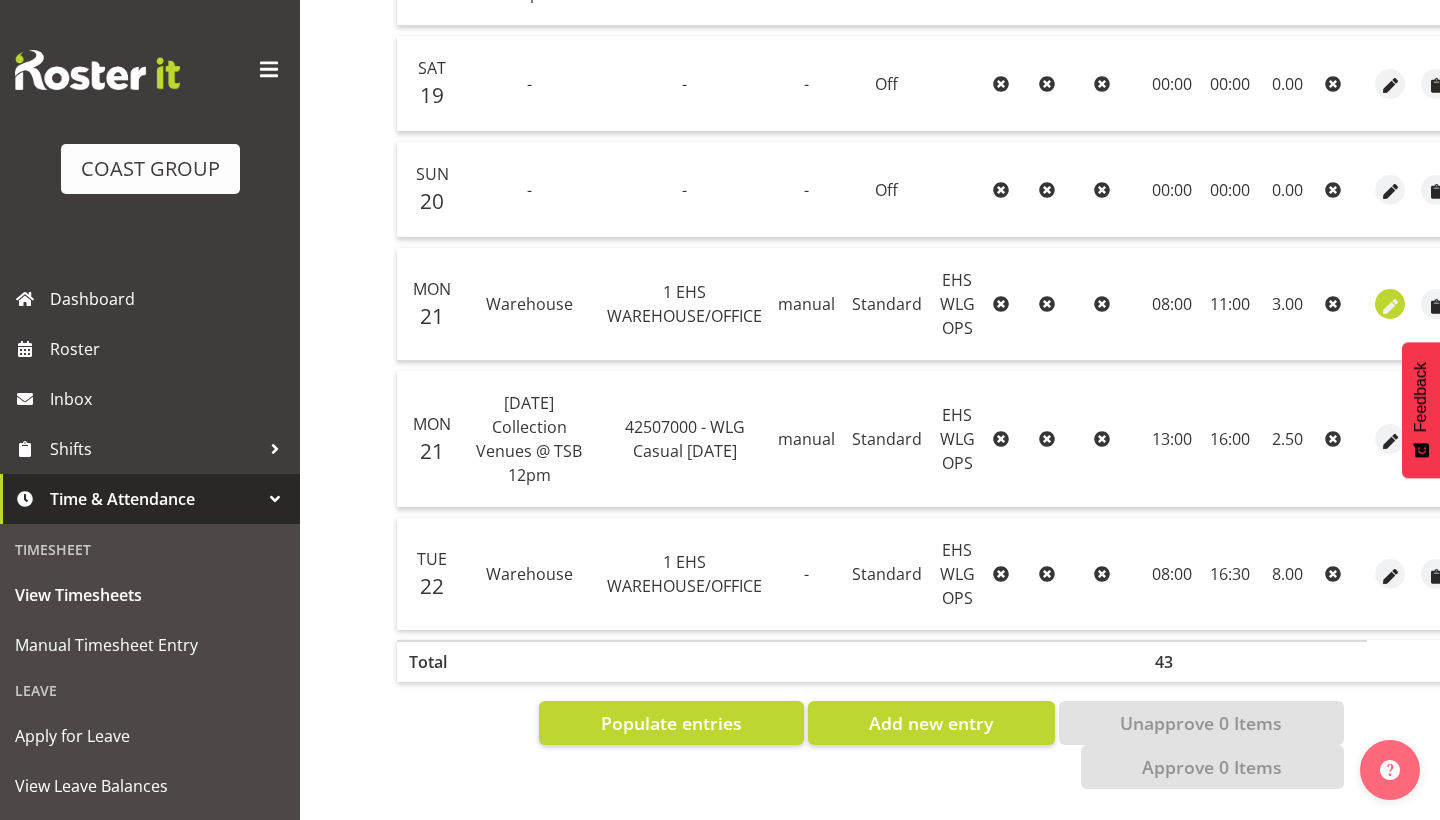 click at bounding box center [1390, 306] 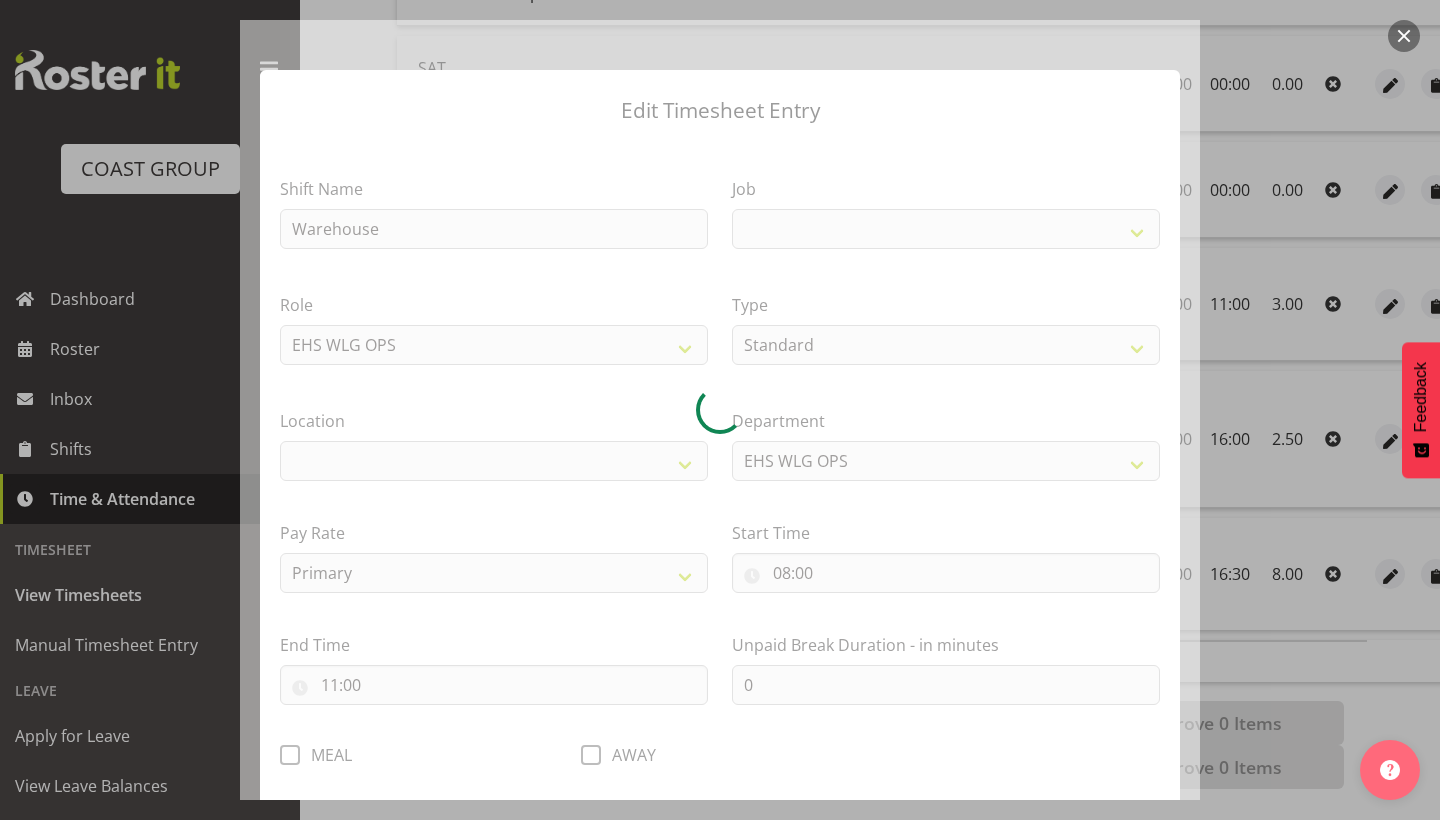 select 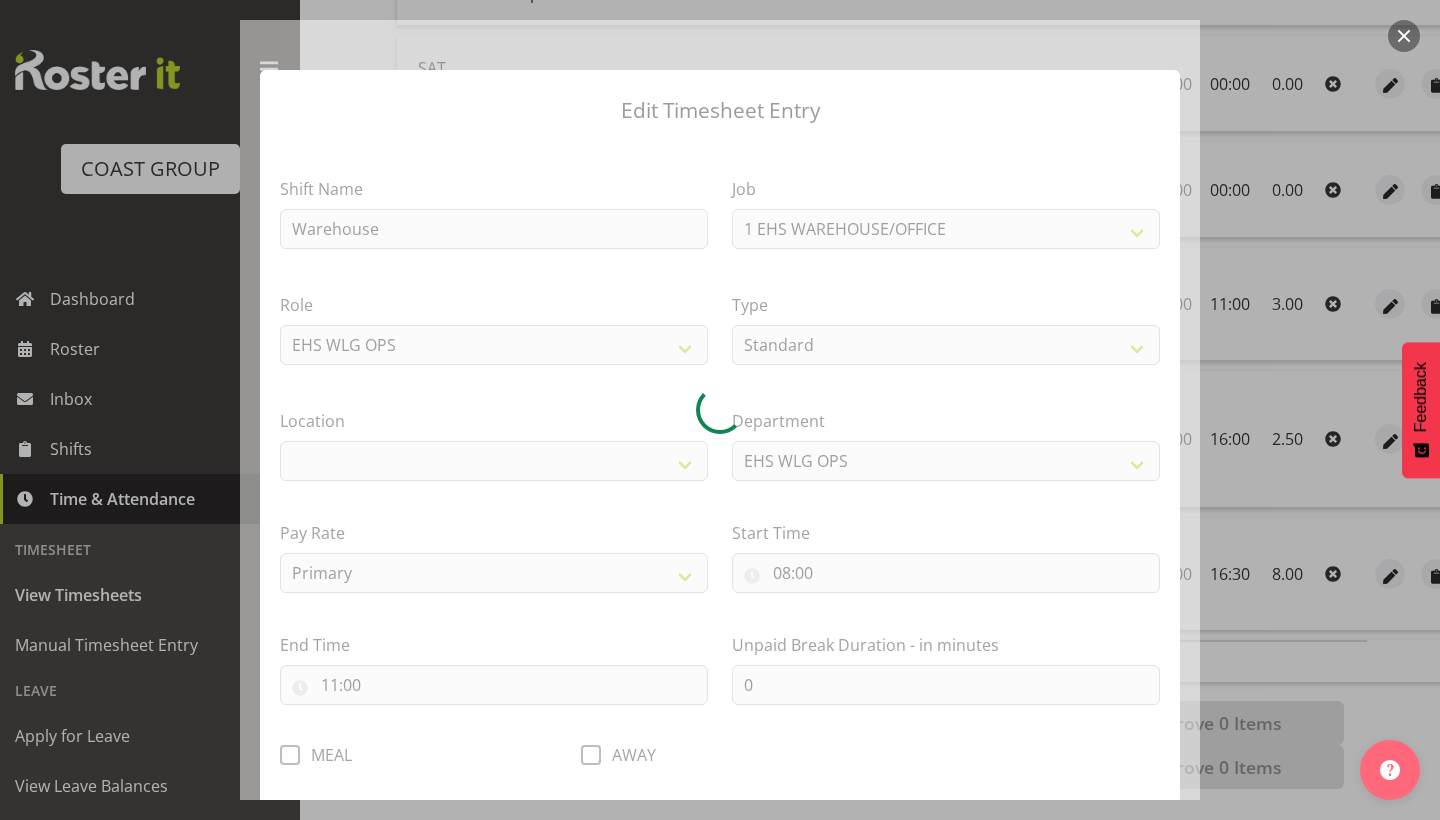 select on "106" 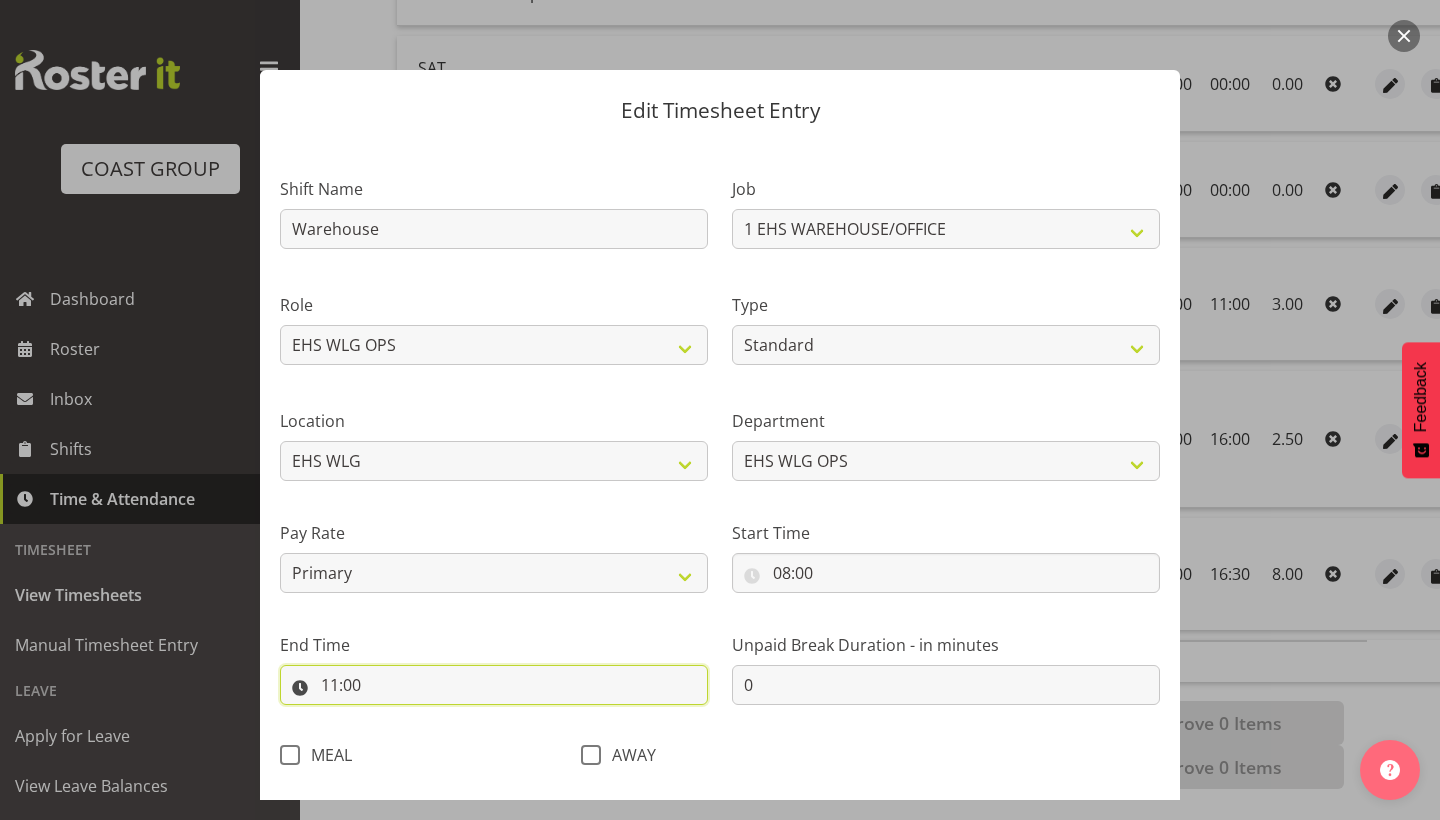 click on "11:00" at bounding box center [494, 685] 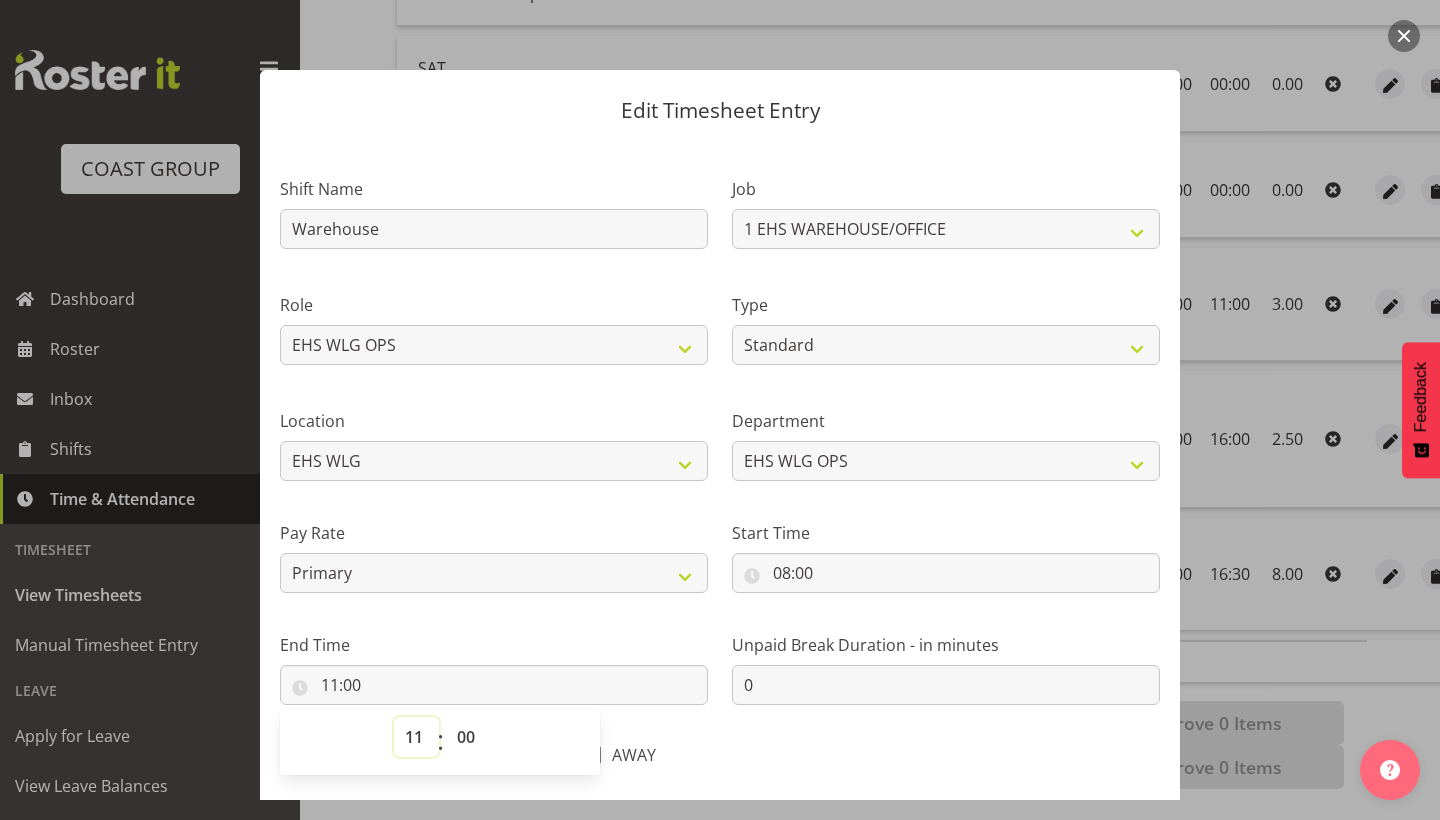 select on "13" 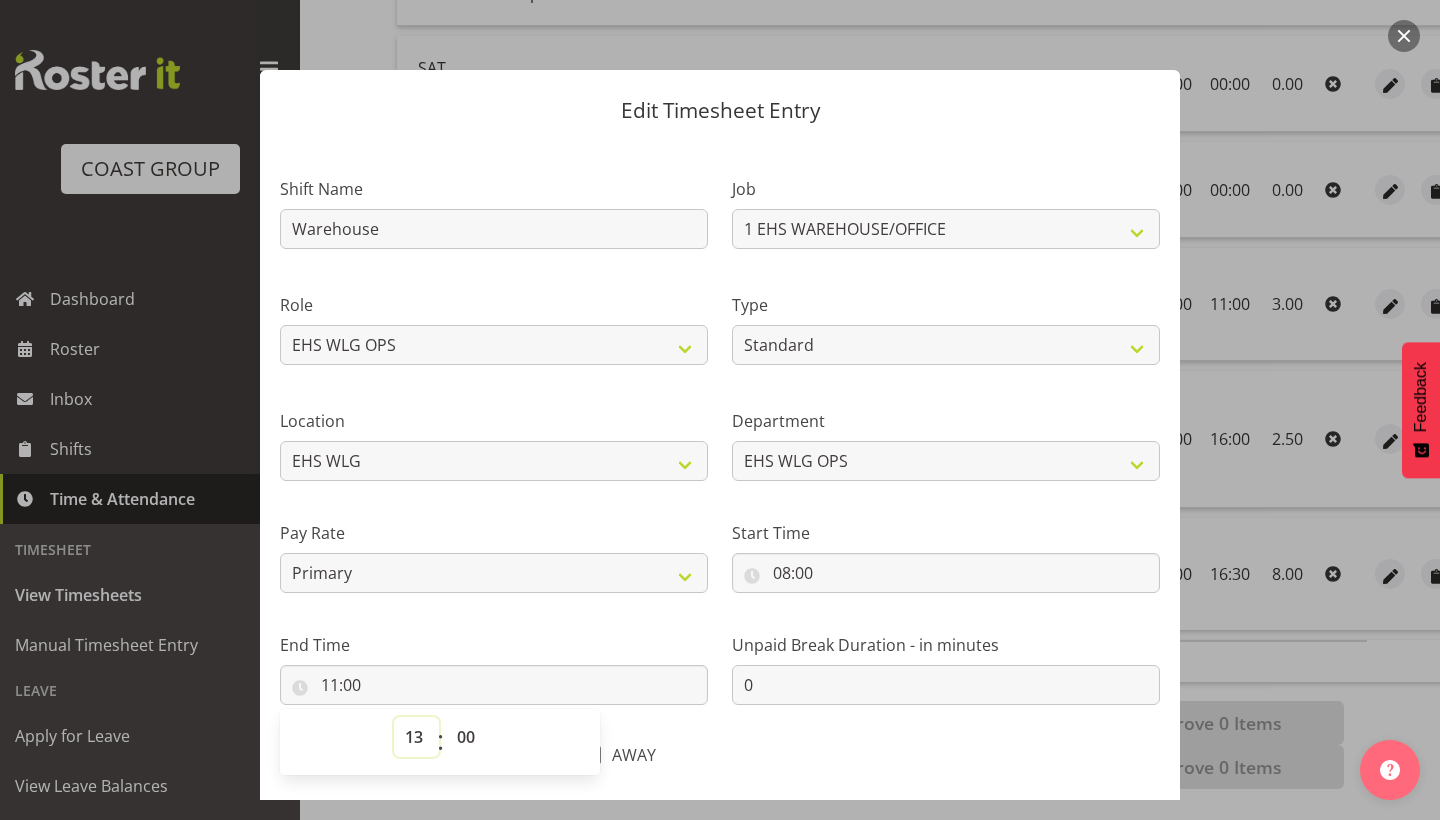type on "13:00" 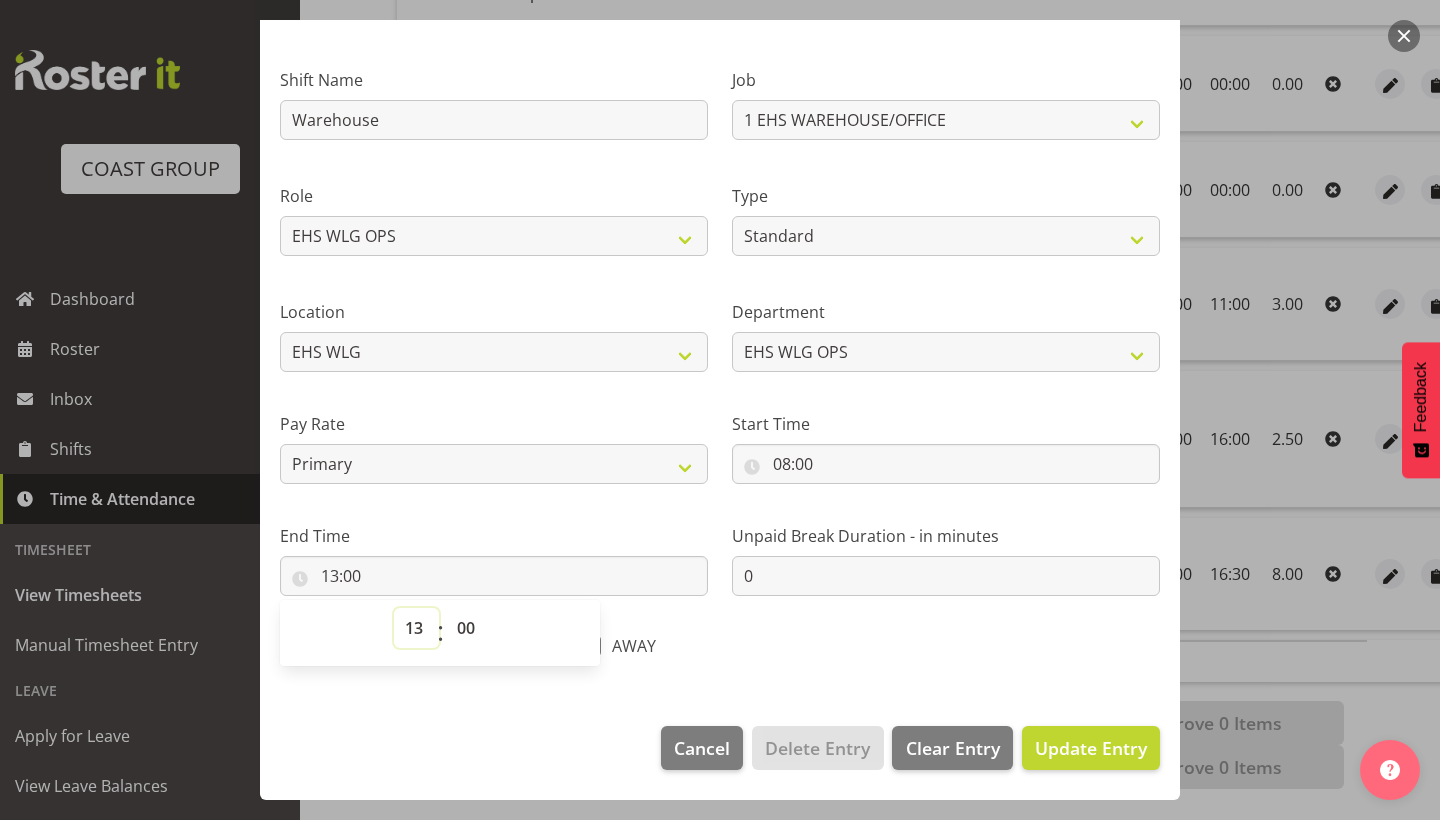 scroll, scrollTop: 108, scrollLeft: 0, axis: vertical 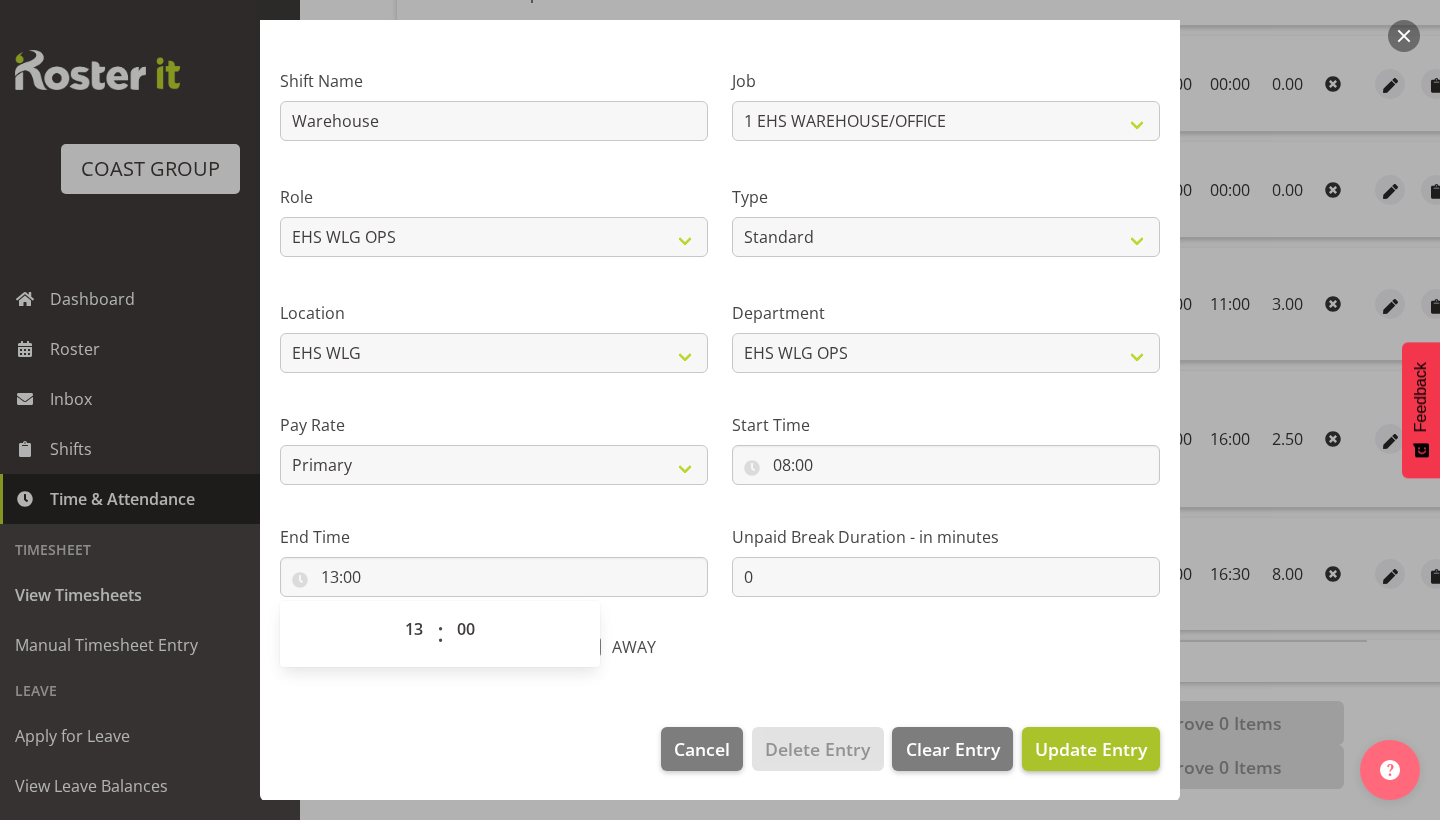 click on "Update Entry" at bounding box center (1091, 749) 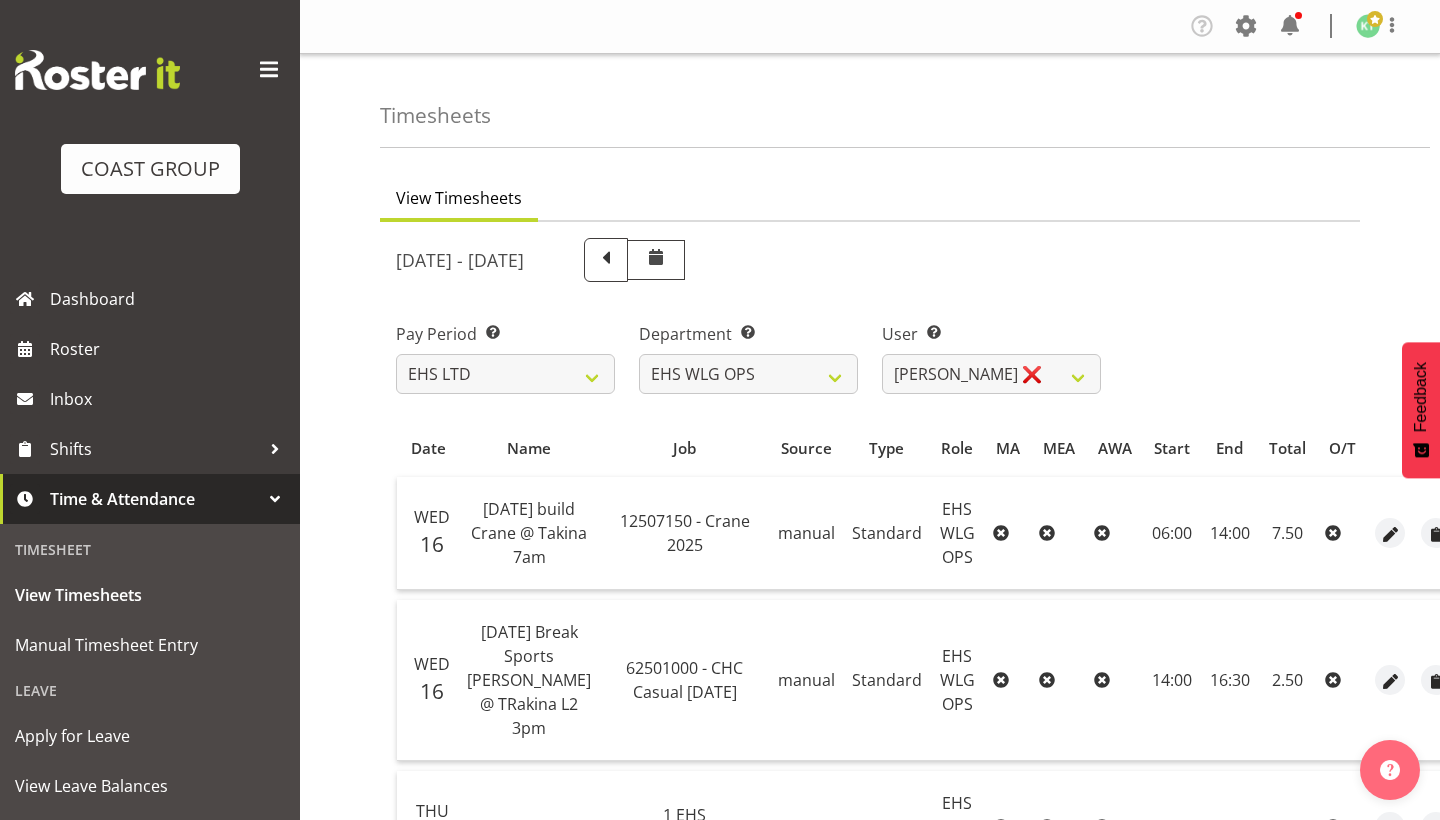 scroll, scrollTop: 0, scrollLeft: 0, axis: both 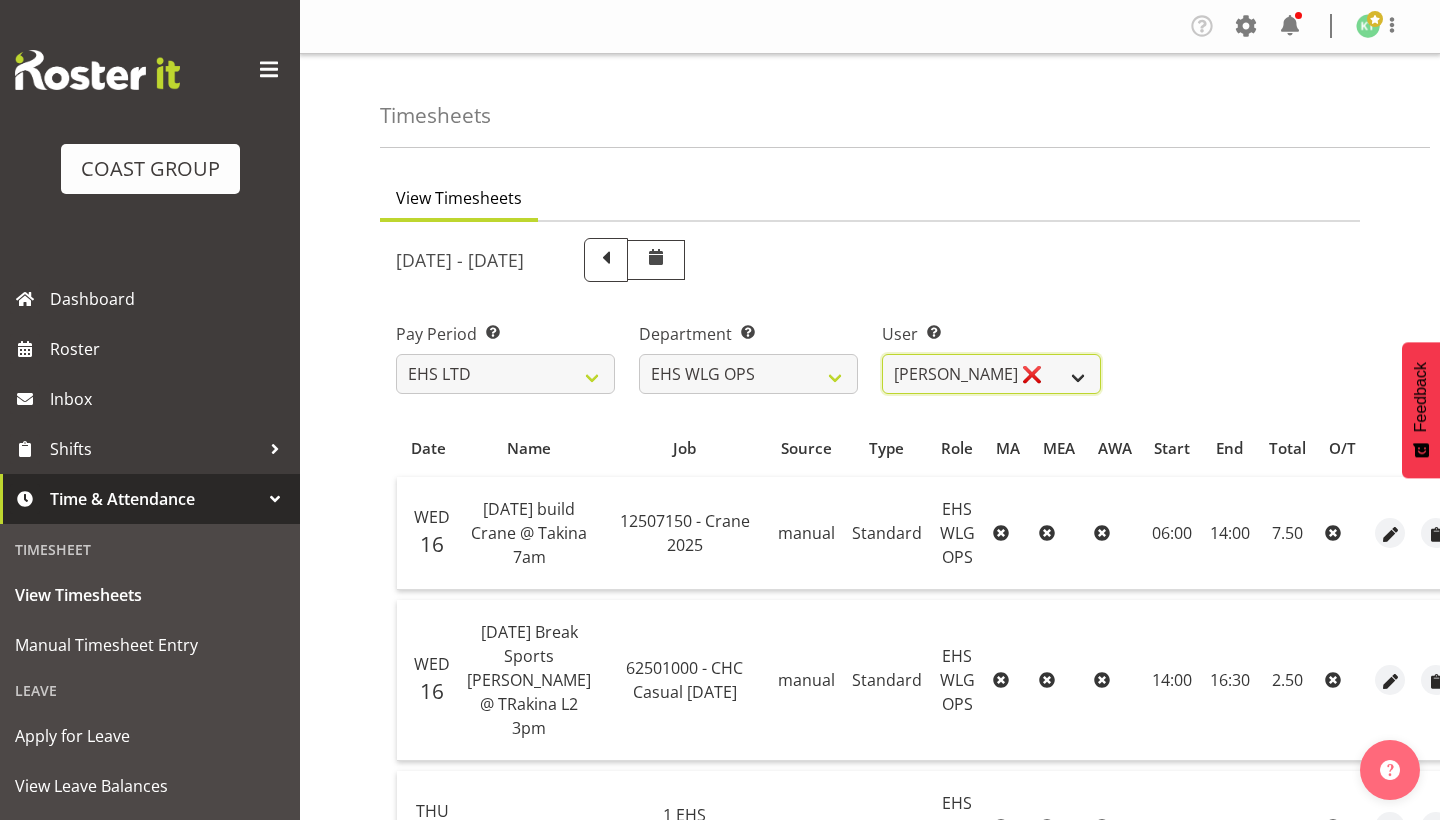 select on "10378" 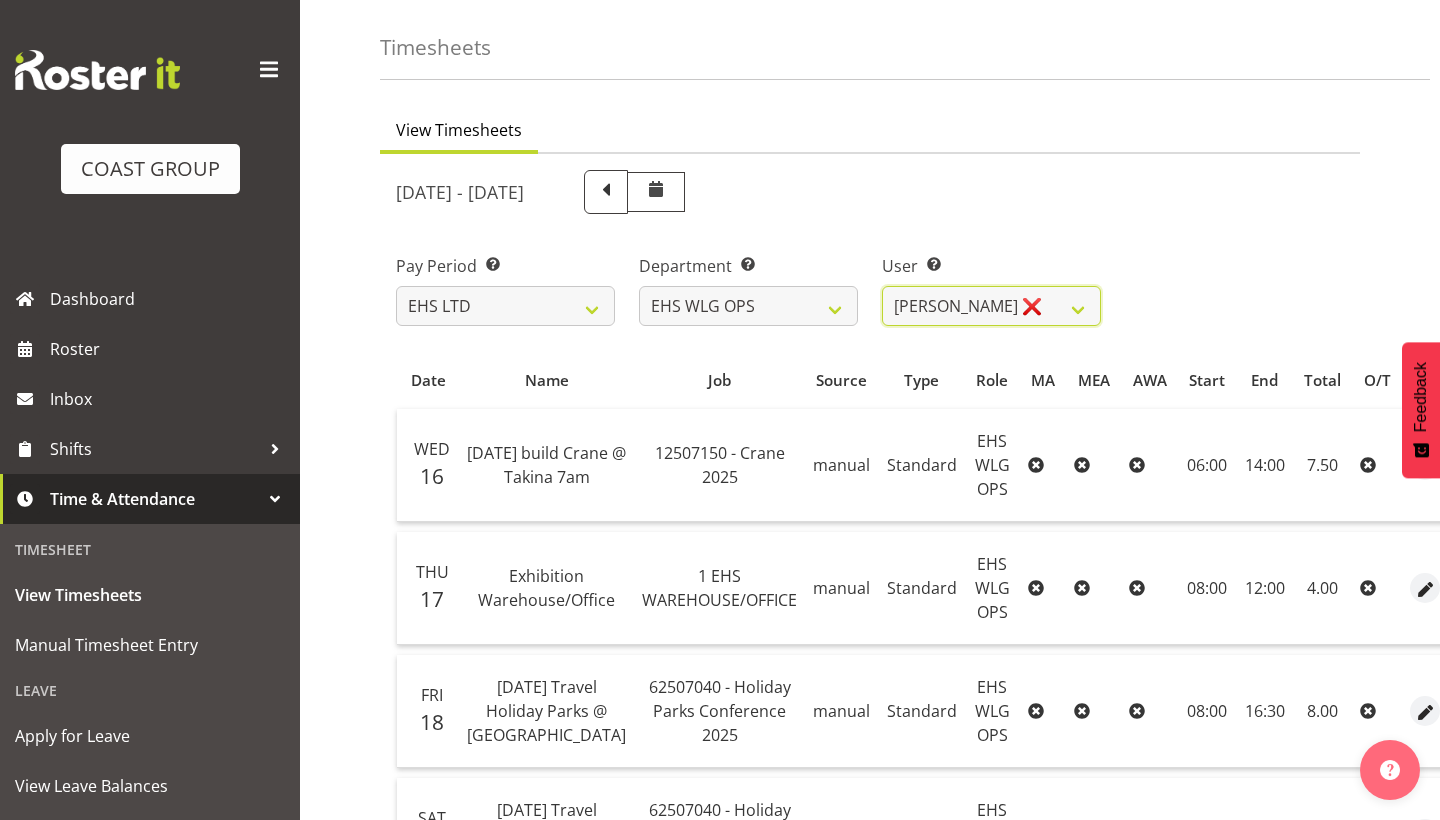 scroll, scrollTop: 69, scrollLeft: 0, axis: vertical 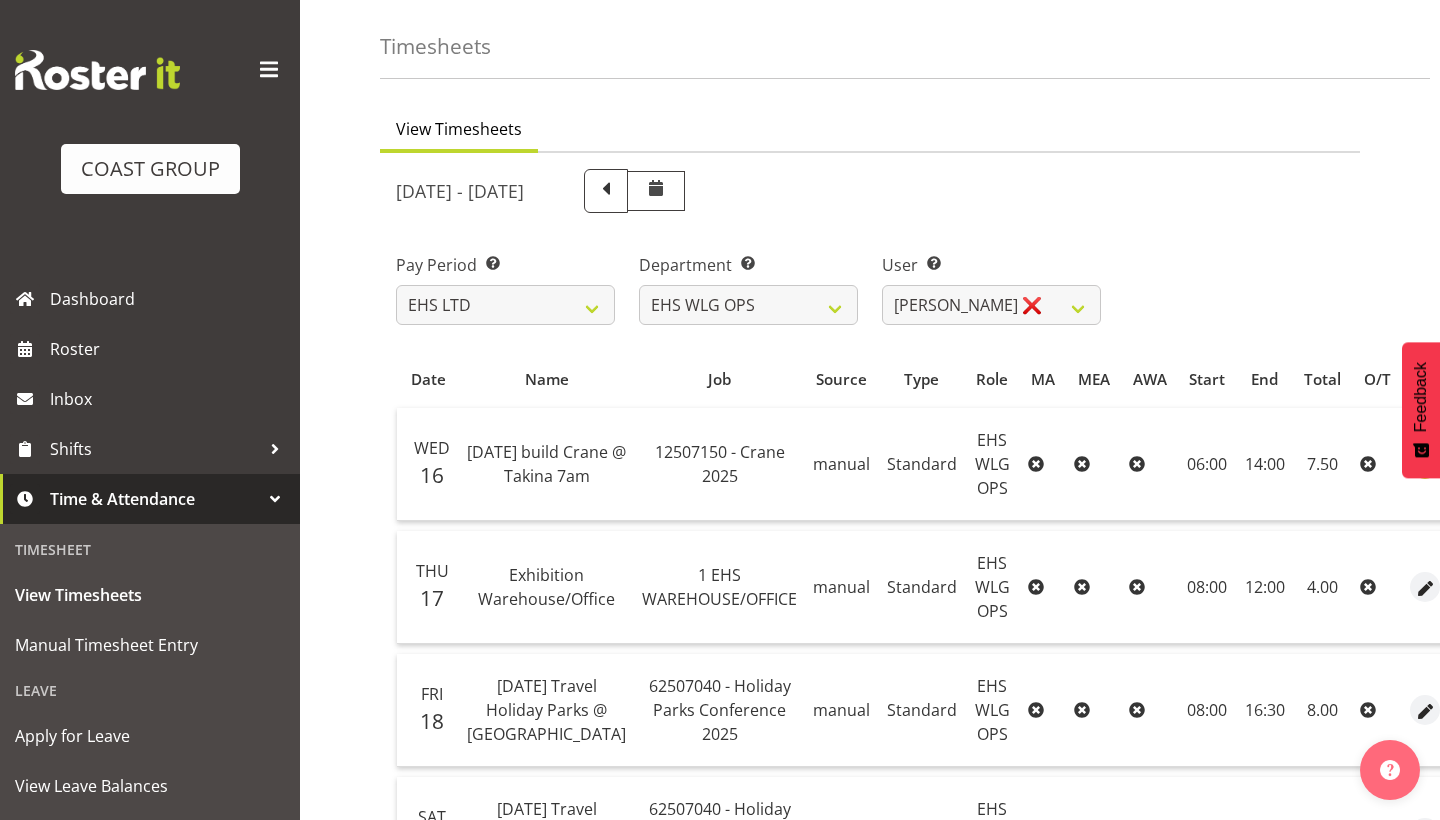 click at bounding box center [1425, 464] 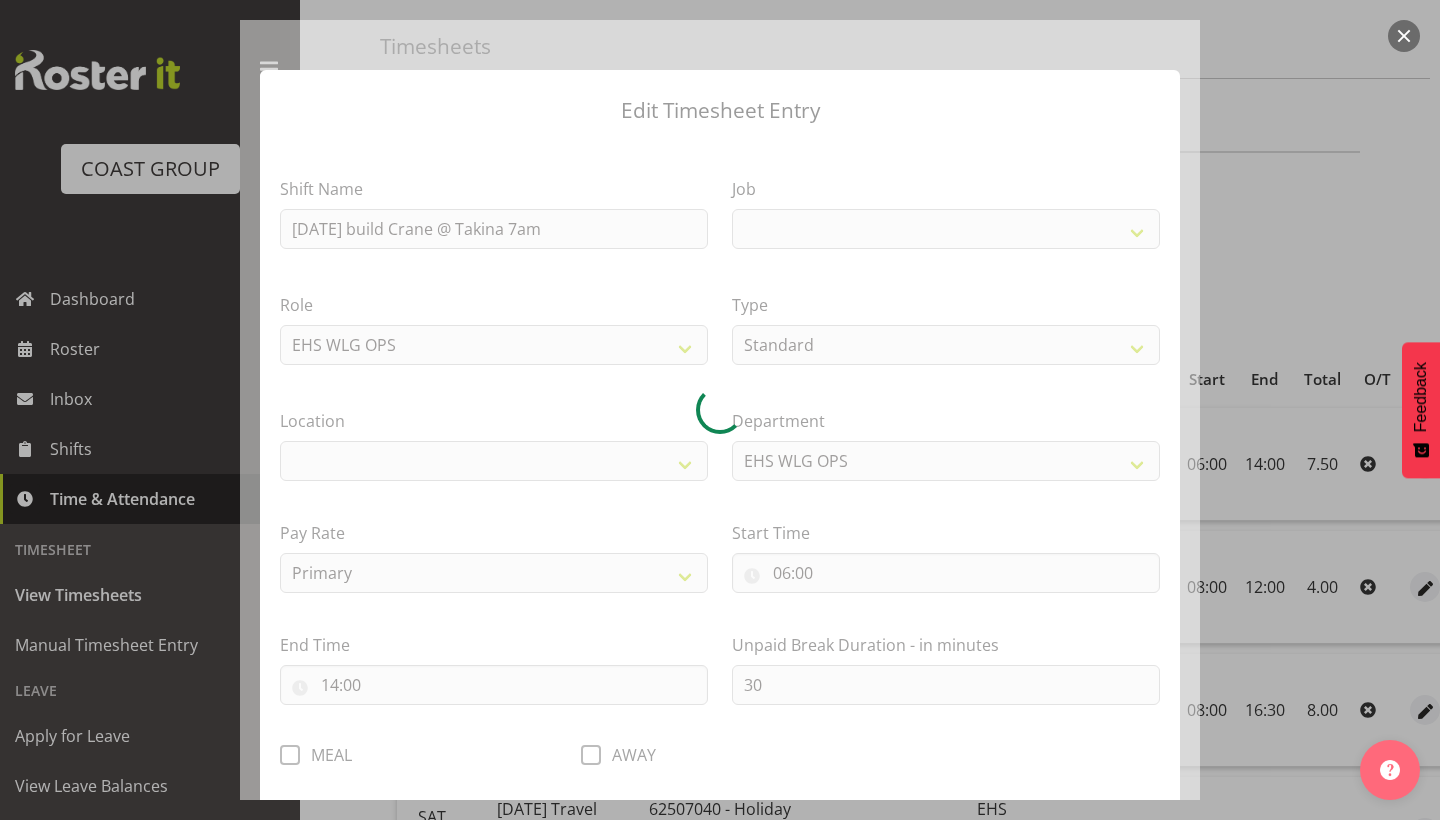 select 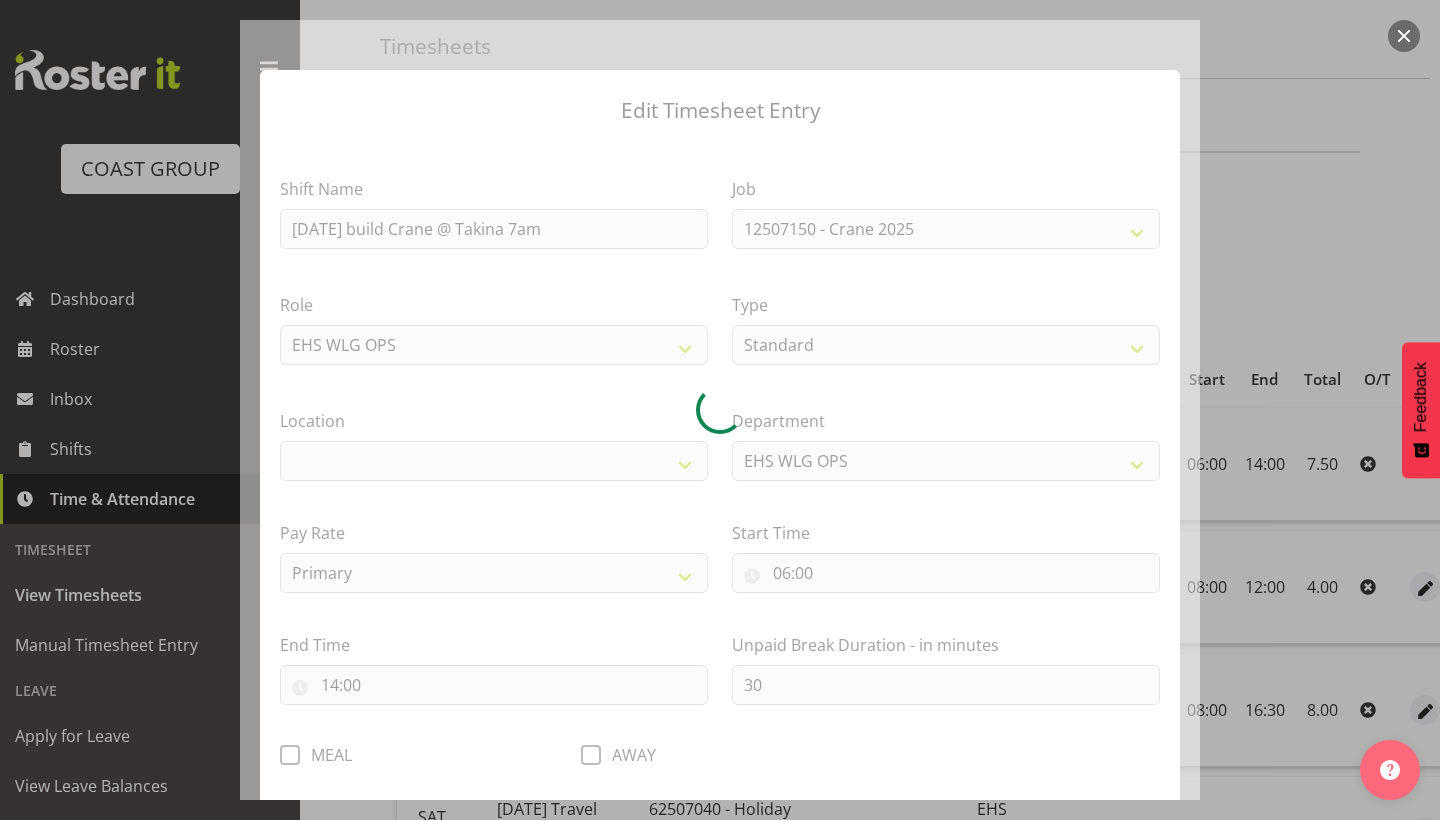 select on "106" 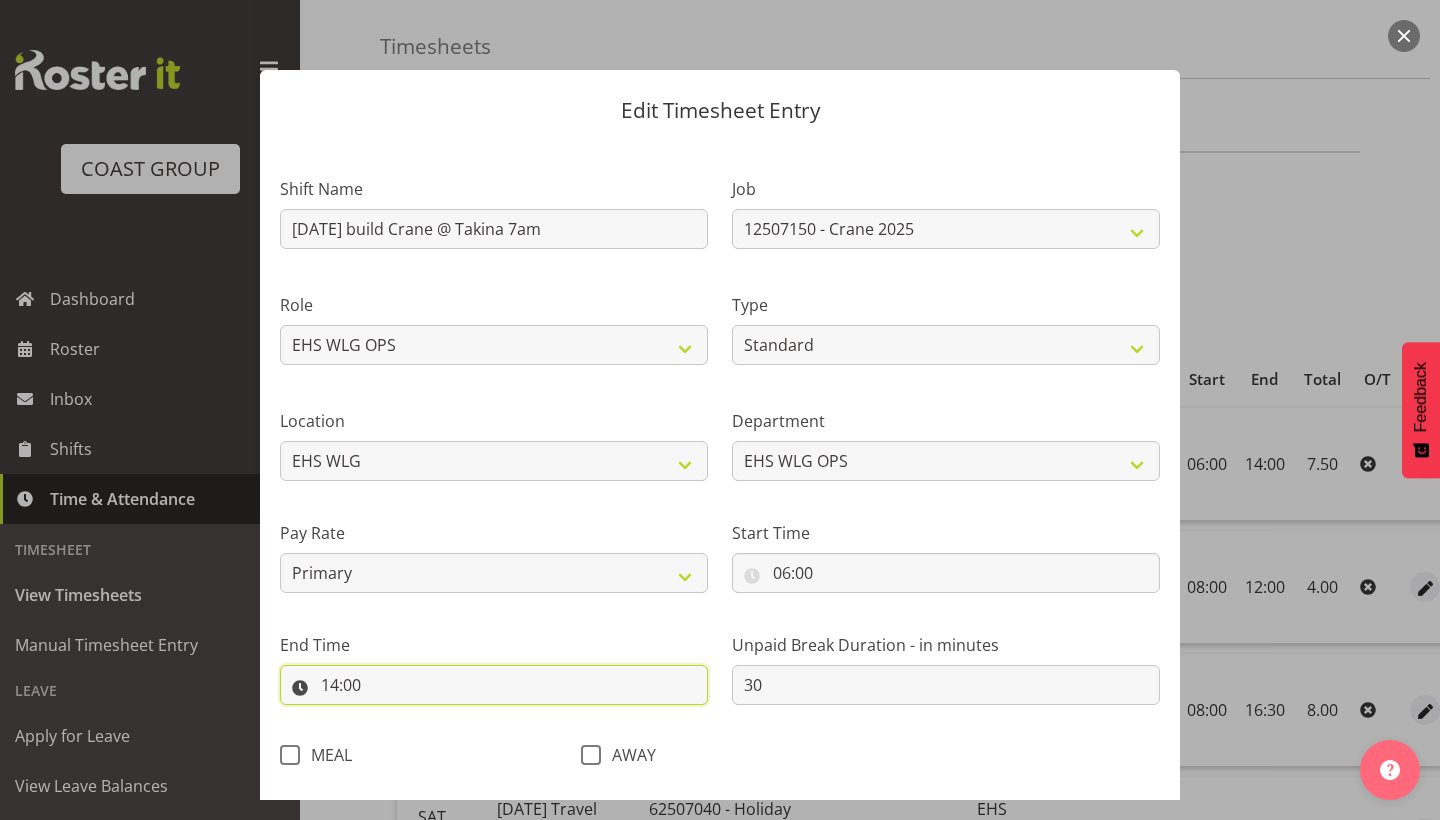 click on "14:00" at bounding box center (494, 685) 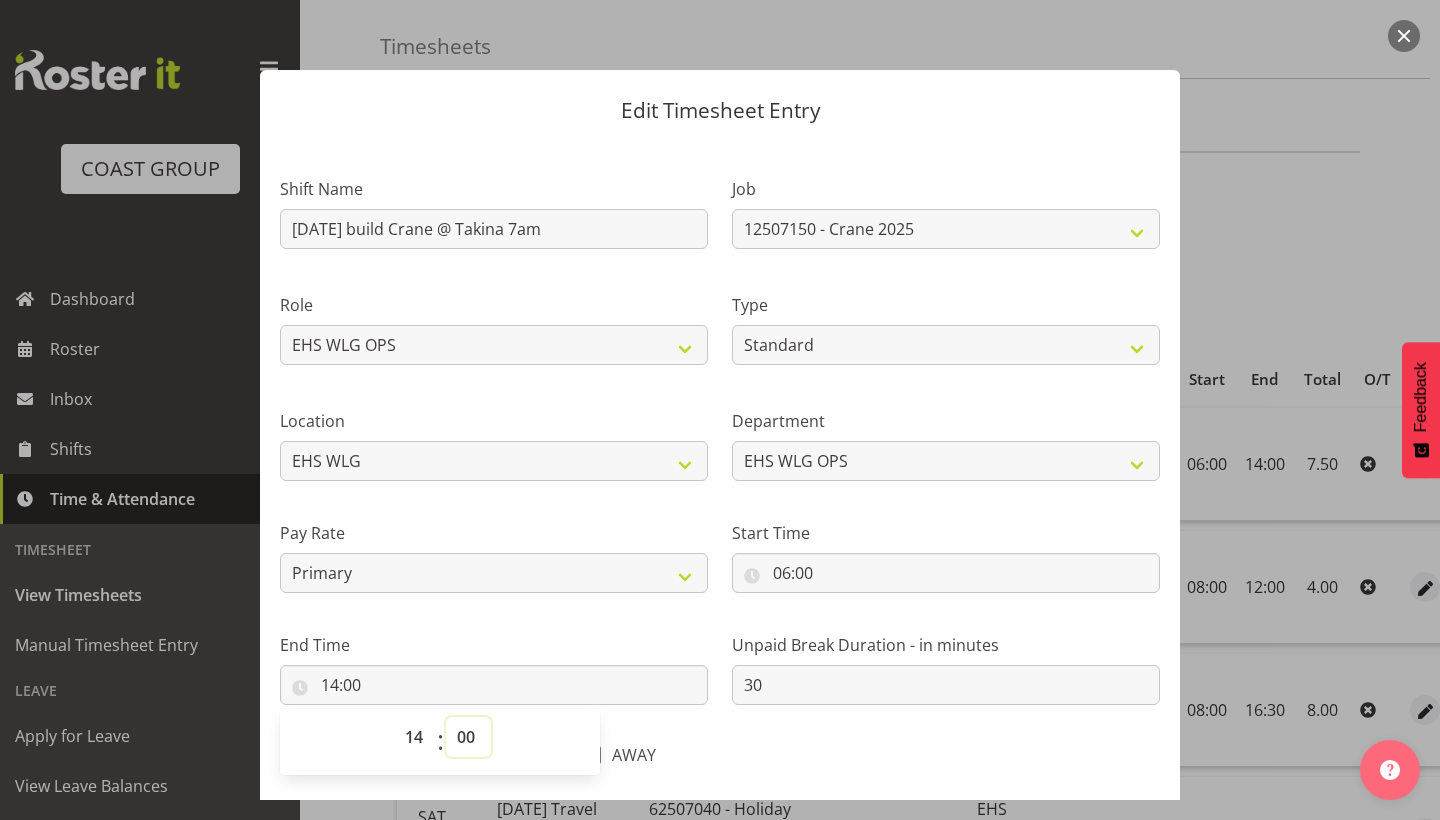 select on "30" 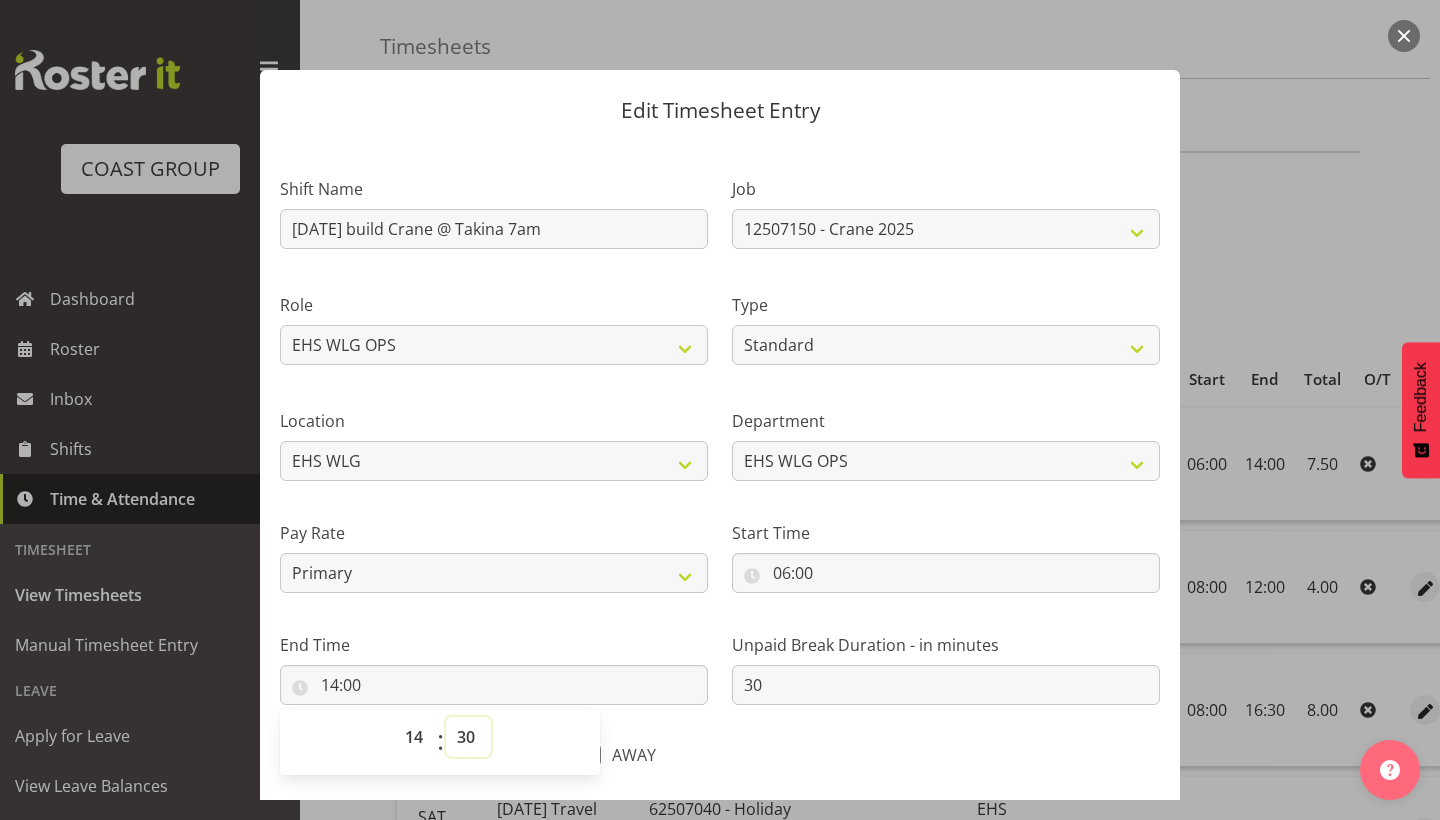 type on "14:30" 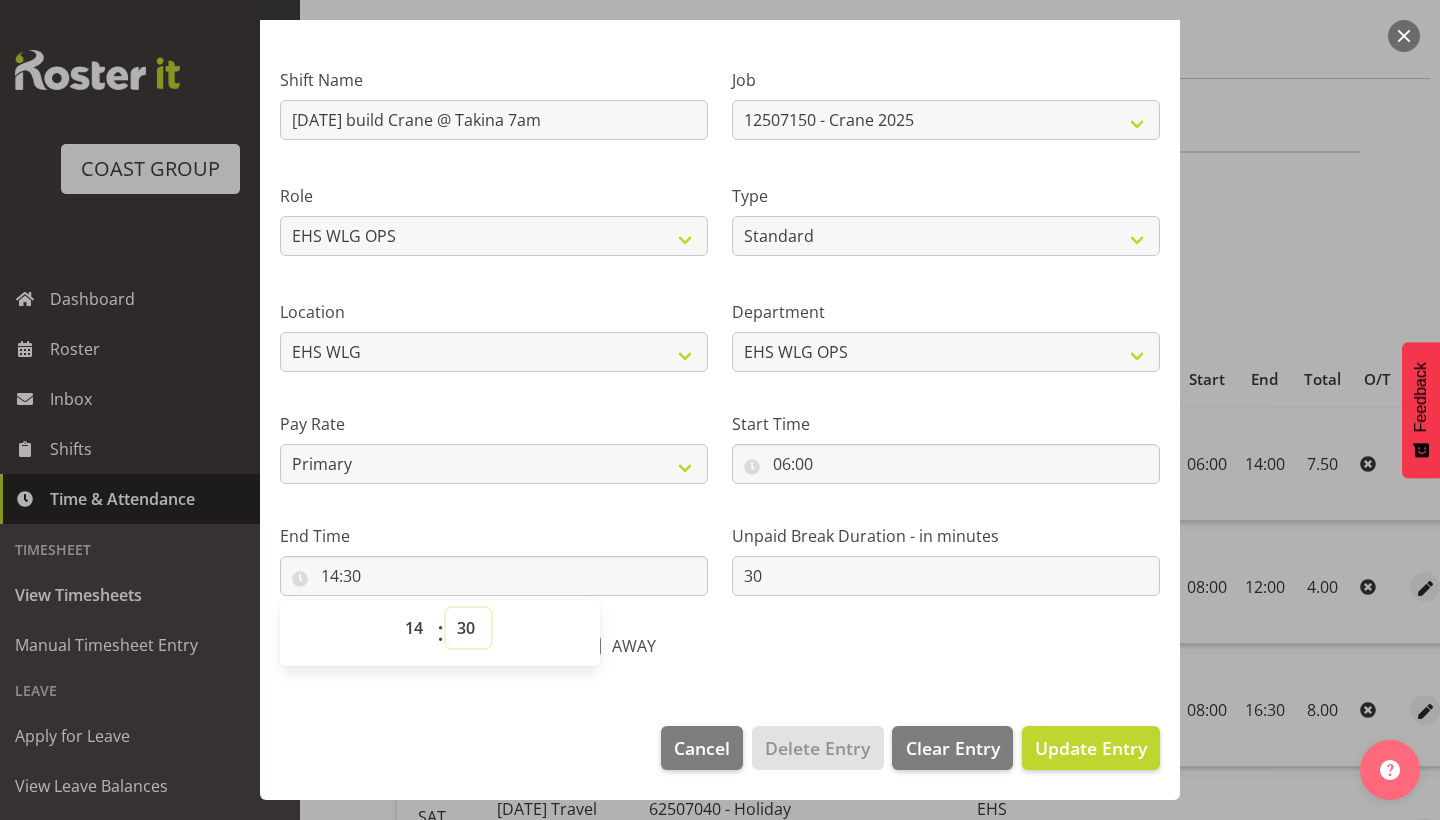 scroll, scrollTop: 108, scrollLeft: 0, axis: vertical 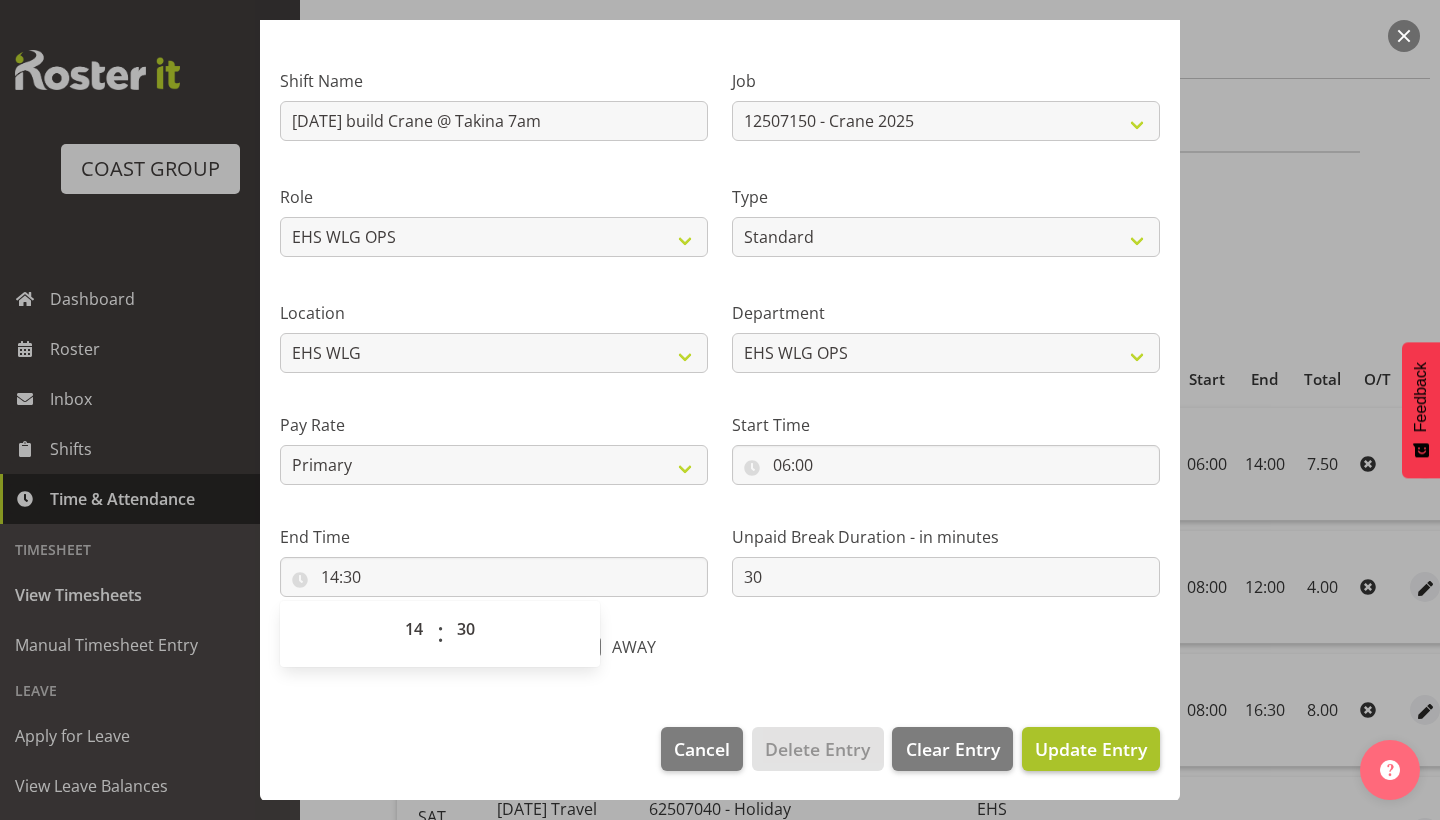 click on "Update Entry" at bounding box center [1091, 749] 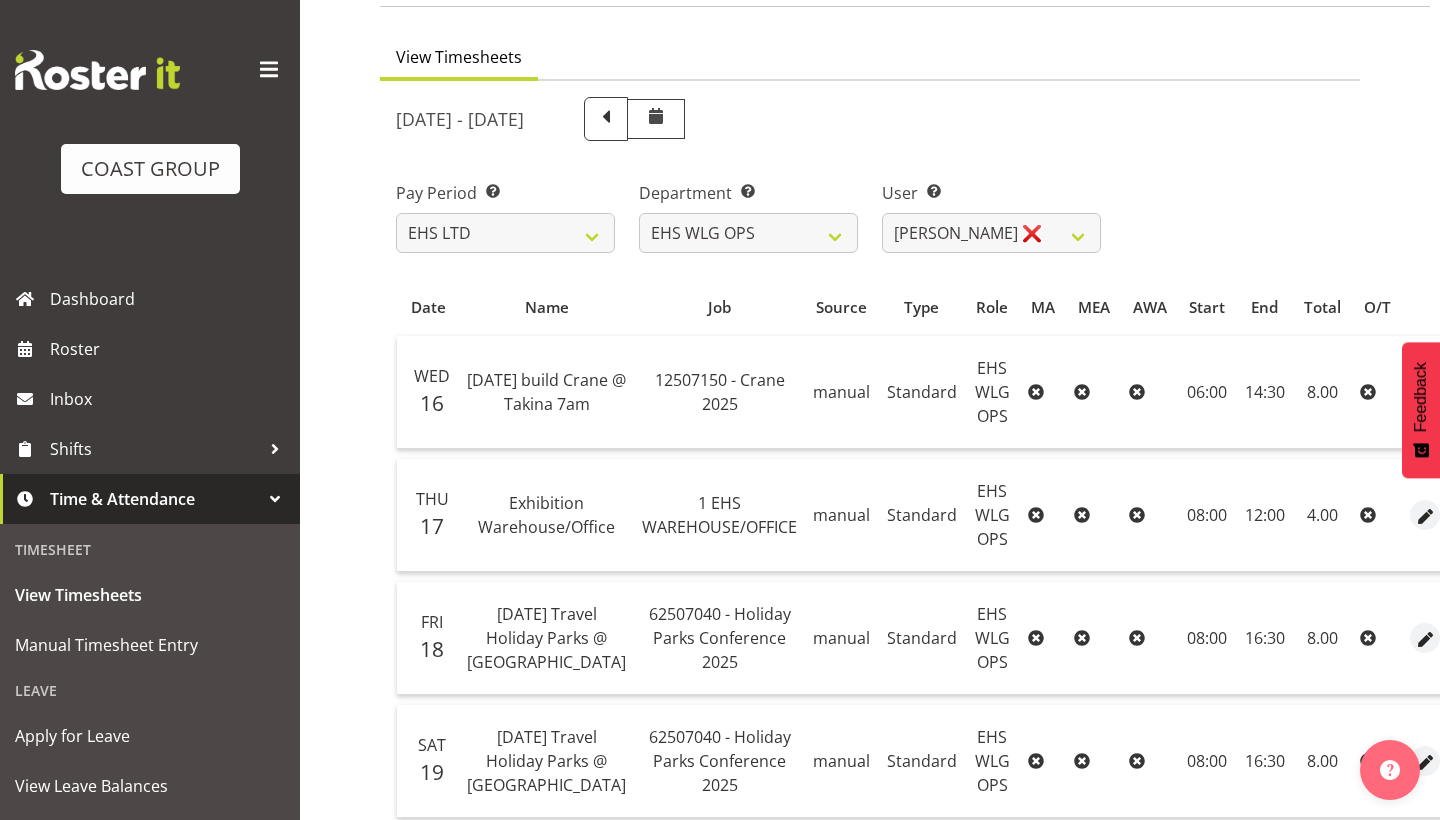 scroll, scrollTop: 157, scrollLeft: 0, axis: vertical 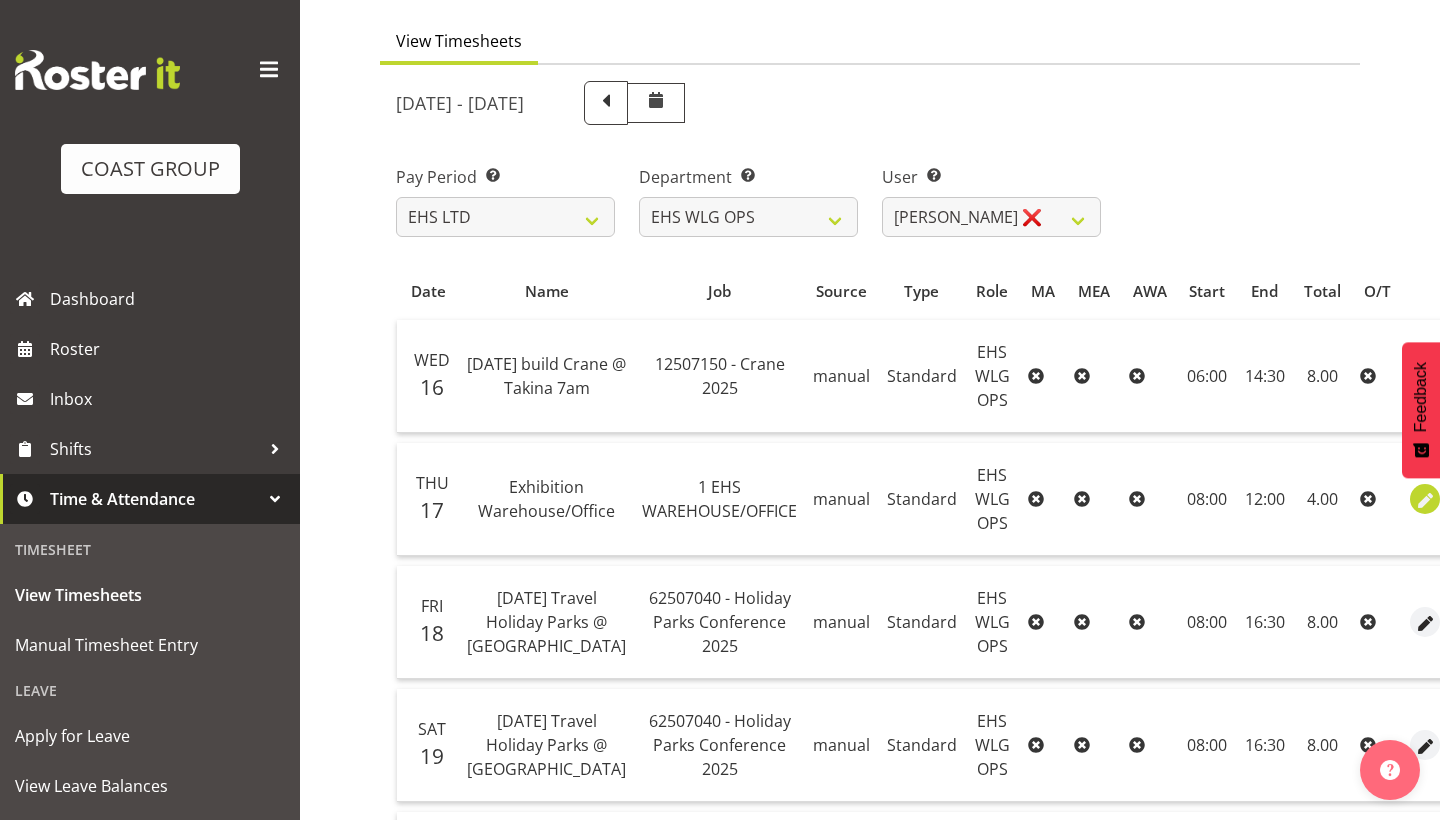 click at bounding box center (1425, 499) 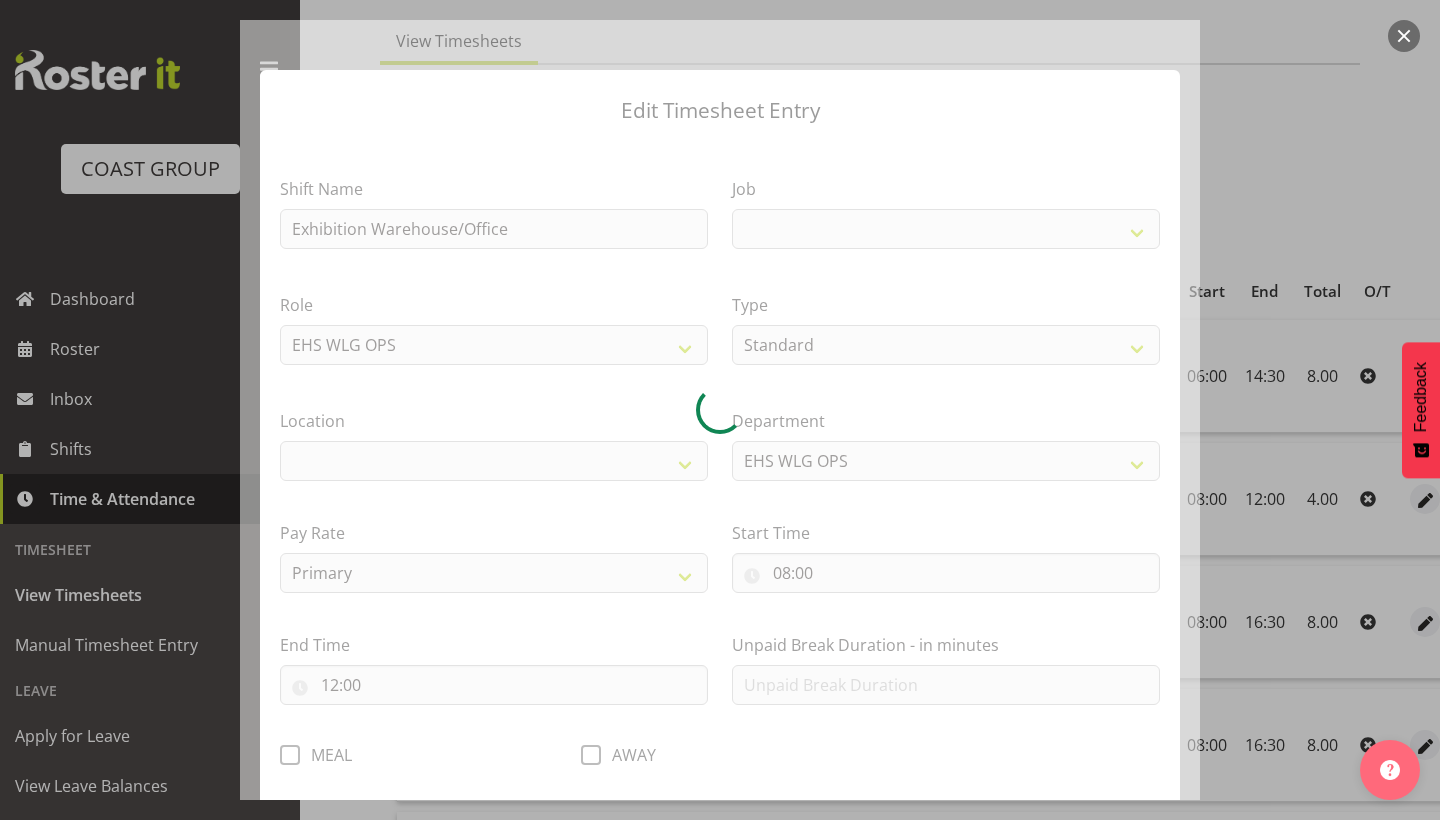 select 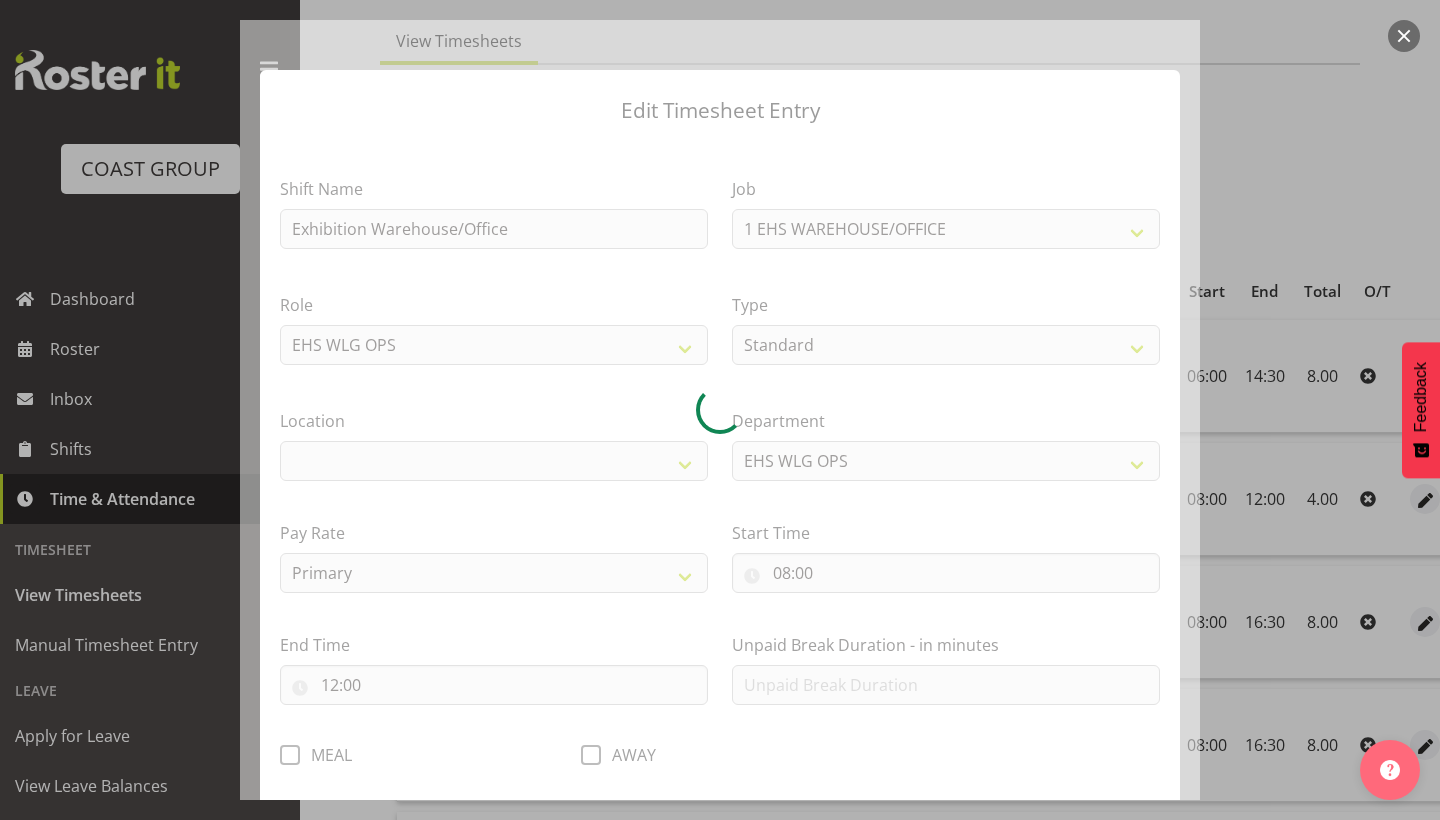select on "106" 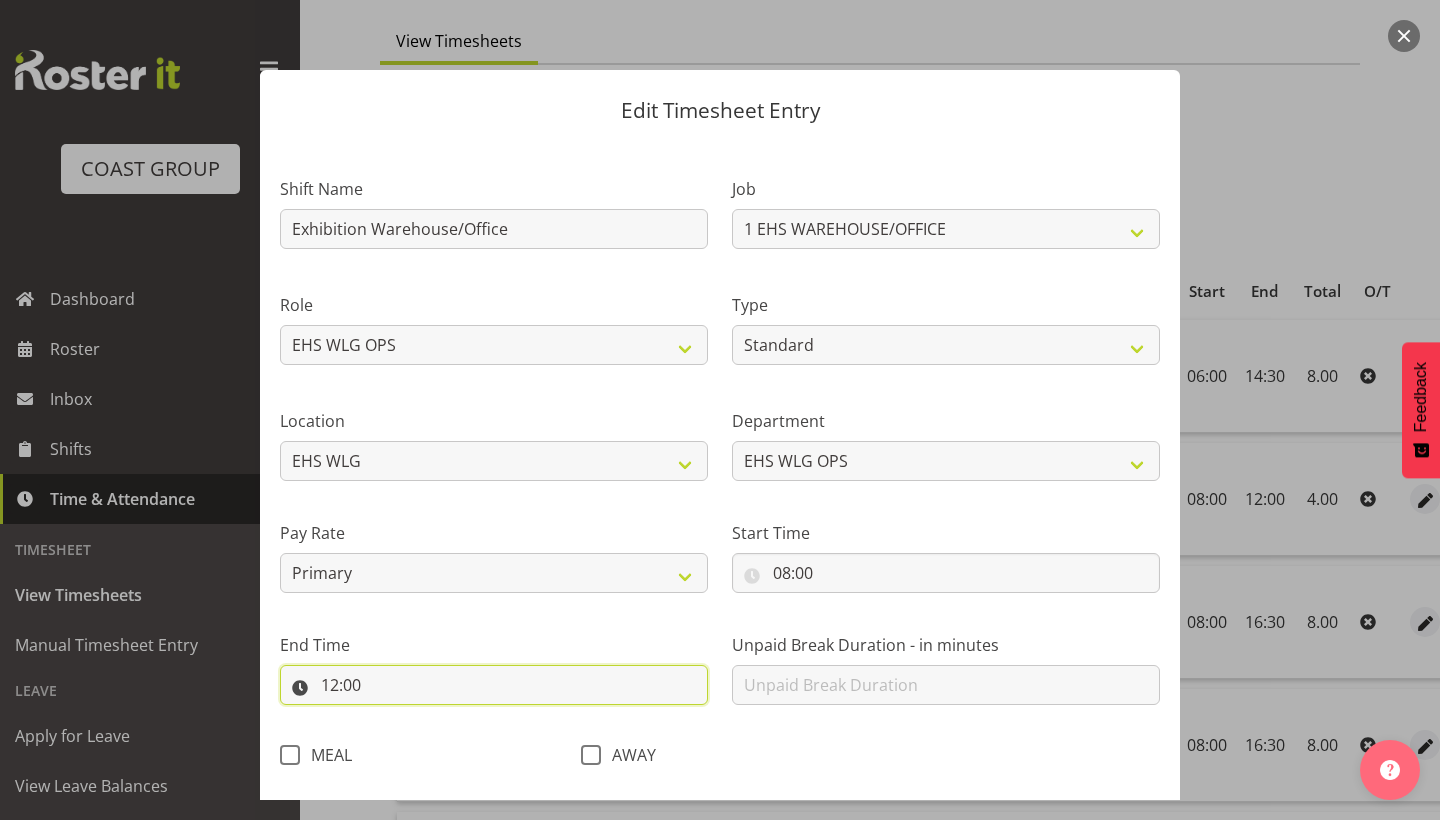 click on "12:00" at bounding box center (494, 685) 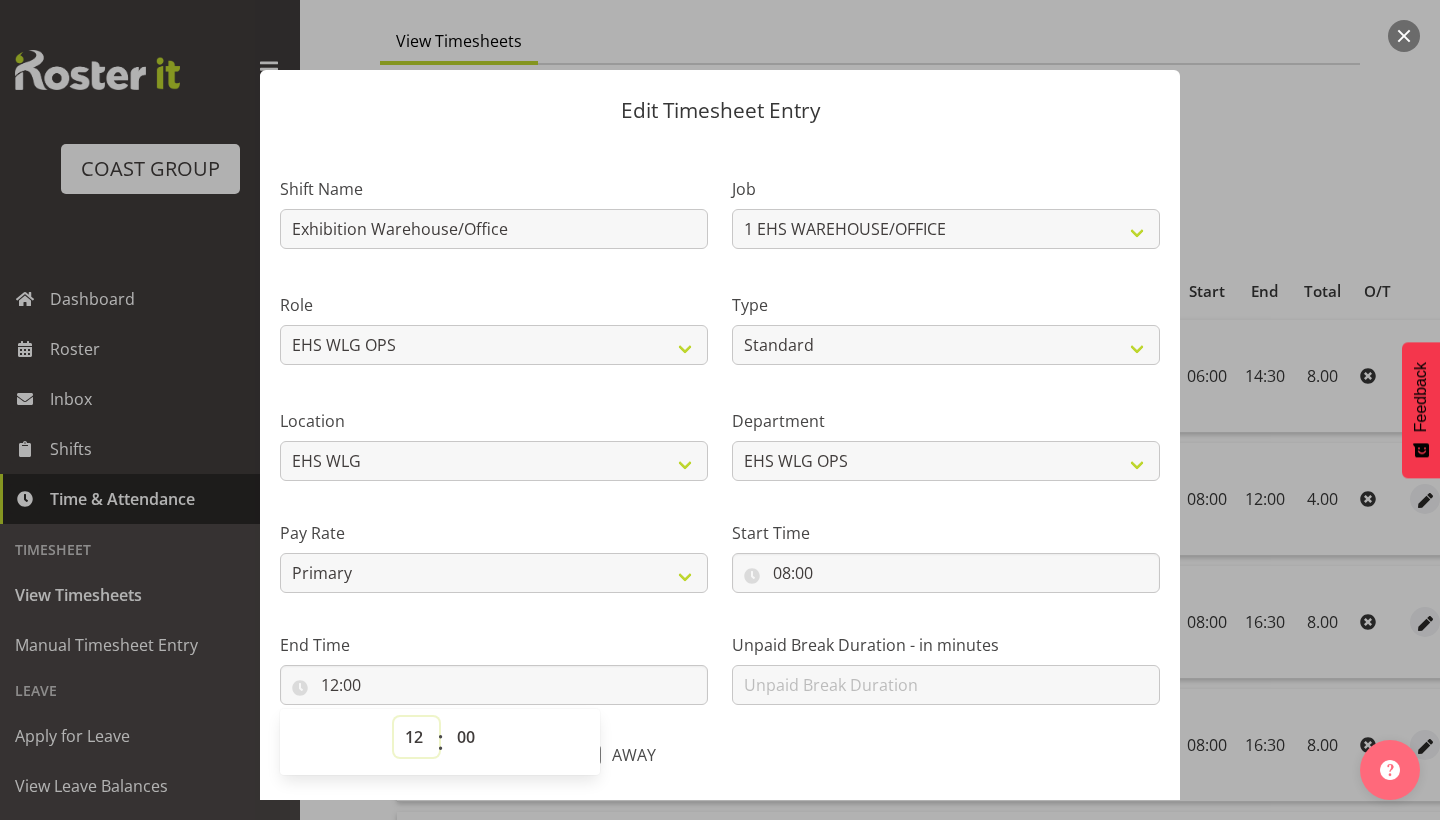 select on "16" 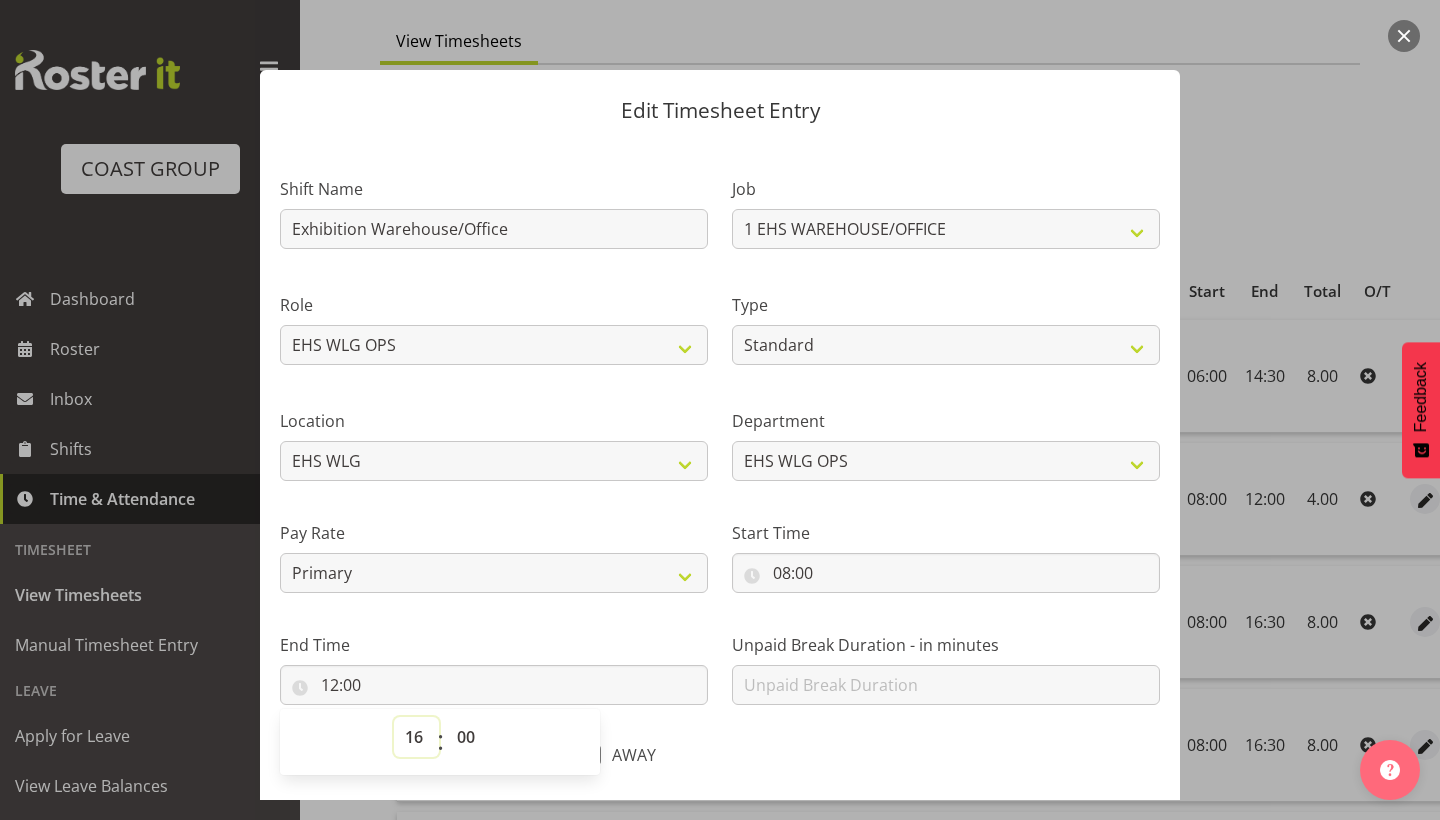 type on "16:00" 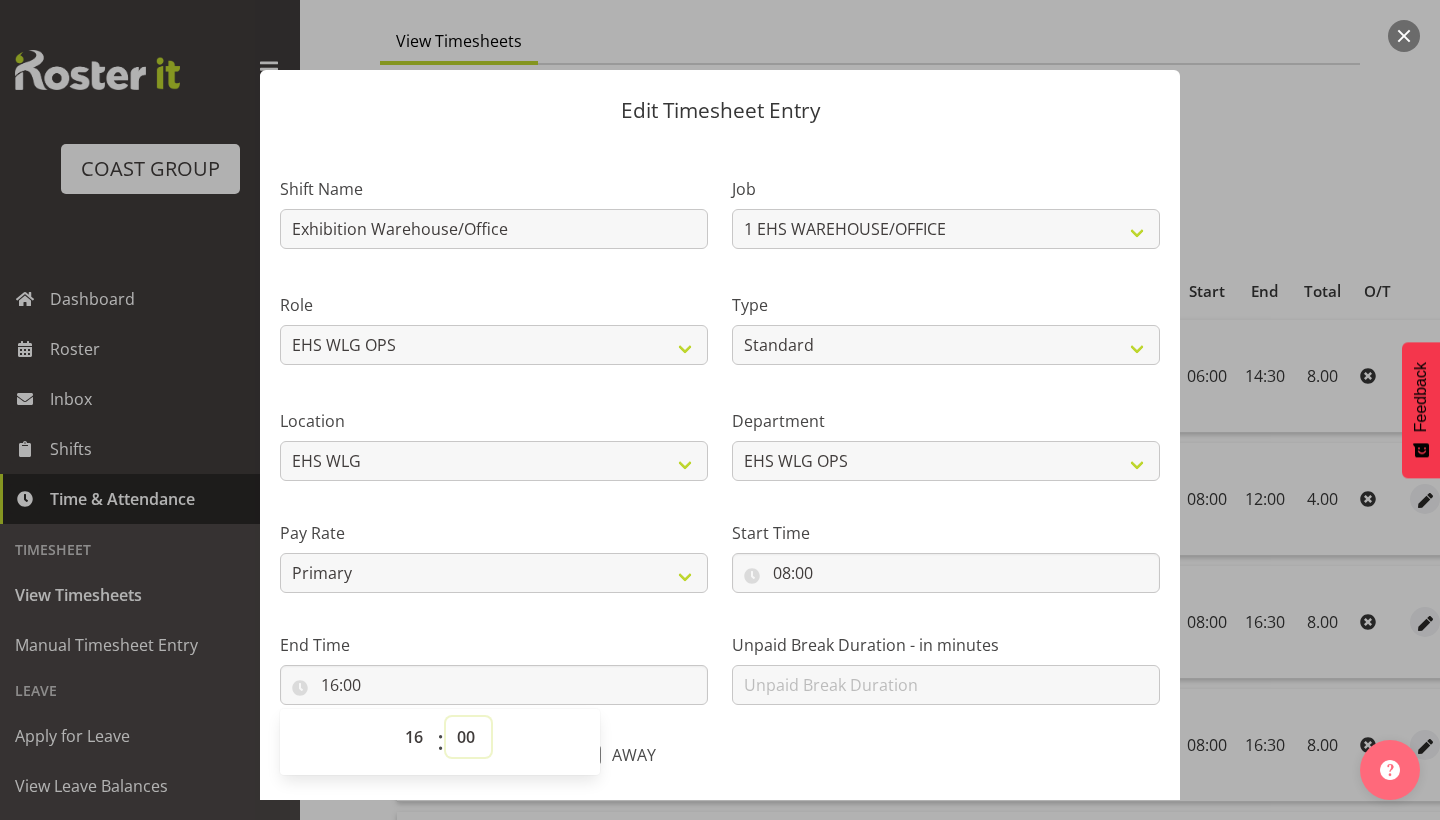 select on "30" 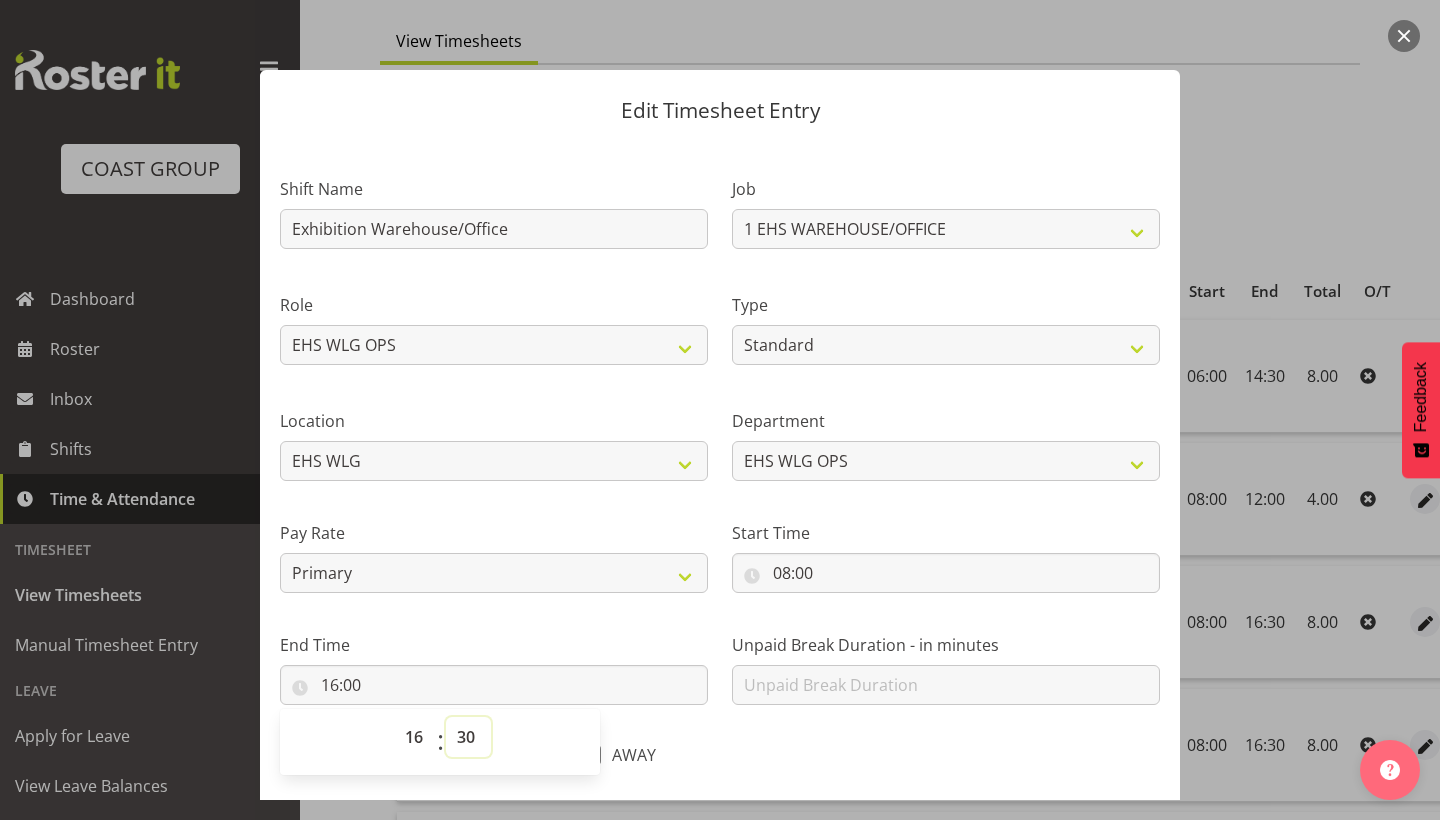 type on "16:30" 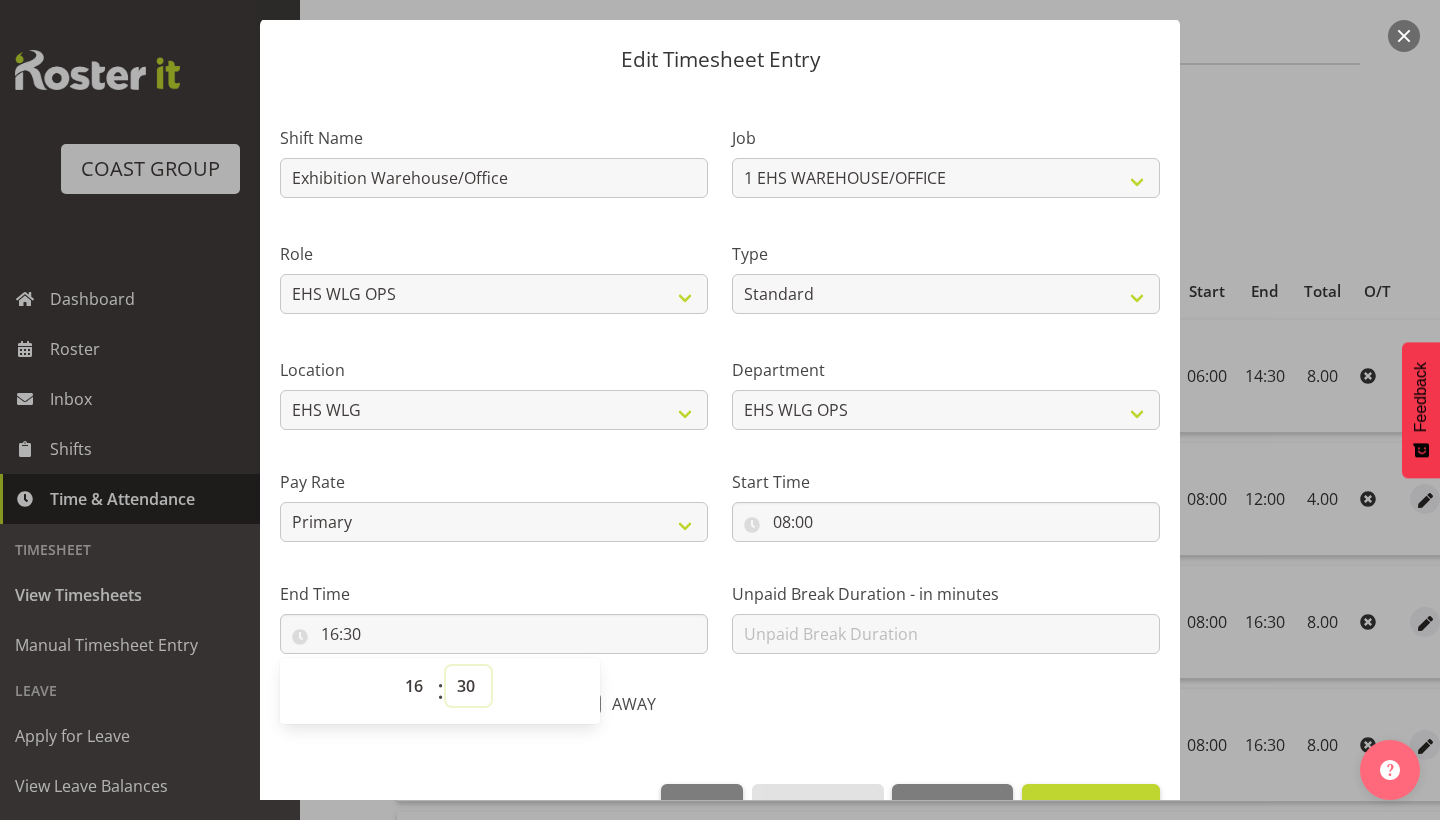 scroll, scrollTop: 88, scrollLeft: 0, axis: vertical 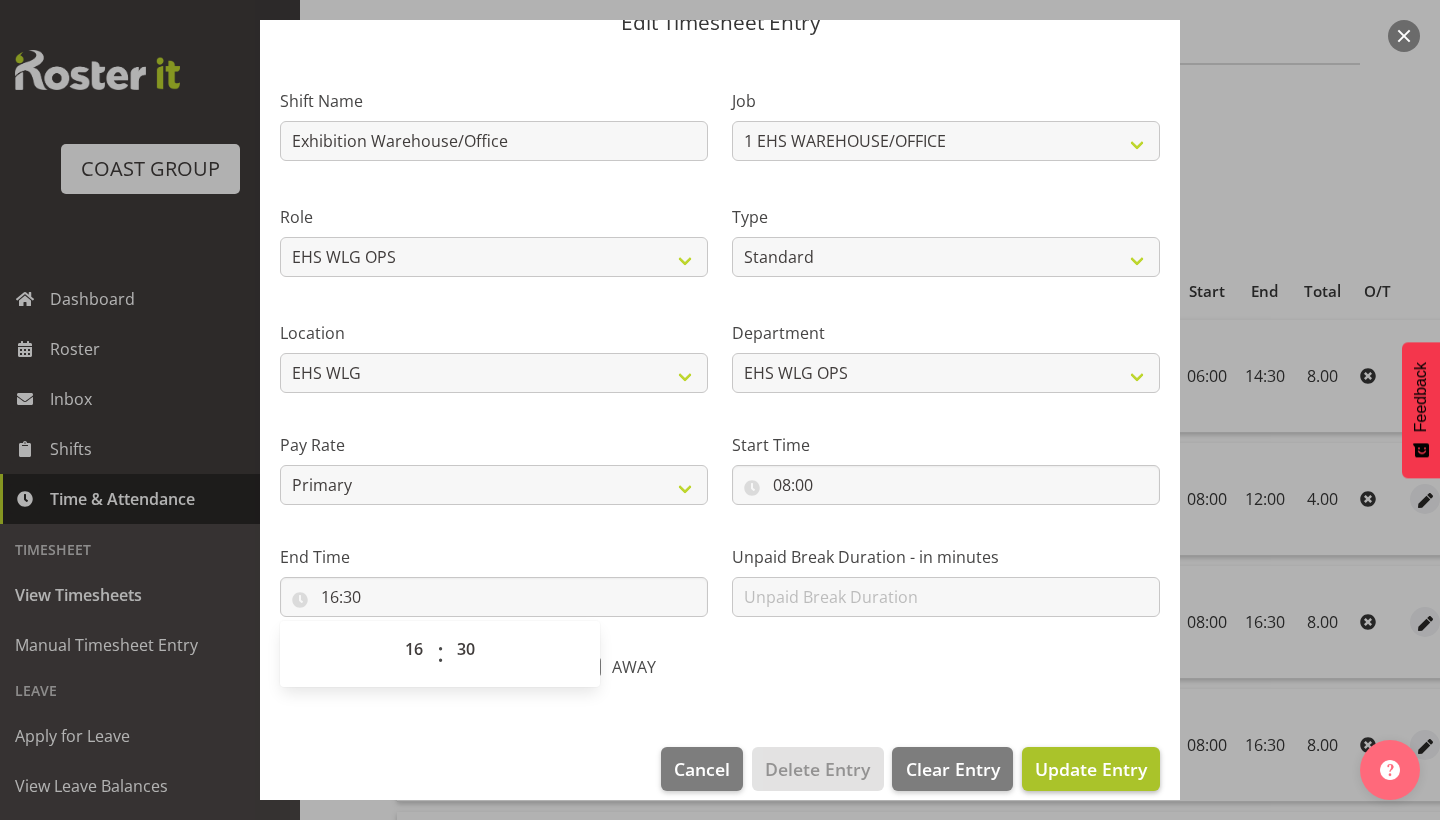 click on "Update Entry" at bounding box center (1091, 769) 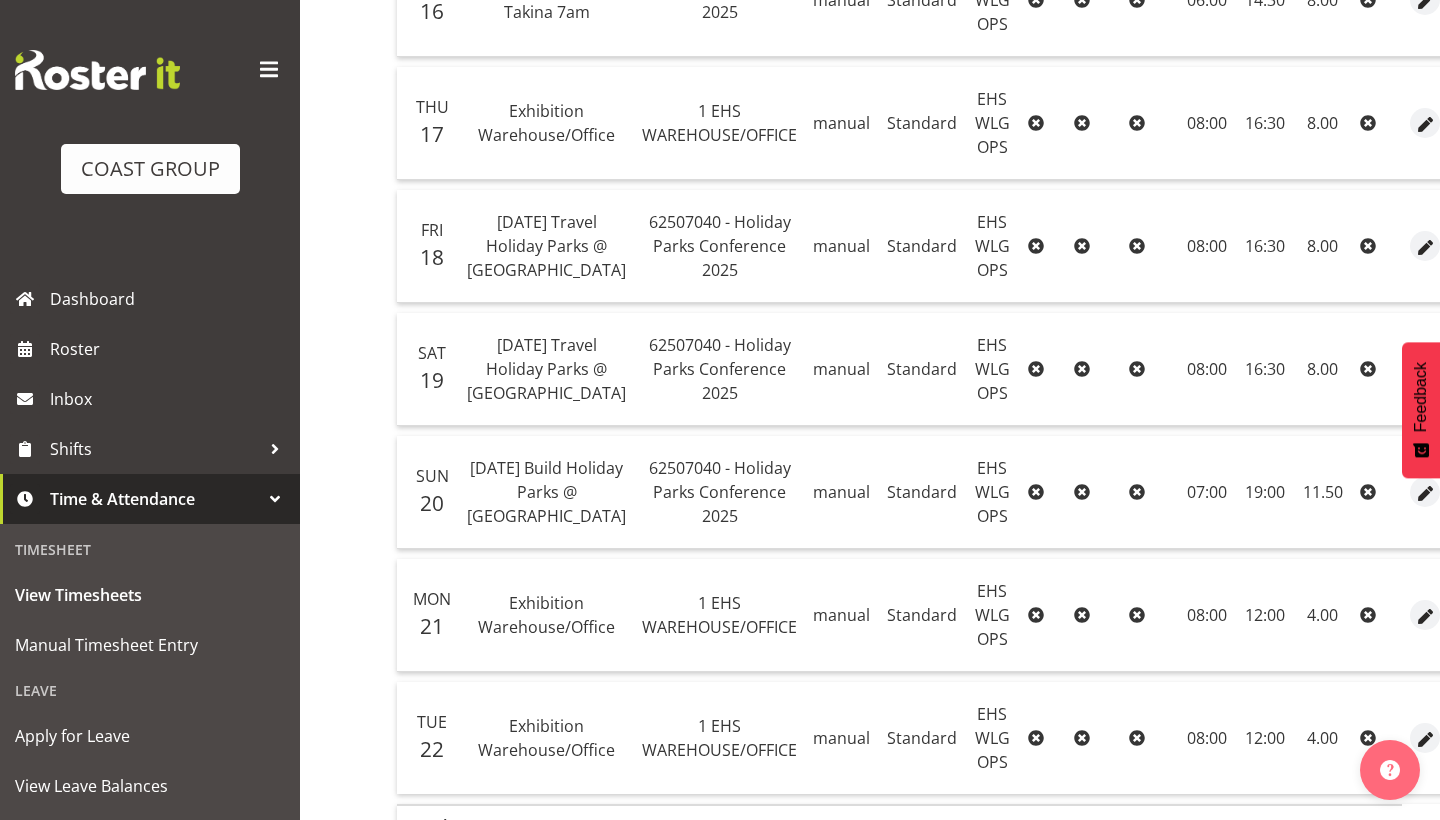 scroll, scrollTop: 531, scrollLeft: 0, axis: vertical 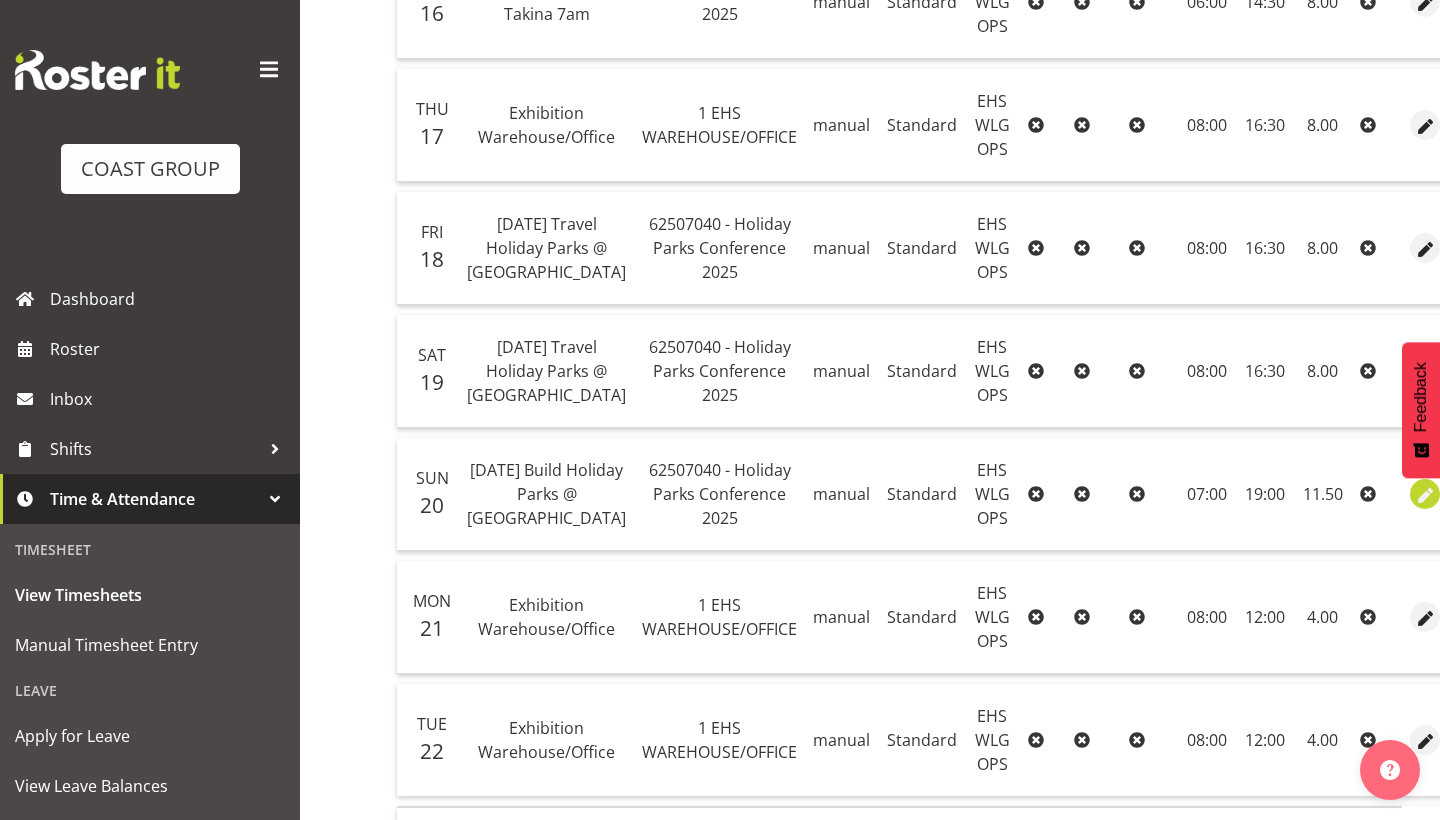 click at bounding box center [1425, 495] 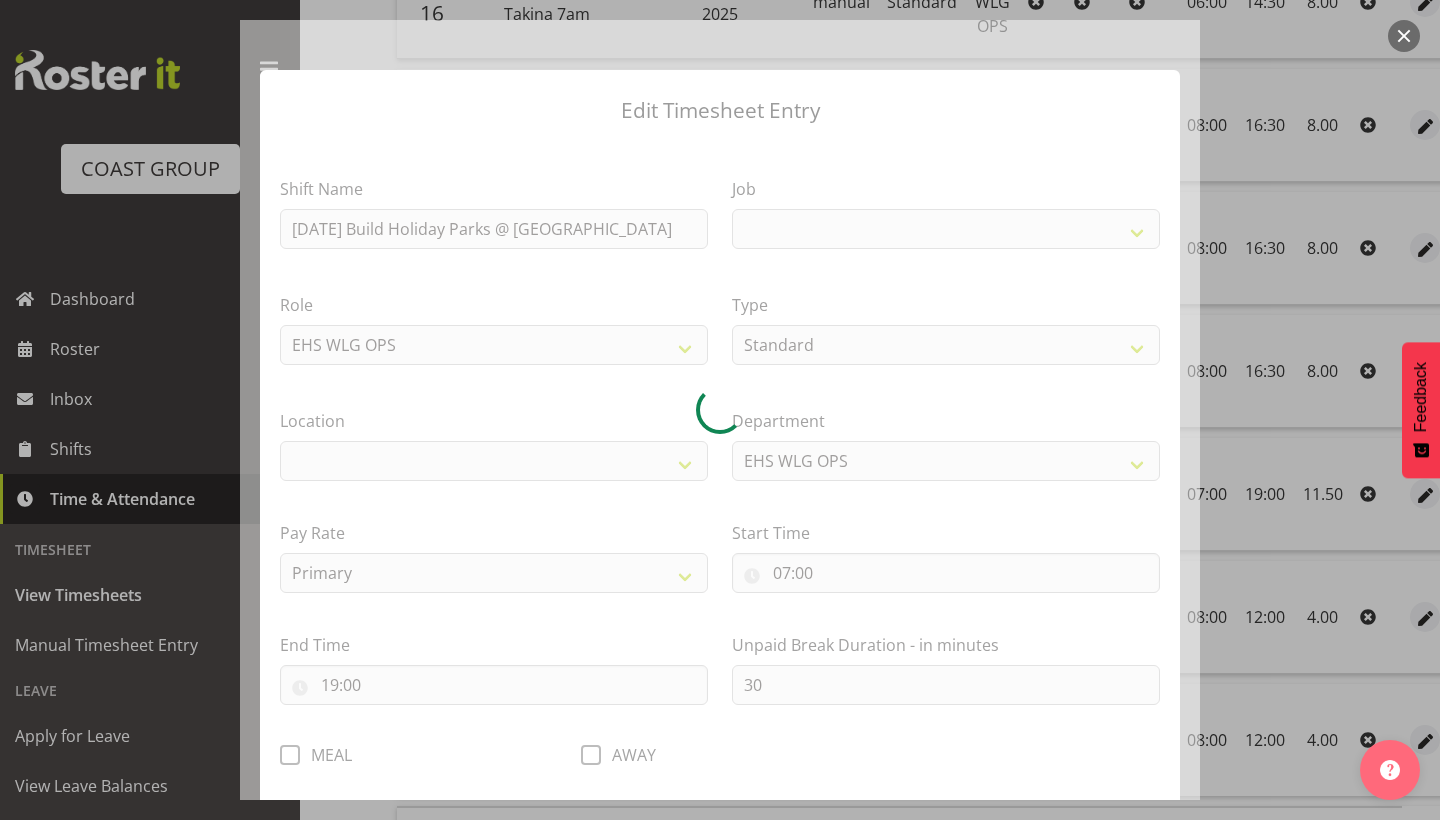 select 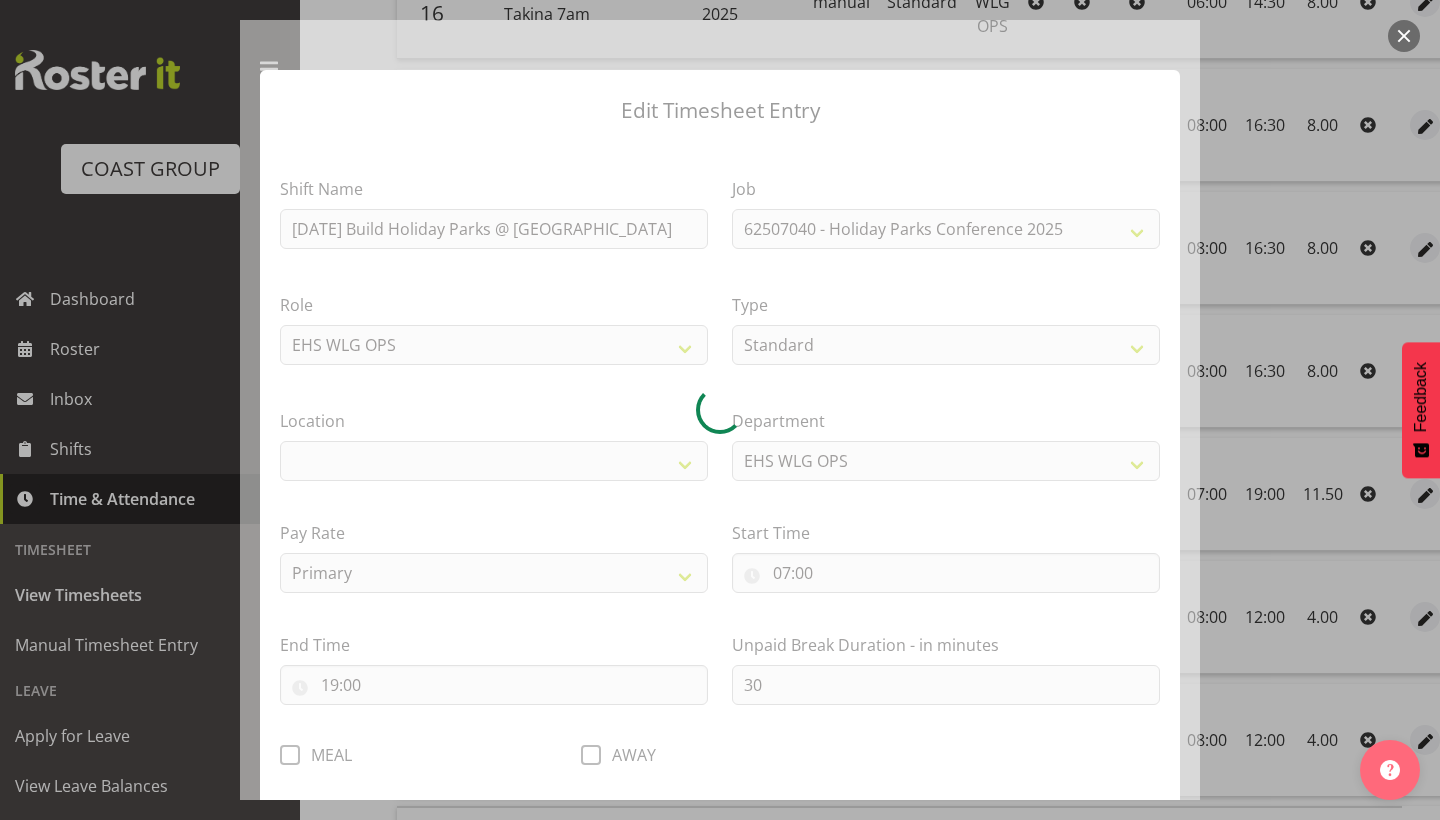 select on "106" 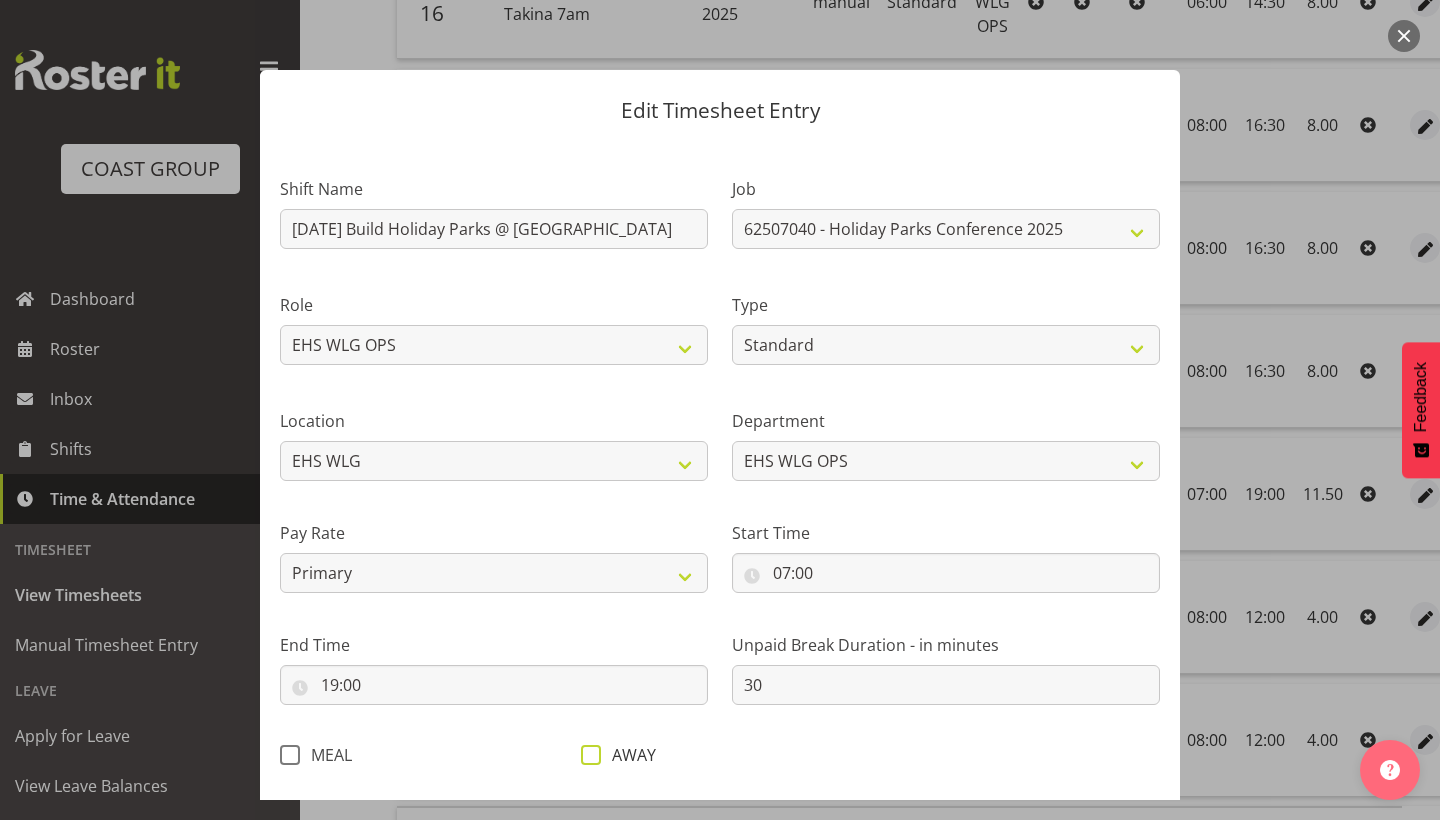 click at bounding box center (591, 755) 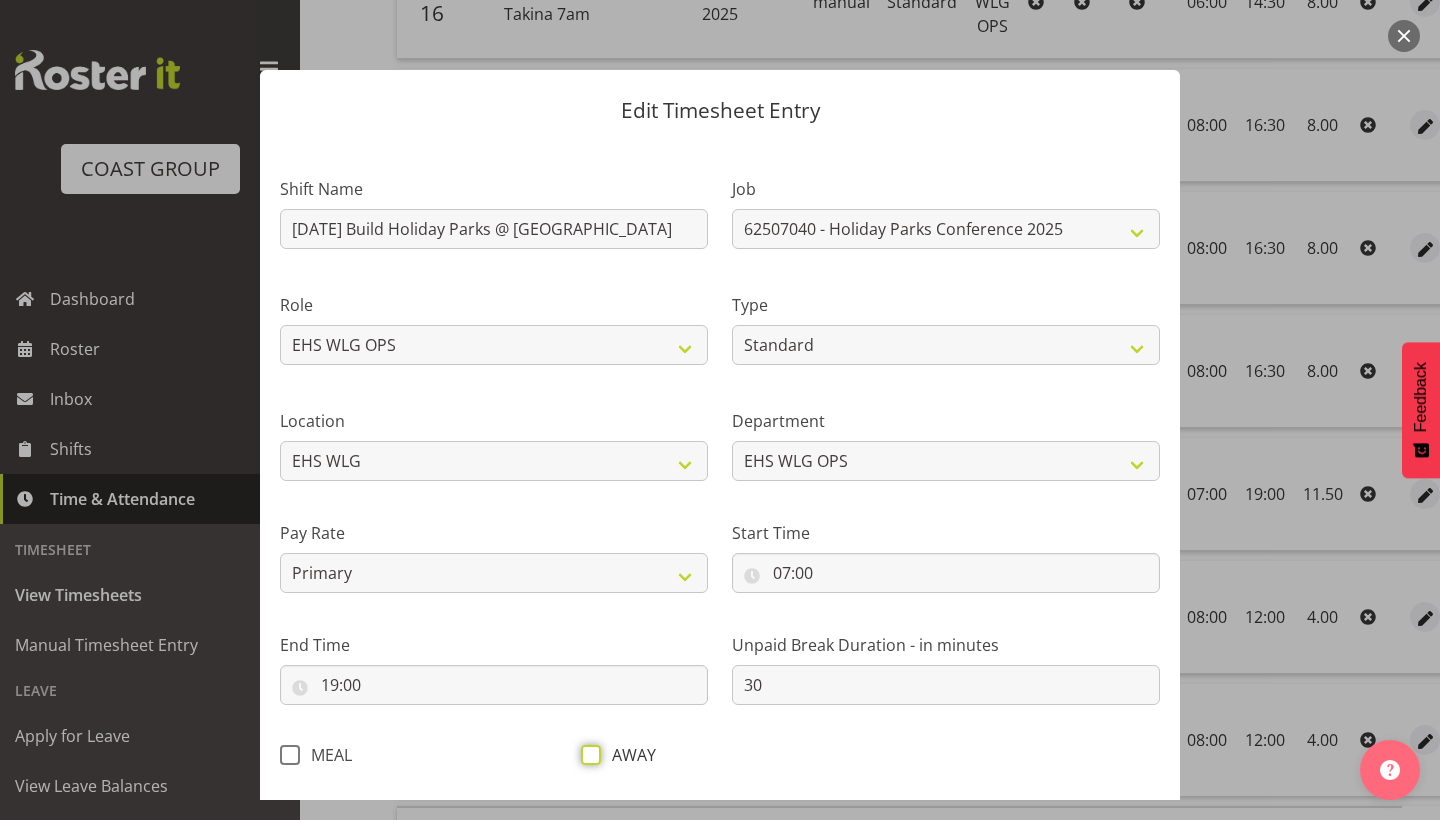 click on "AWAY" at bounding box center (587, 754) 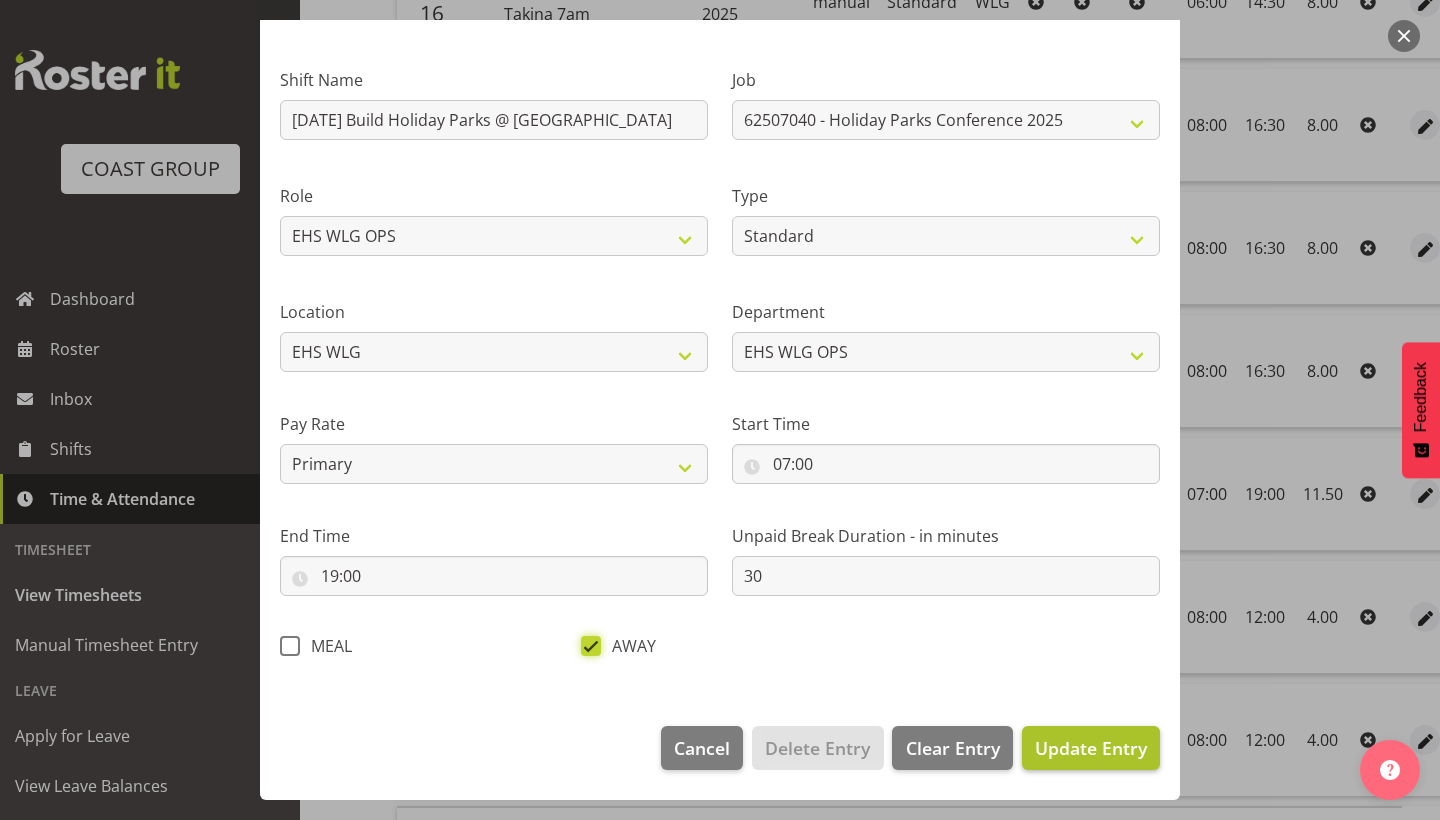 scroll, scrollTop: 108, scrollLeft: 0, axis: vertical 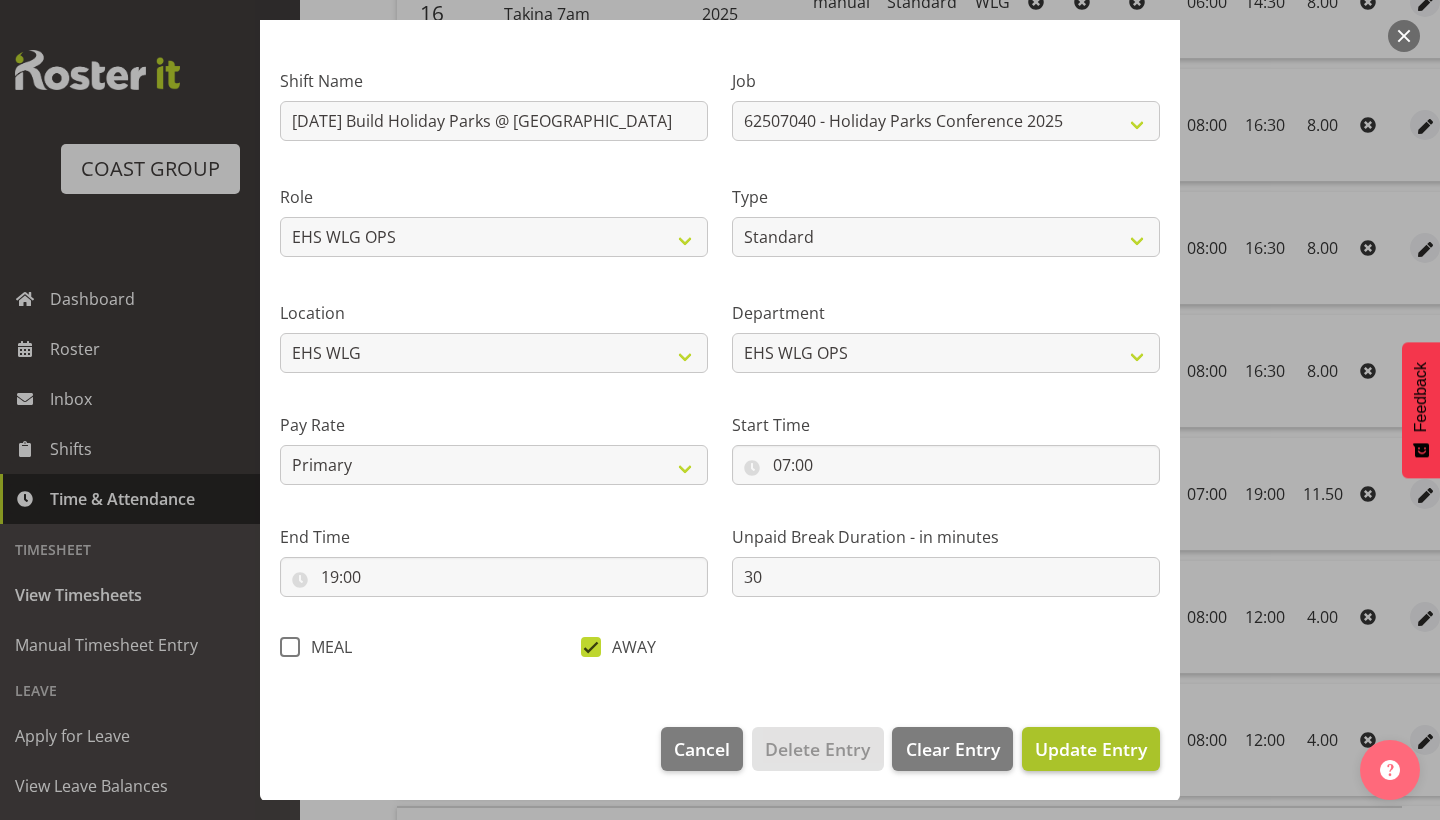 click on "Update Entry" at bounding box center [1091, 749] 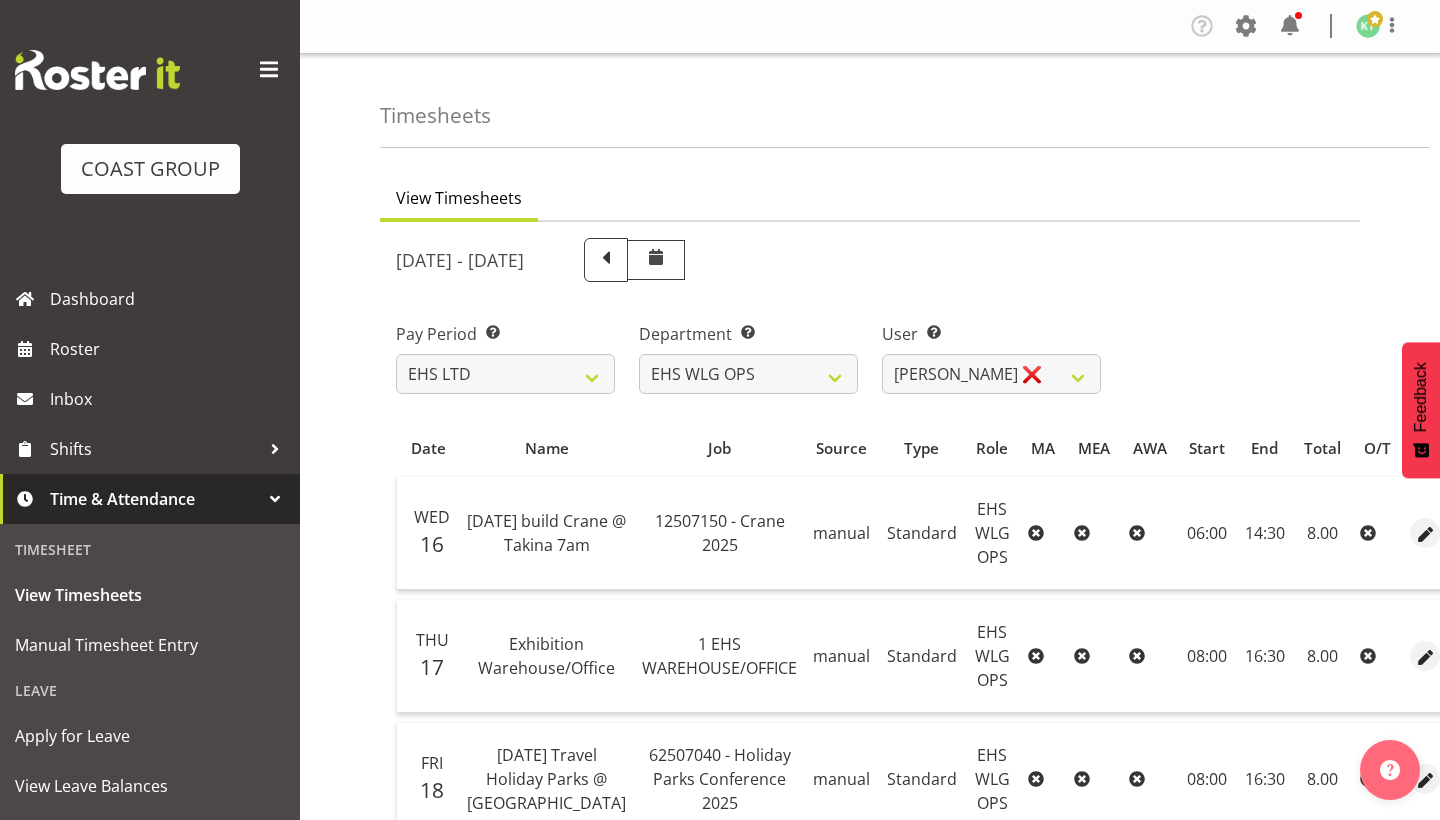 scroll, scrollTop: 0, scrollLeft: 0, axis: both 